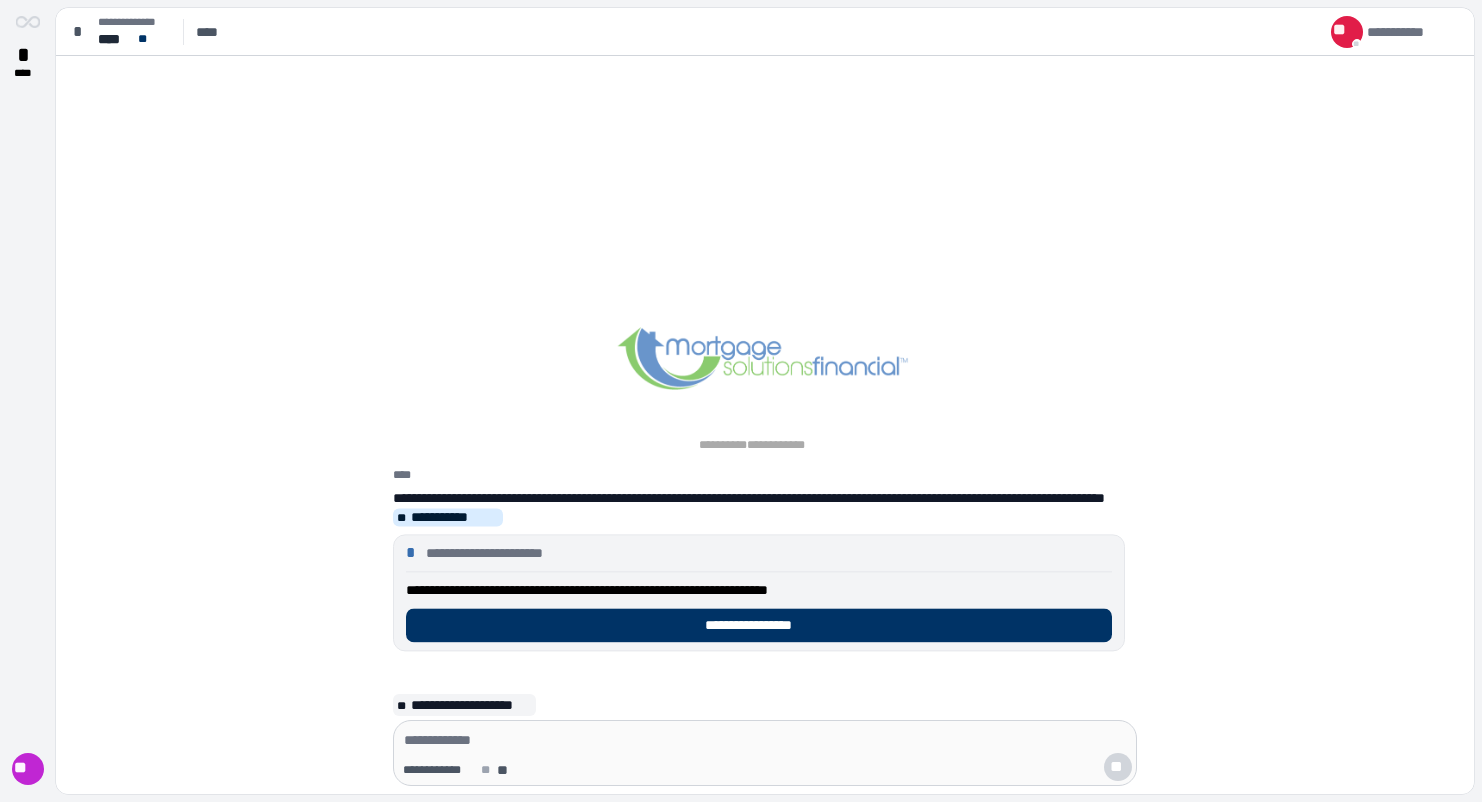 scroll, scrollTop: 0, scrollLeft: 0, axis: both 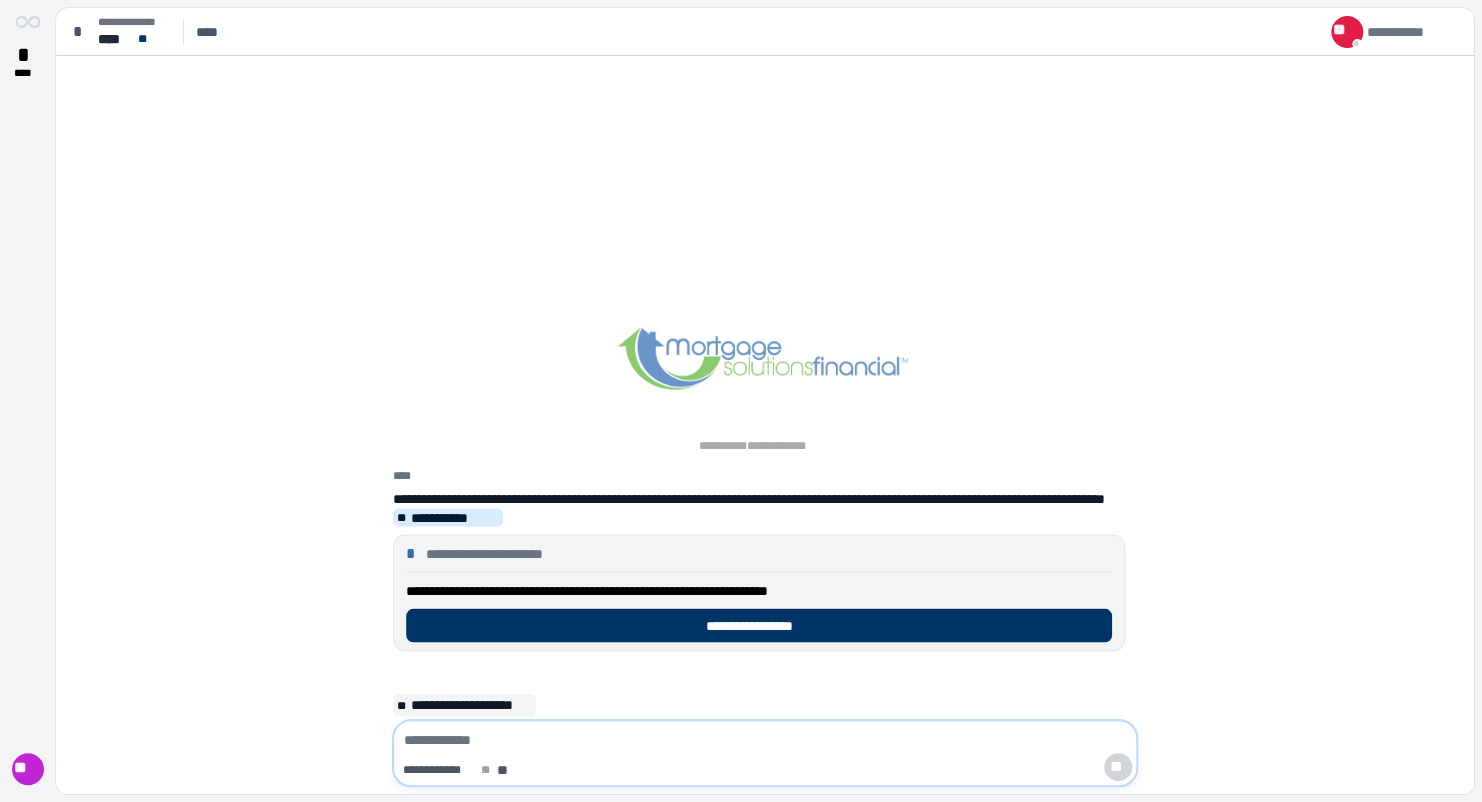 click at bounding box center [765, 740] 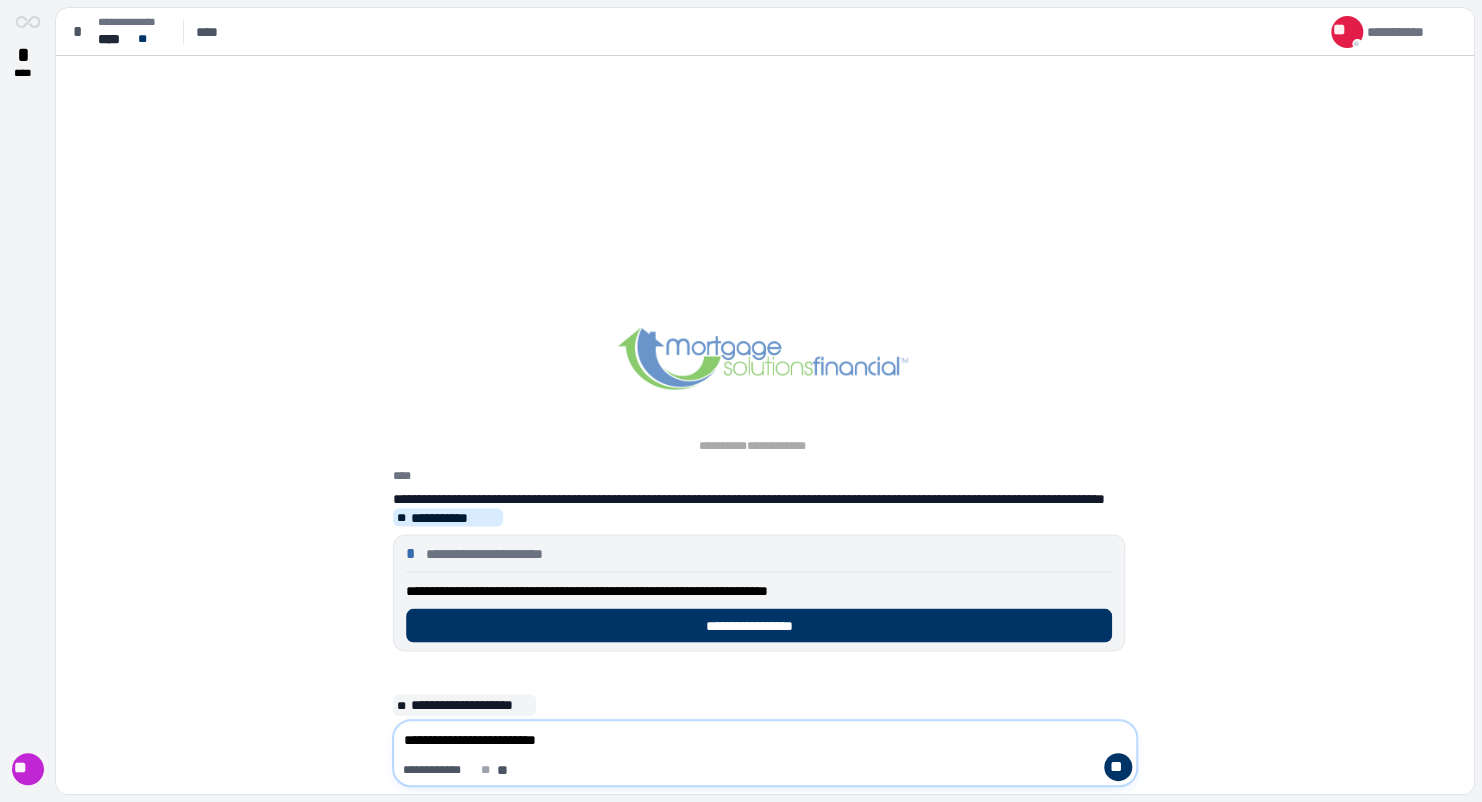 type on "**********" 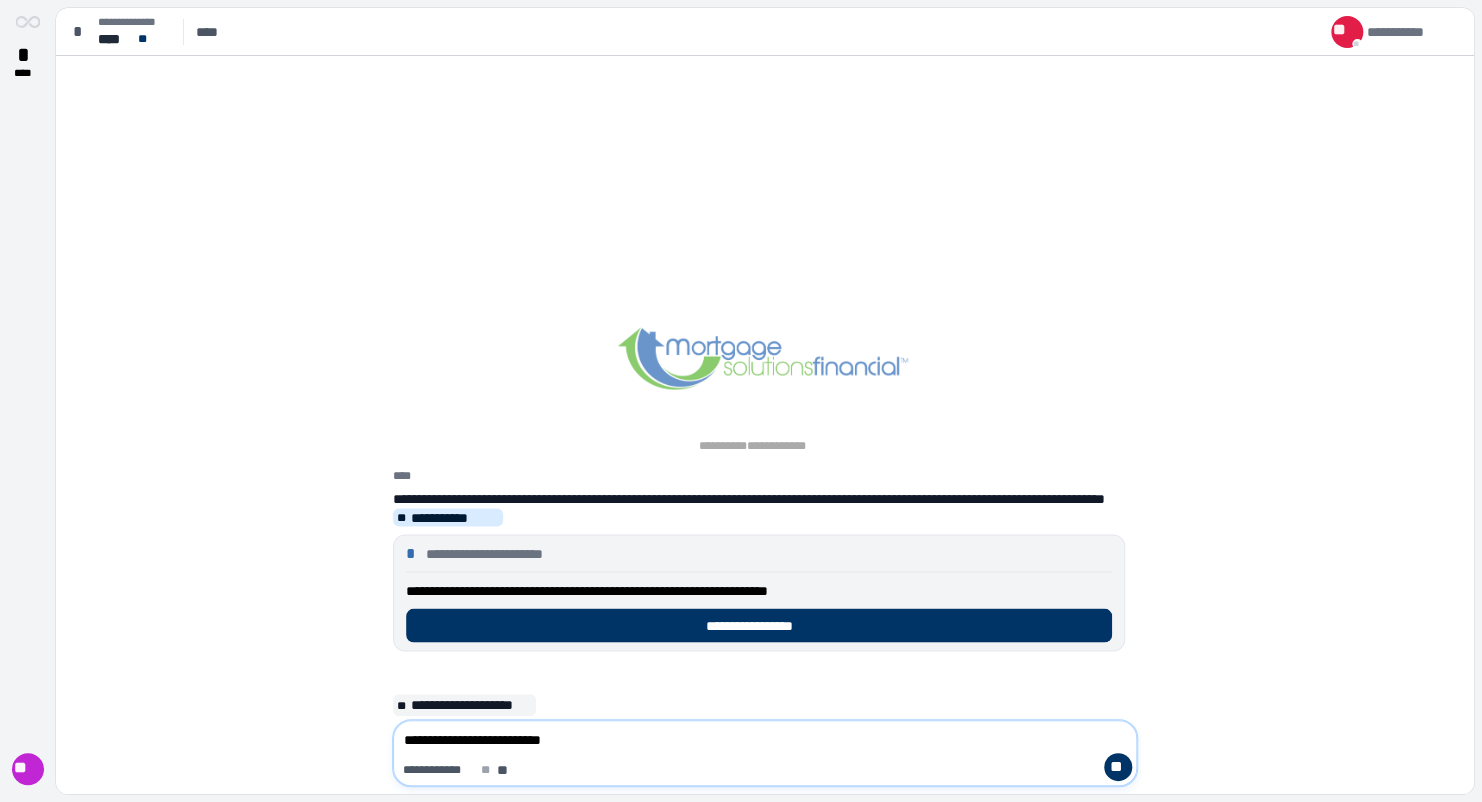 type 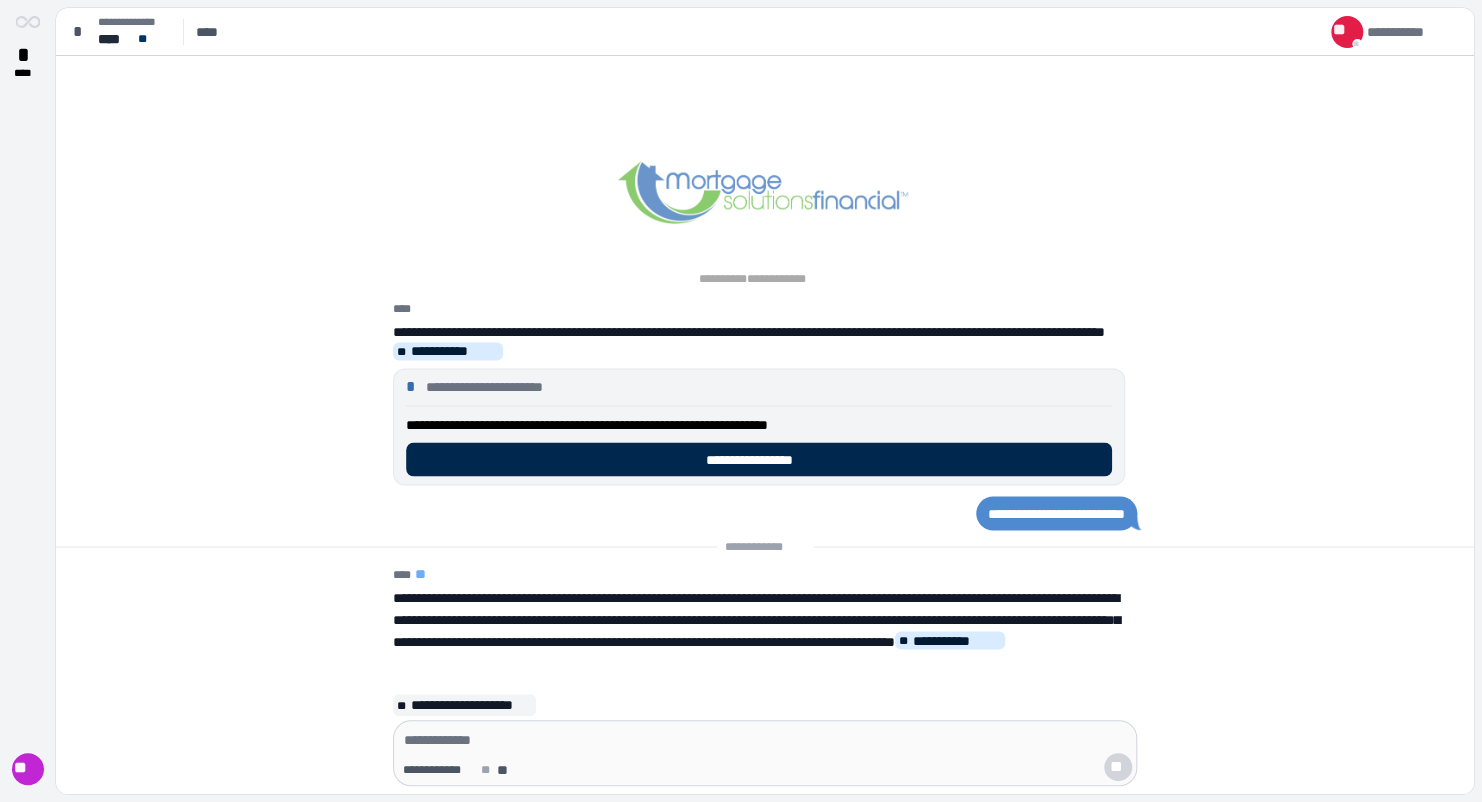 click on "**********" at bounding box center (759, 459) 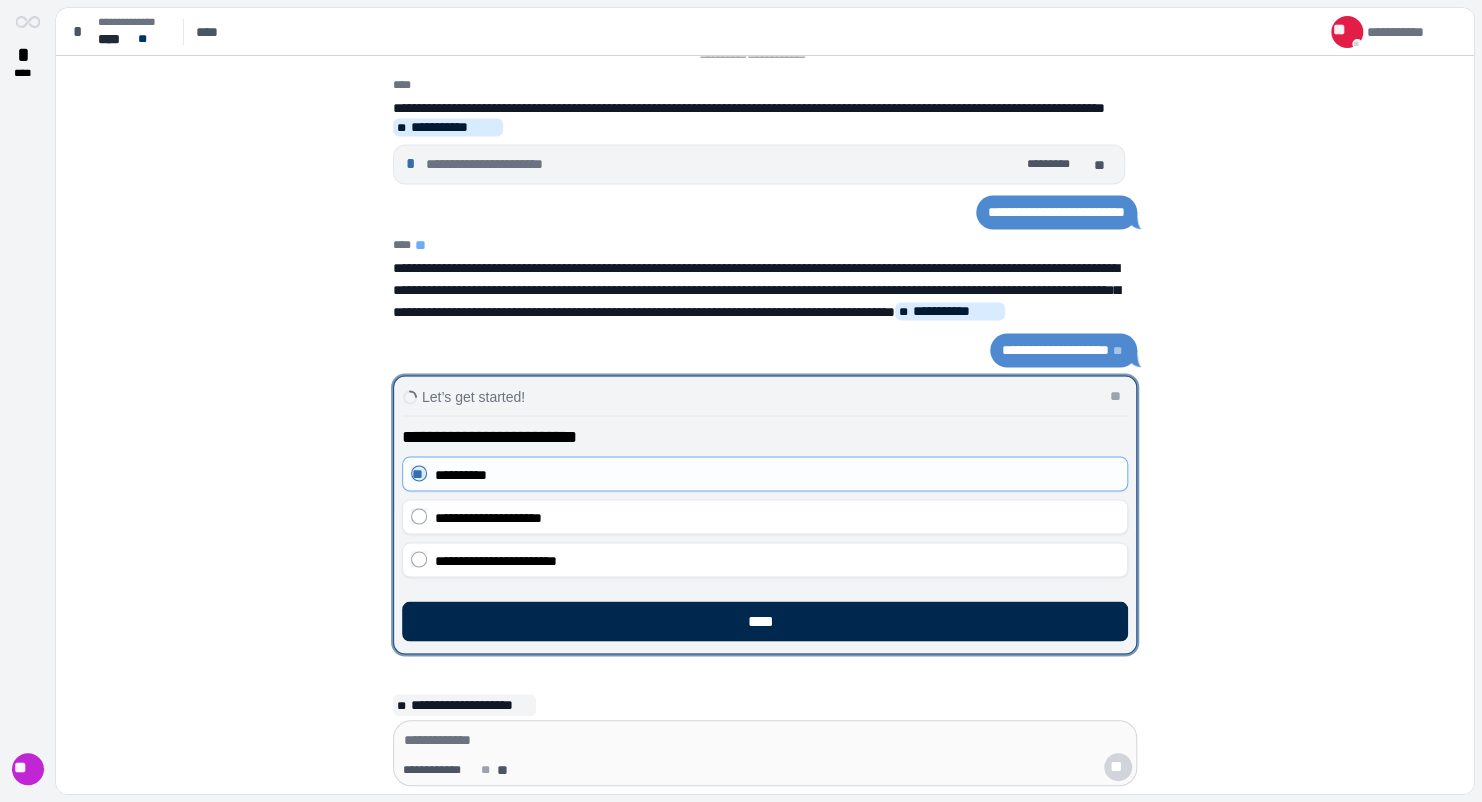 click on "****" at bounding box center [765, 621] 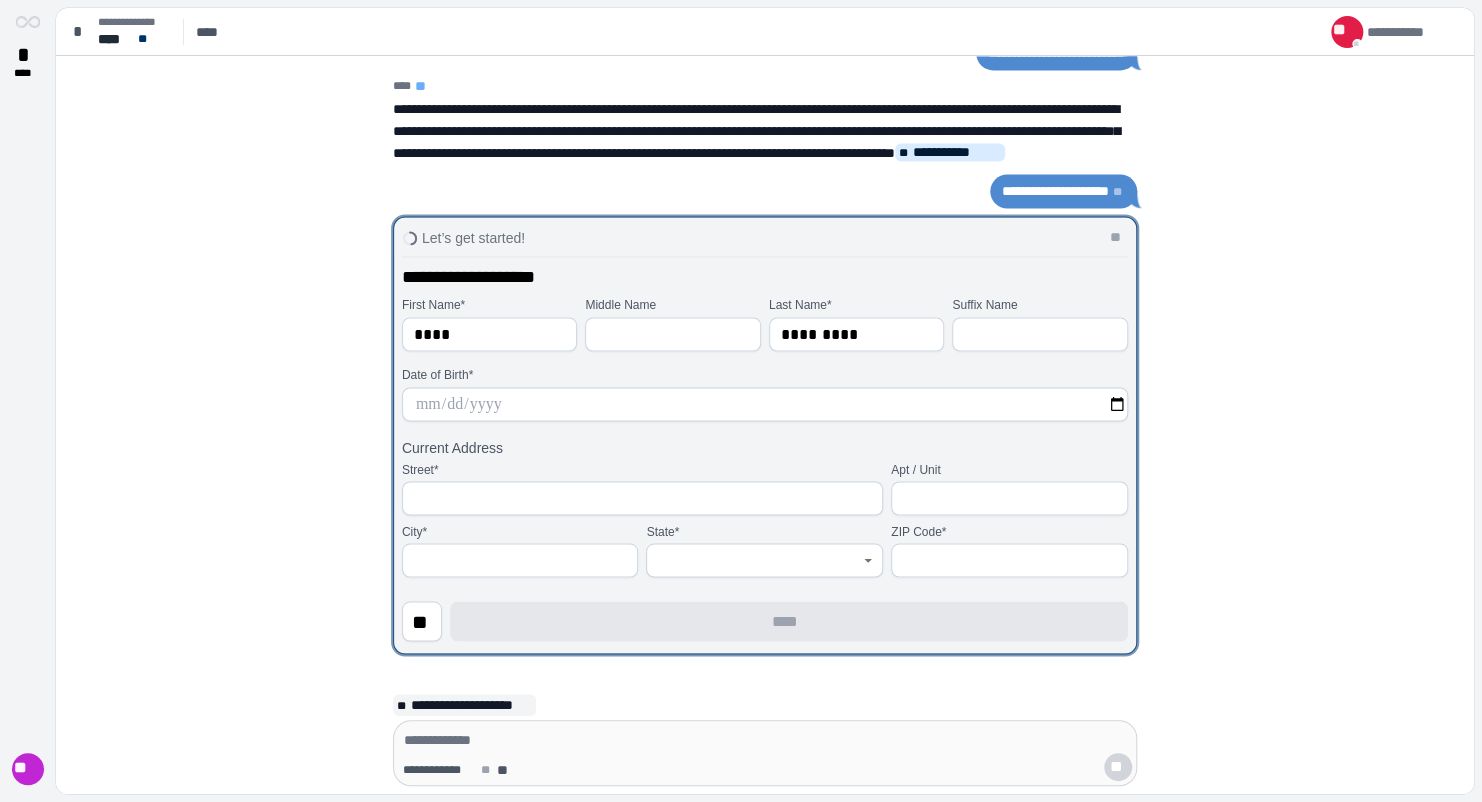 click at bounding box center (765, 404) 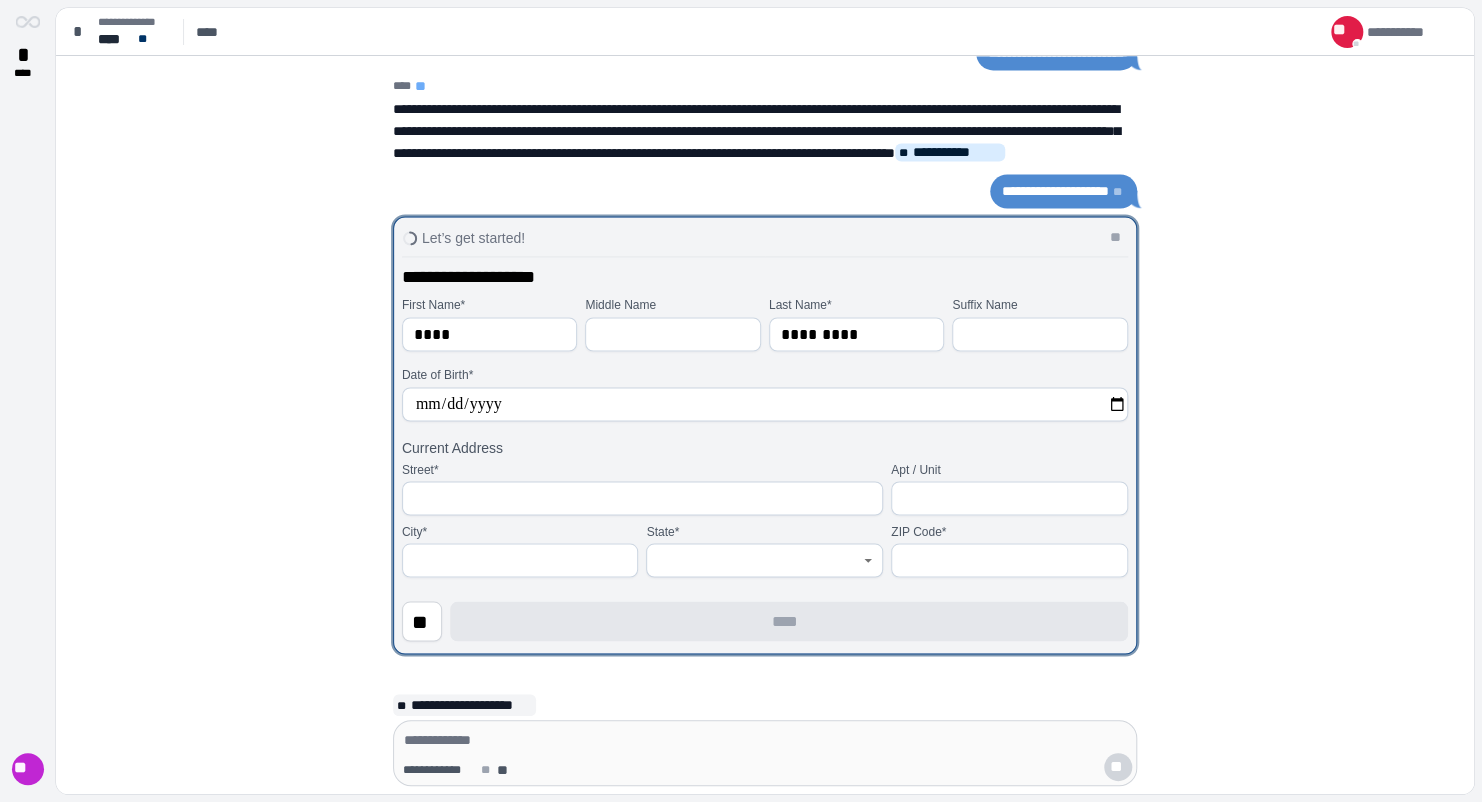 type on "**********" 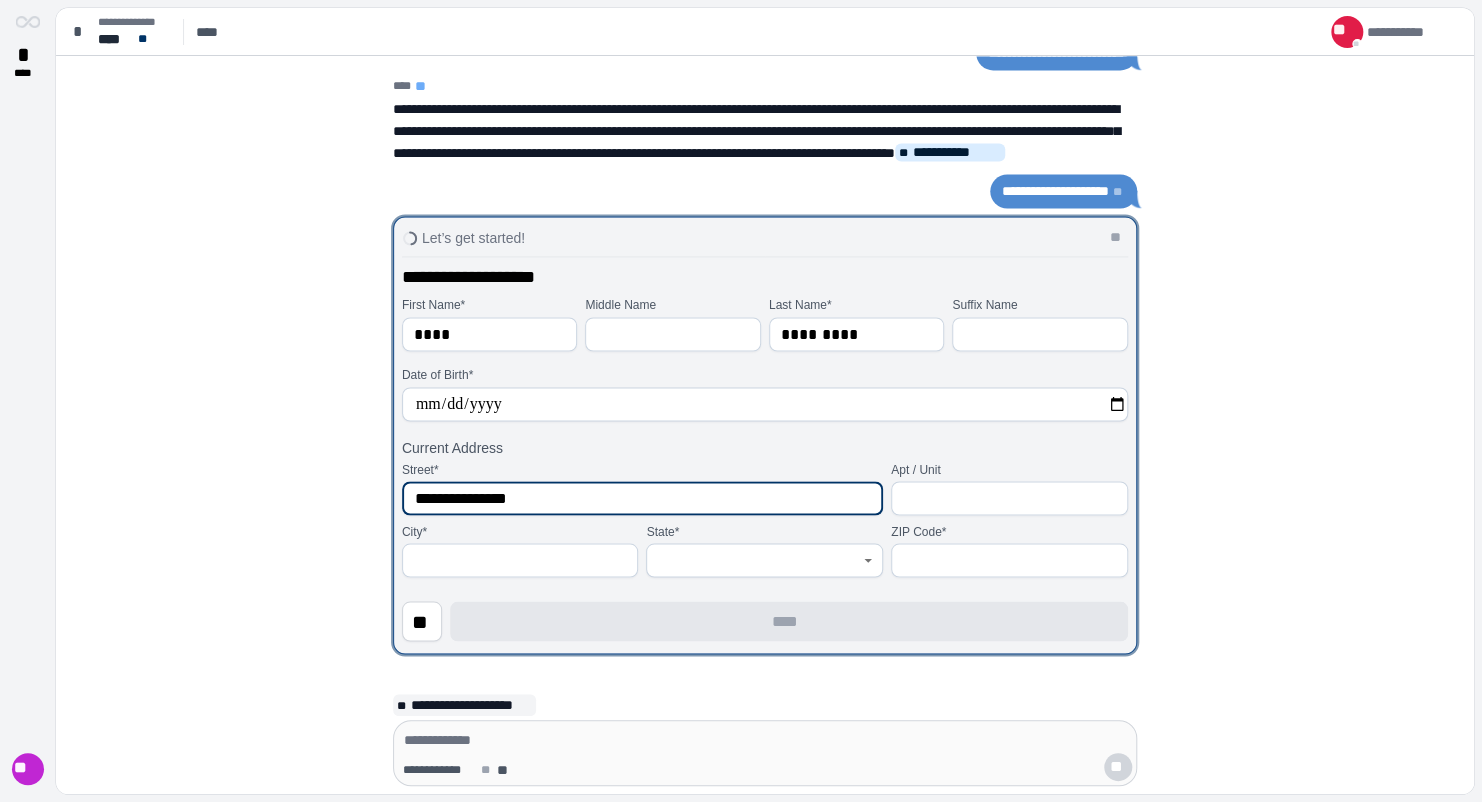 type on "**********" 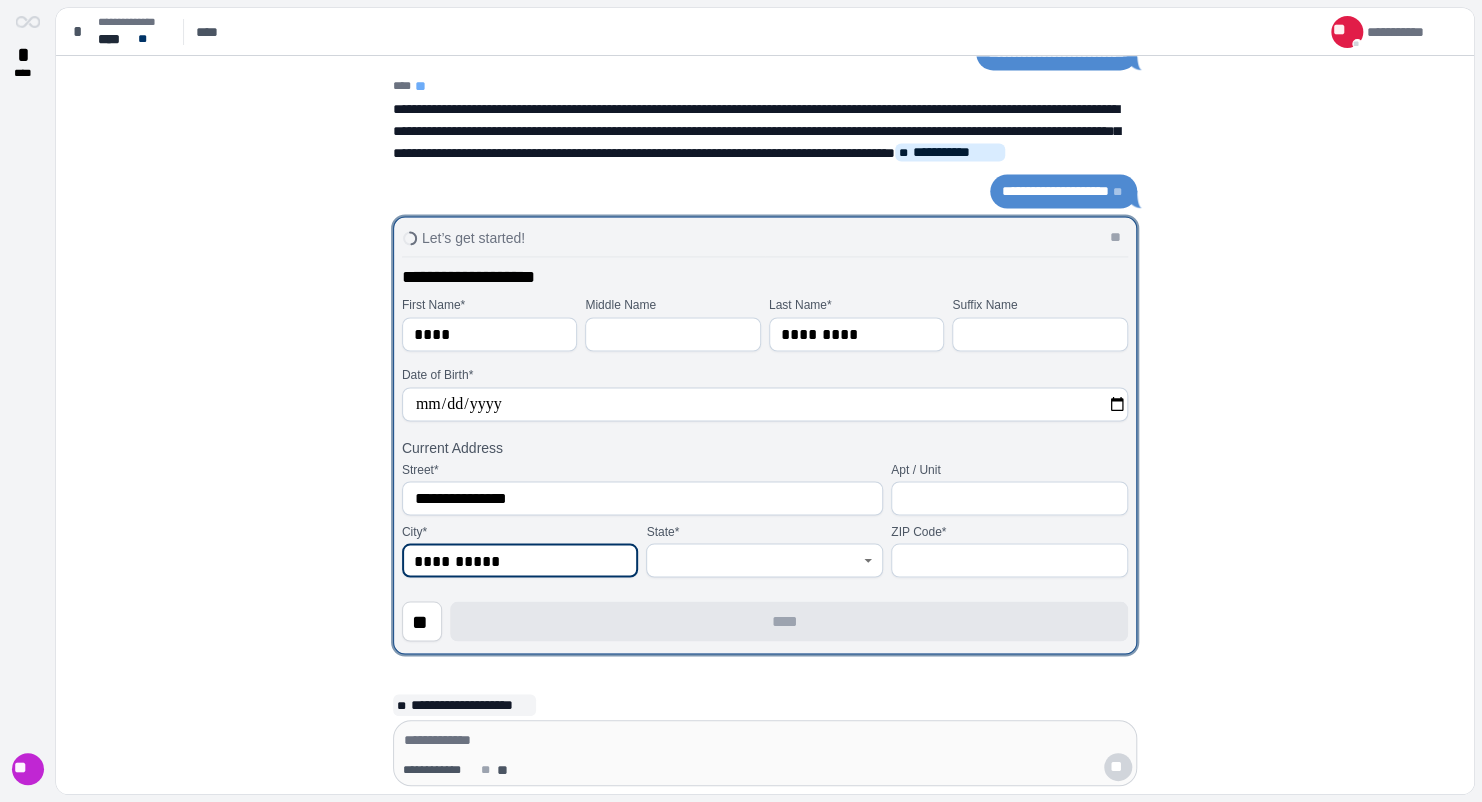 type on "**********" 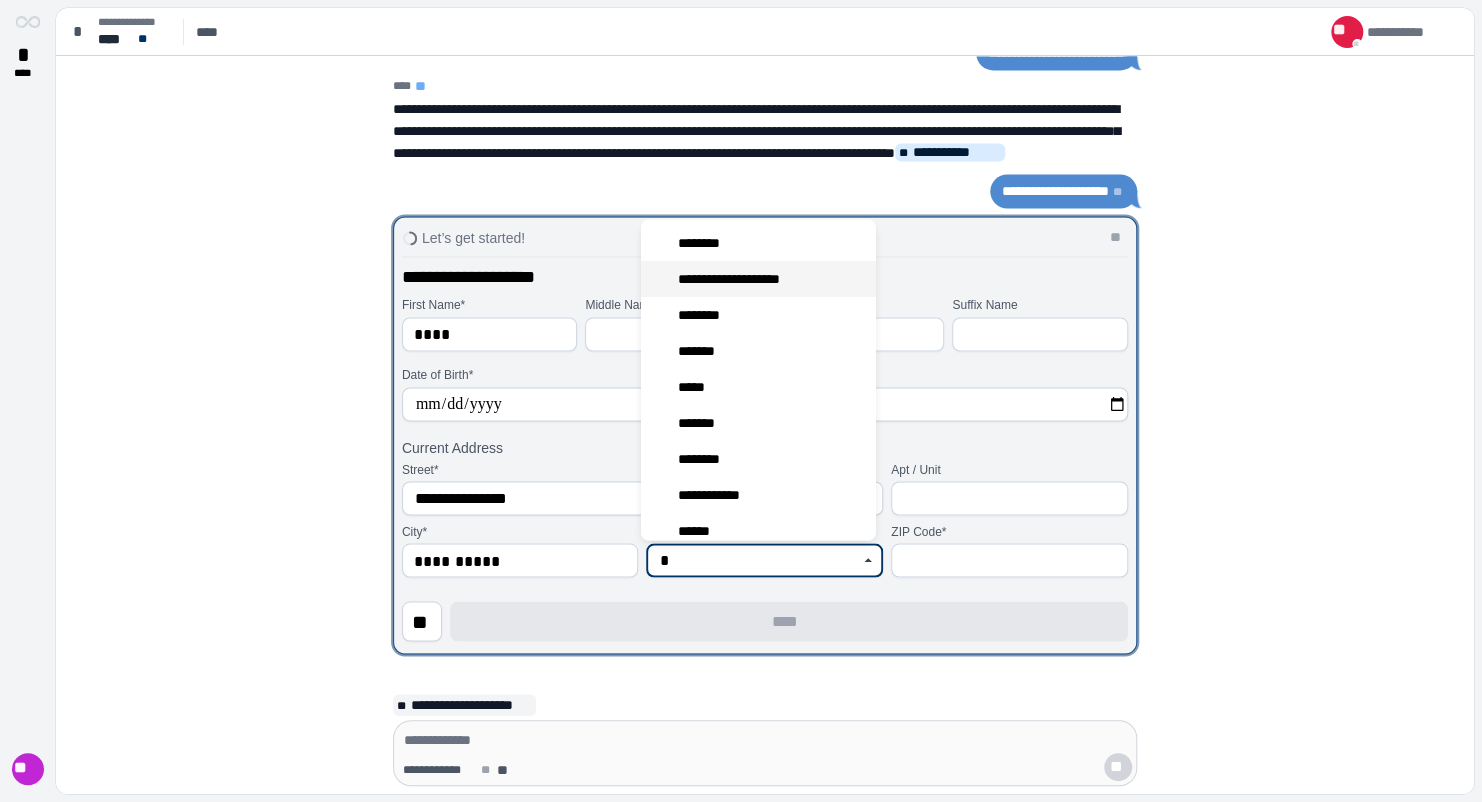 click on "**********" at bounding box center (739, 280) 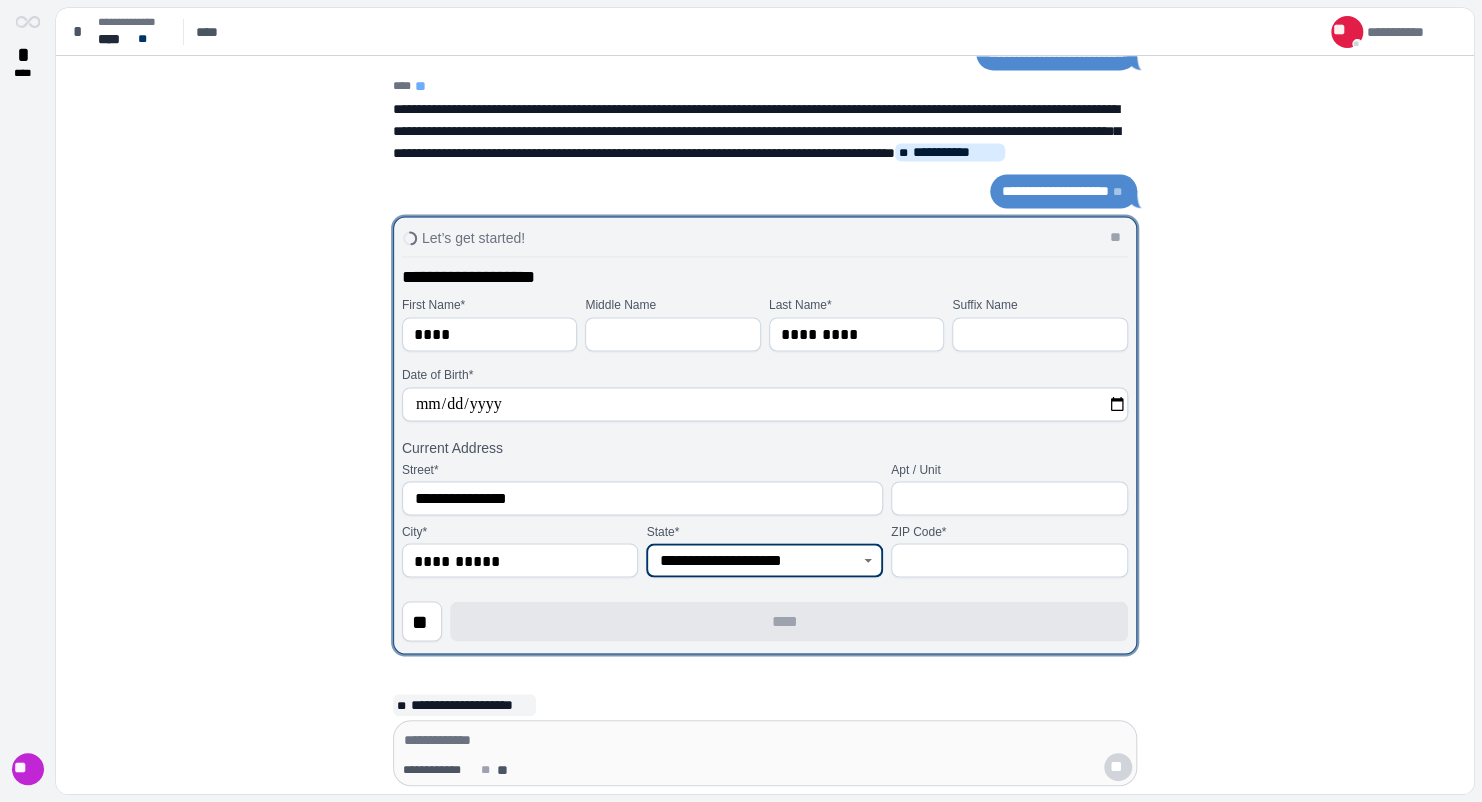 type on "**********" 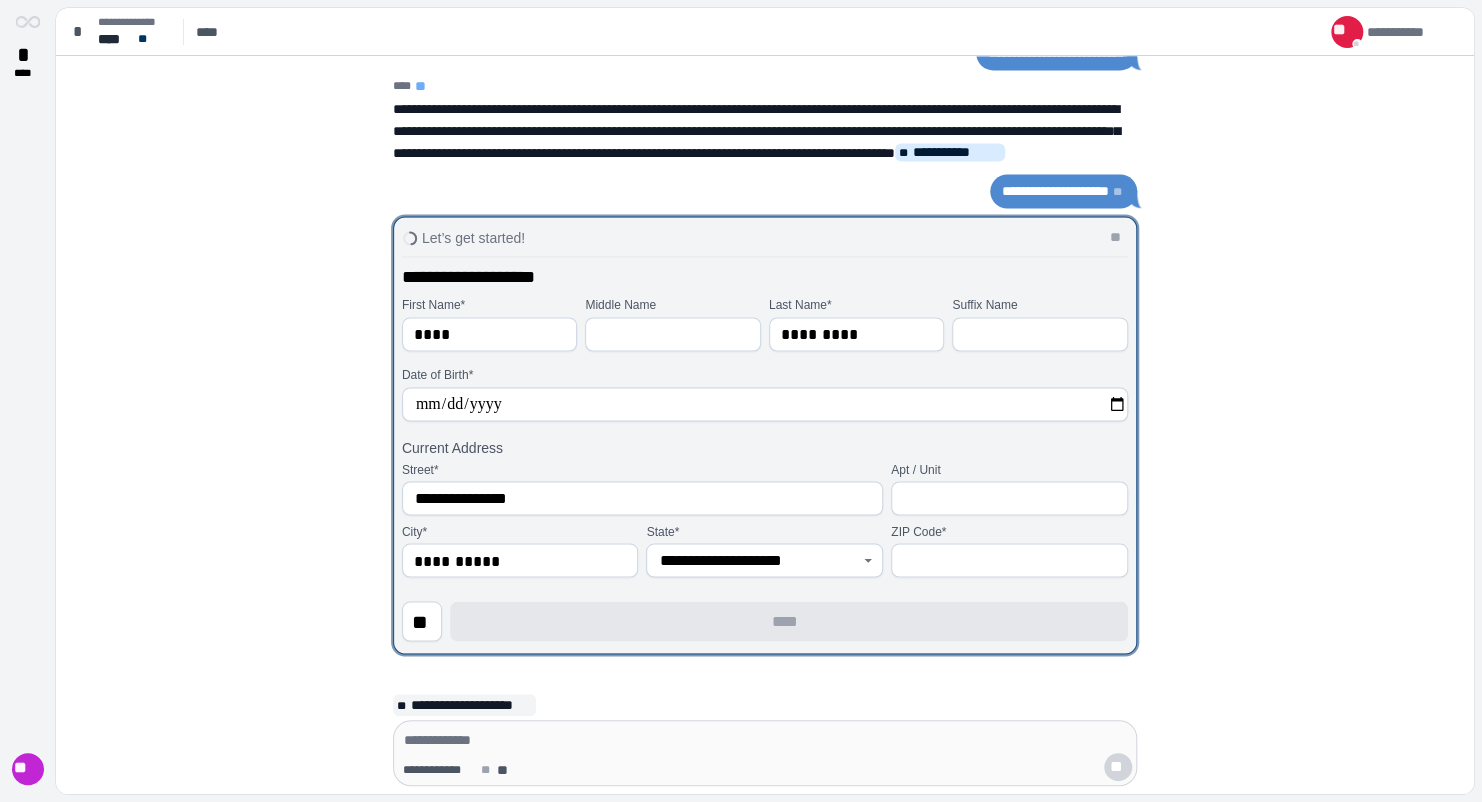 click at bounding box center (1009, 560) 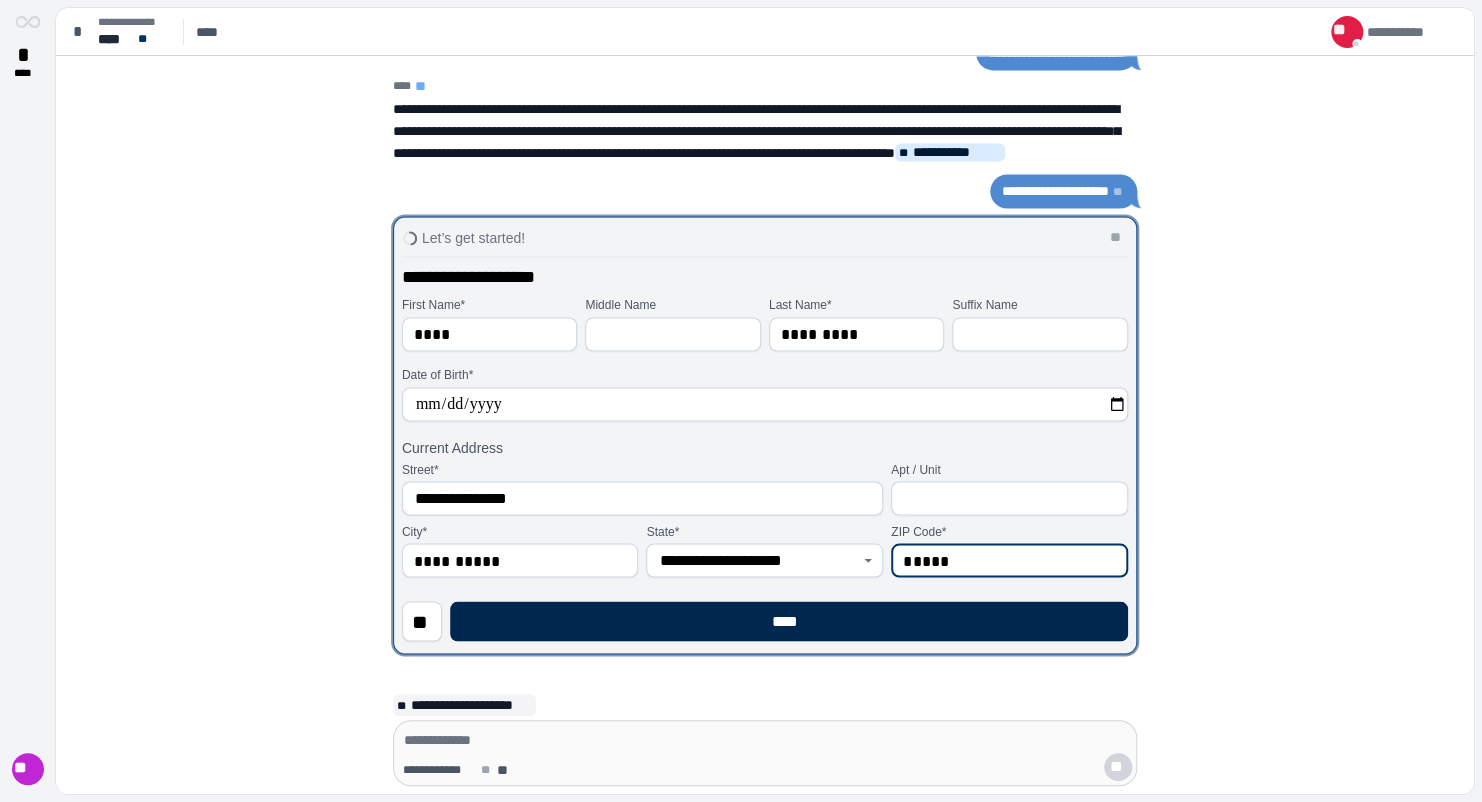 type on "*****" 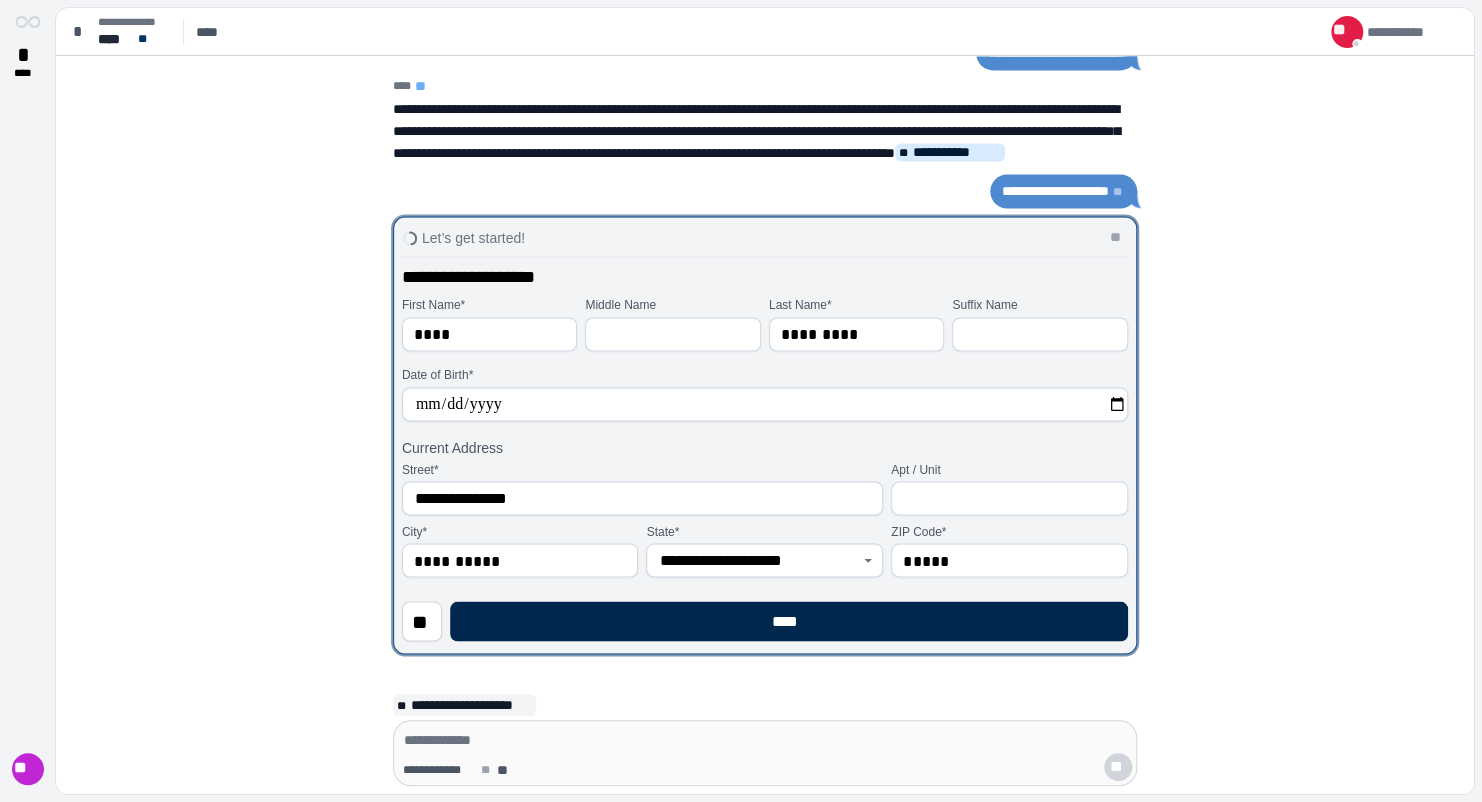 click on "****" at bounding box center [789, 621] 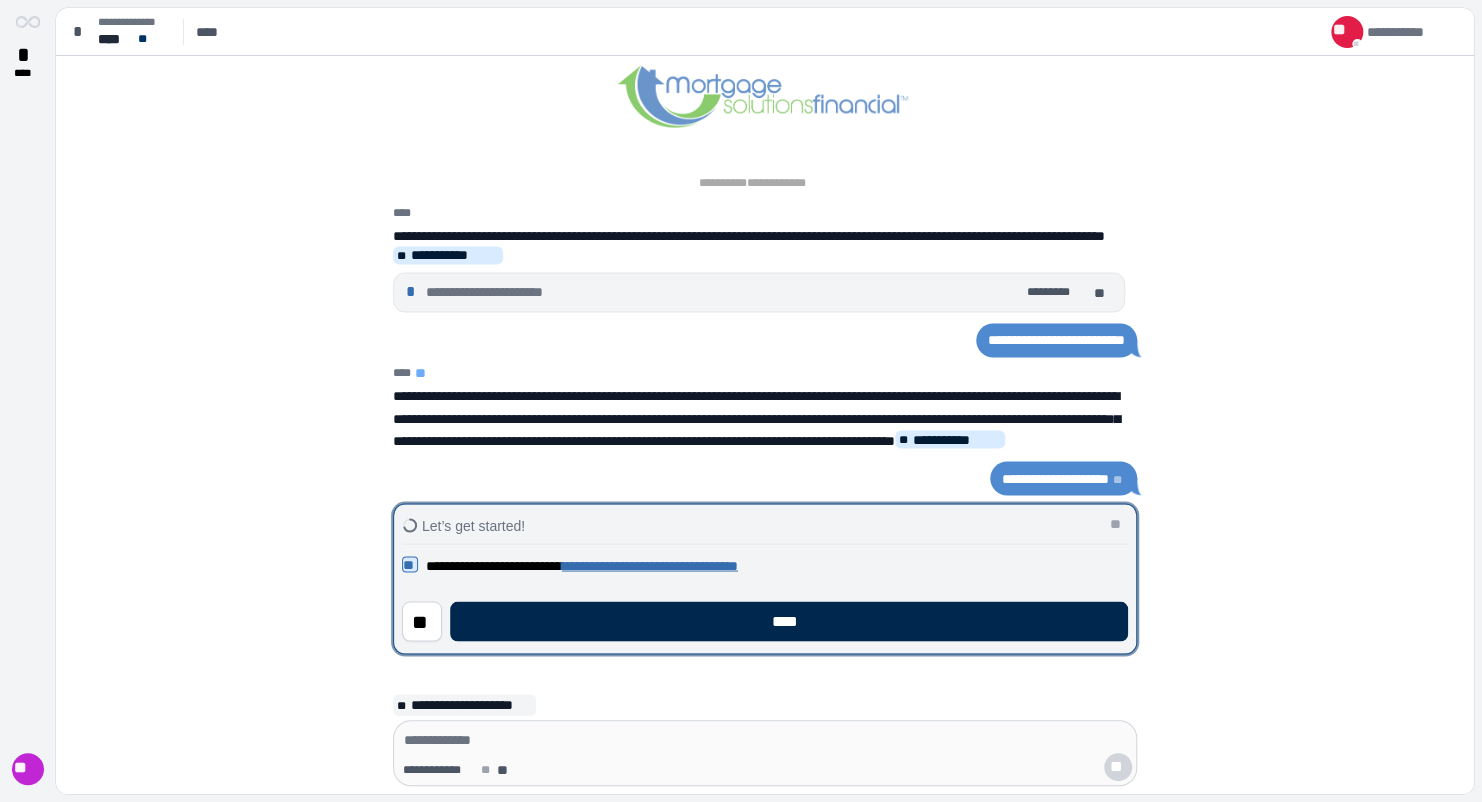 click on "****" at bounding box center (789, 621) 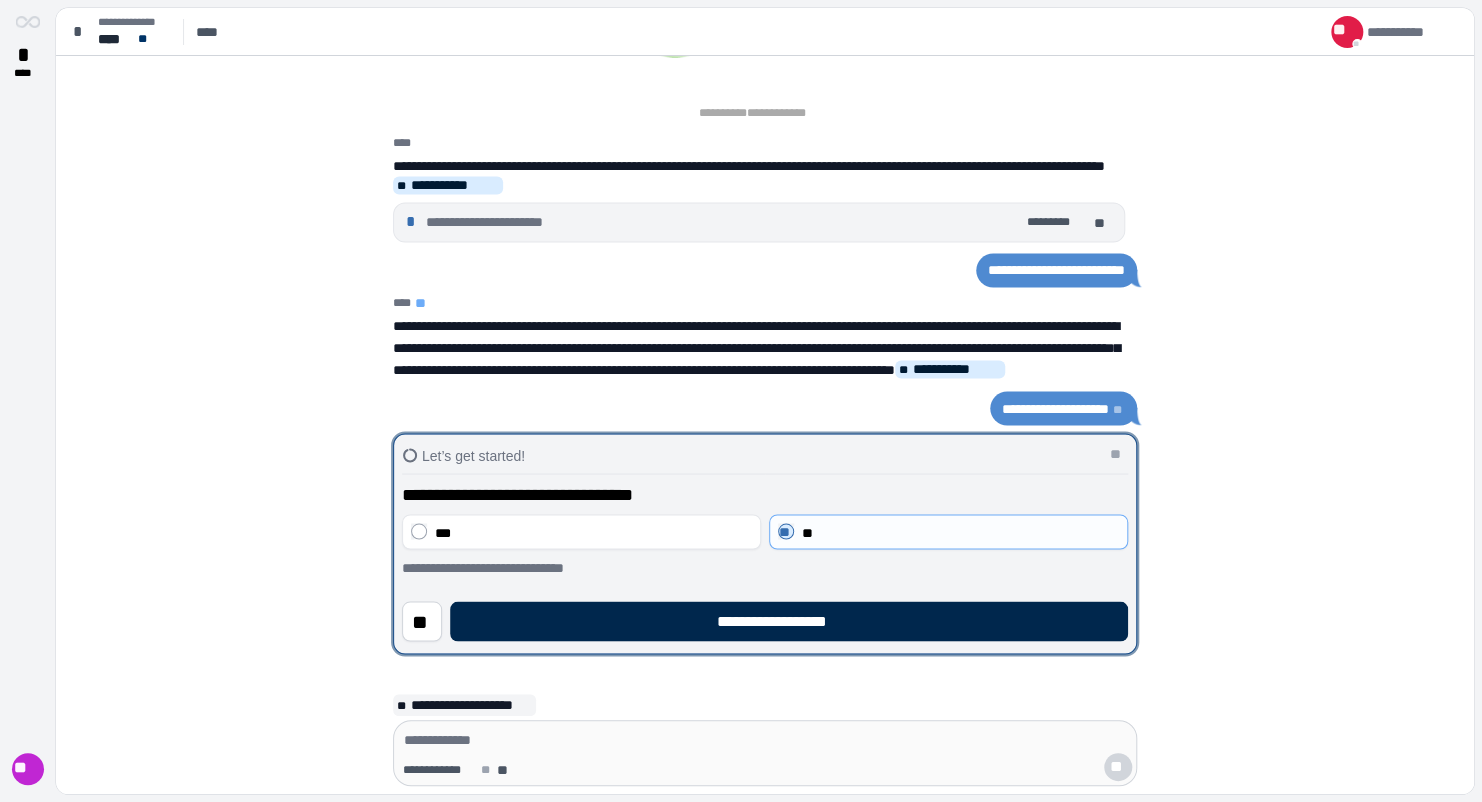 click on "**********" at bounding box center [788, 621] 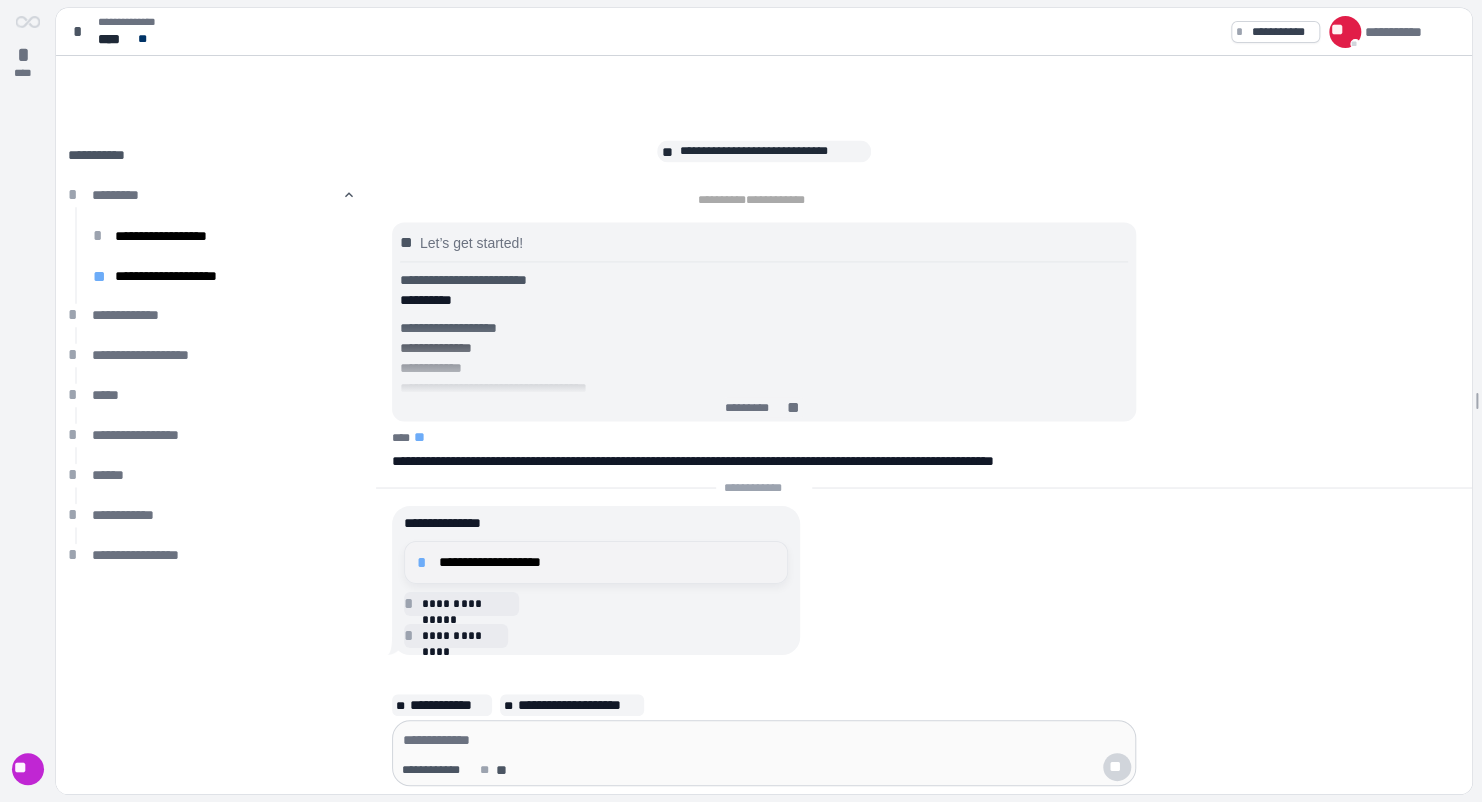 click on "**********" at bounding box center [607, 562] 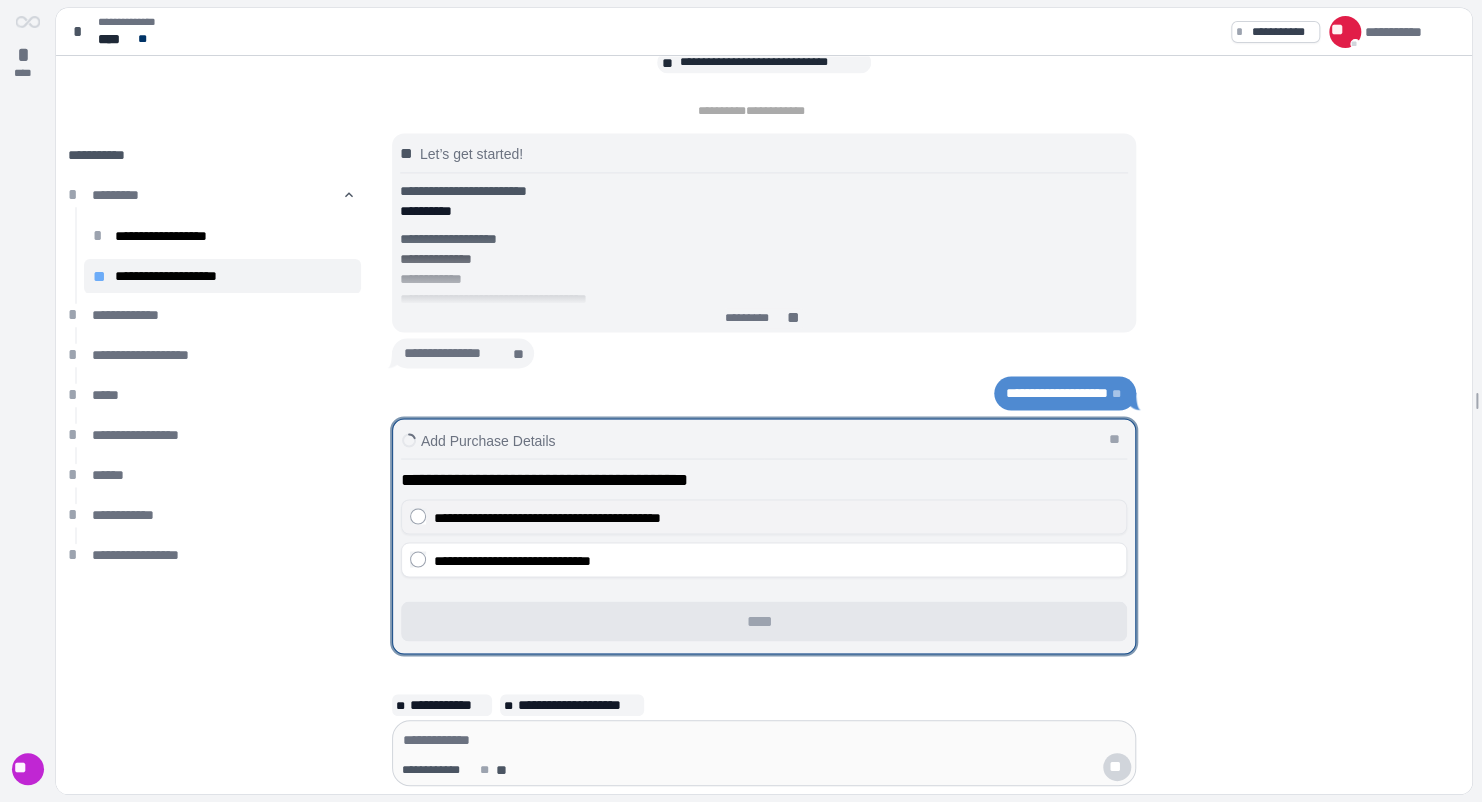 click on "**********" at bounding box center (547, 517) 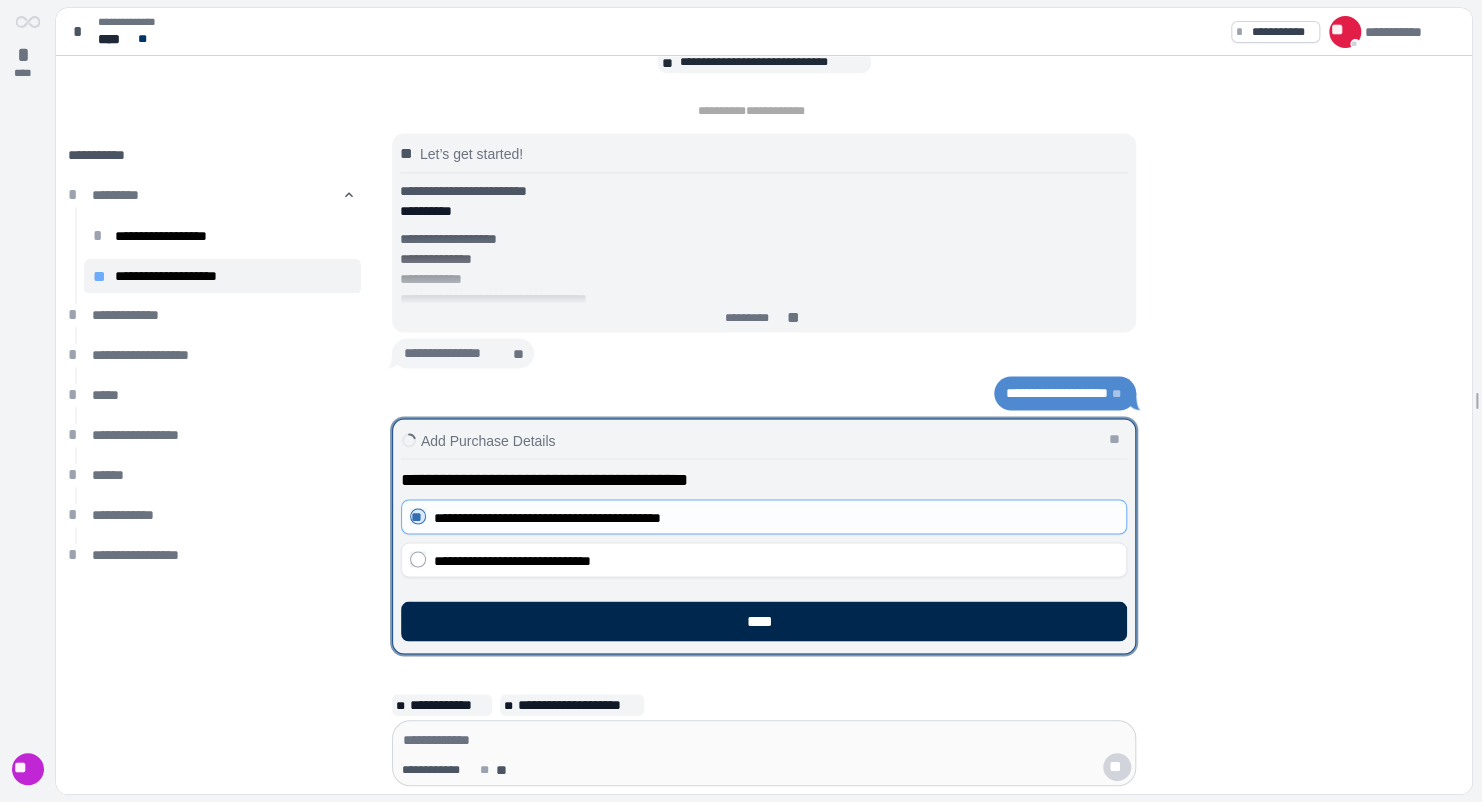 click on "****" at bounding box center (764, 621) 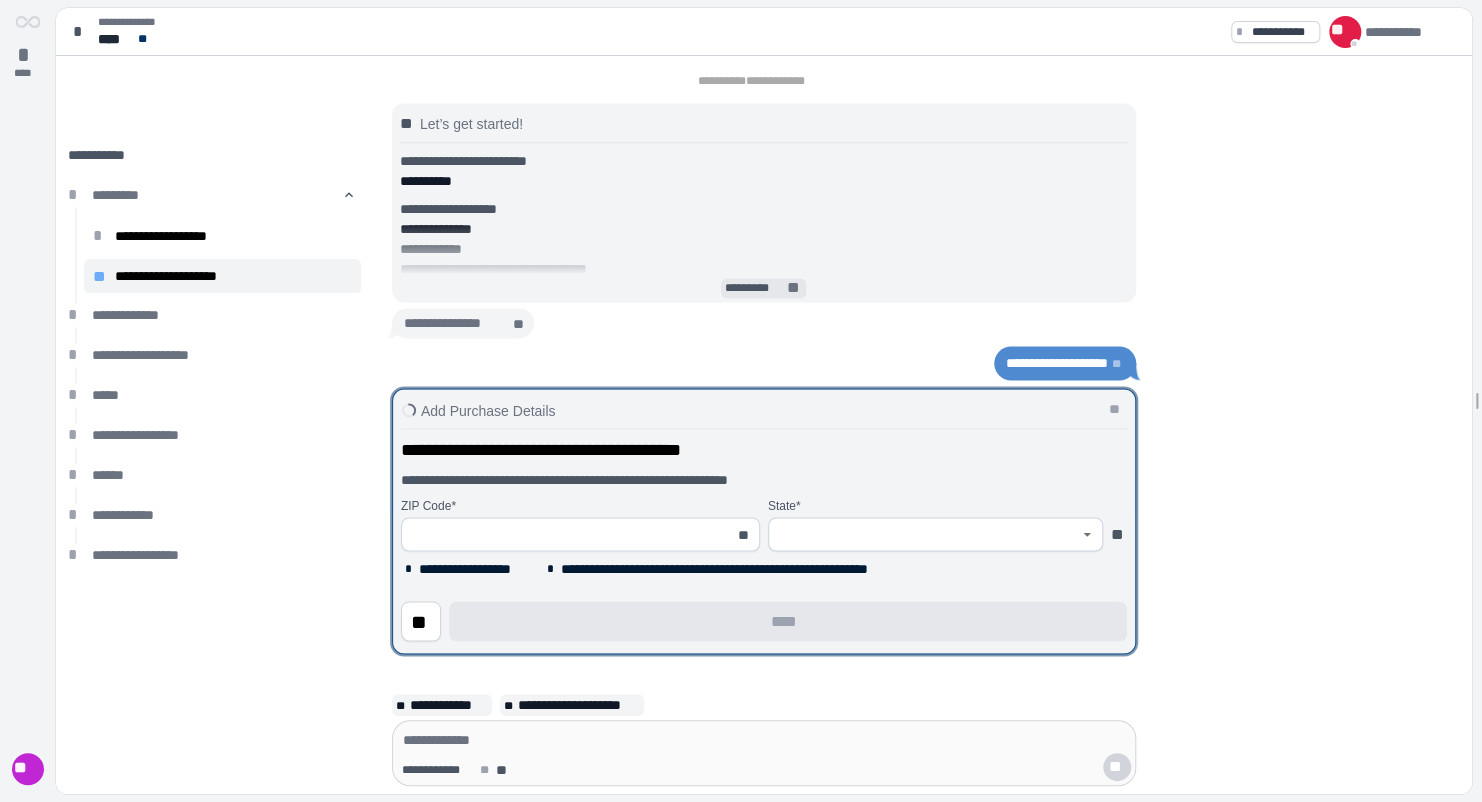 click on "*********" at bounding box center [754, 288] 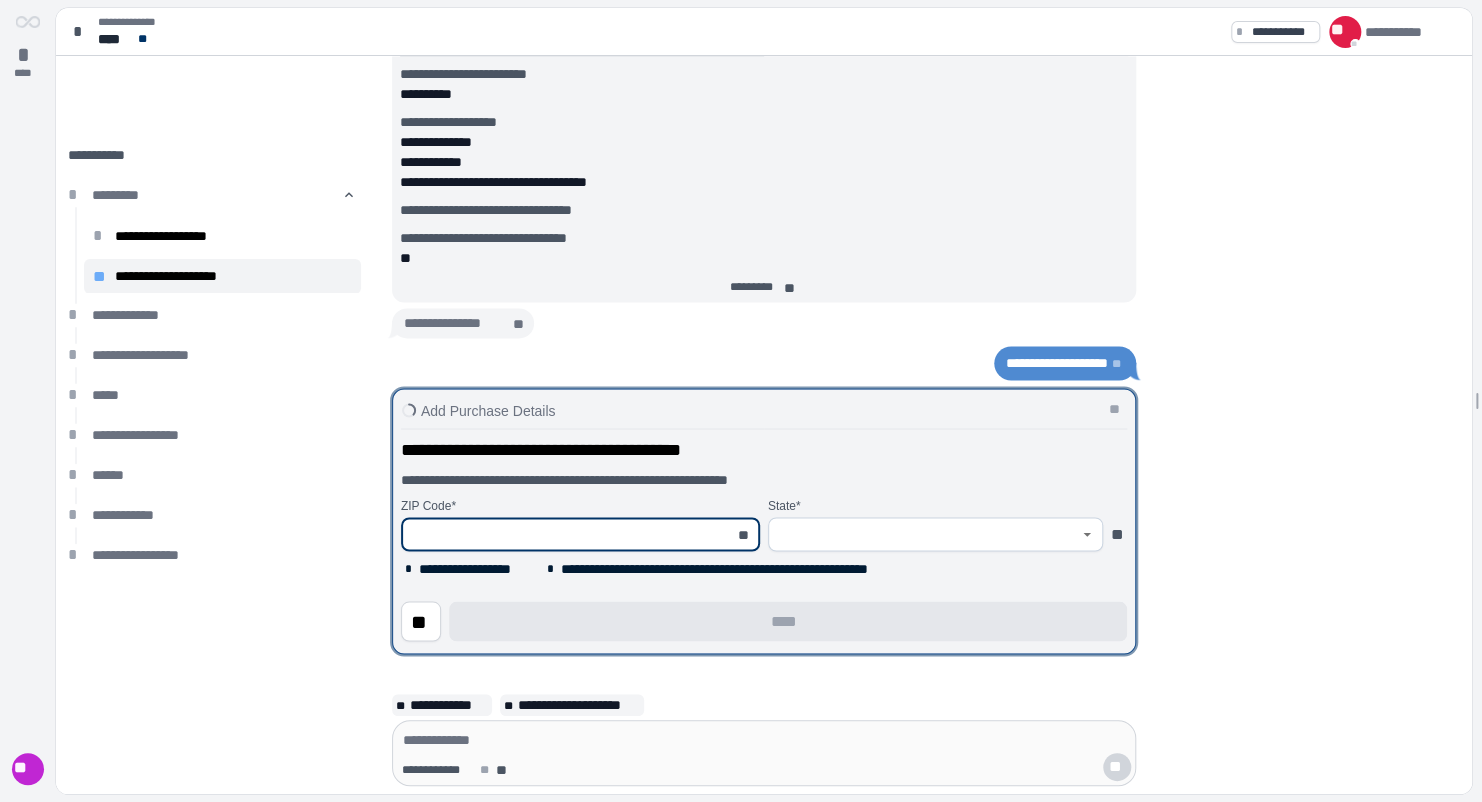 click at bounding box center (569, 534) 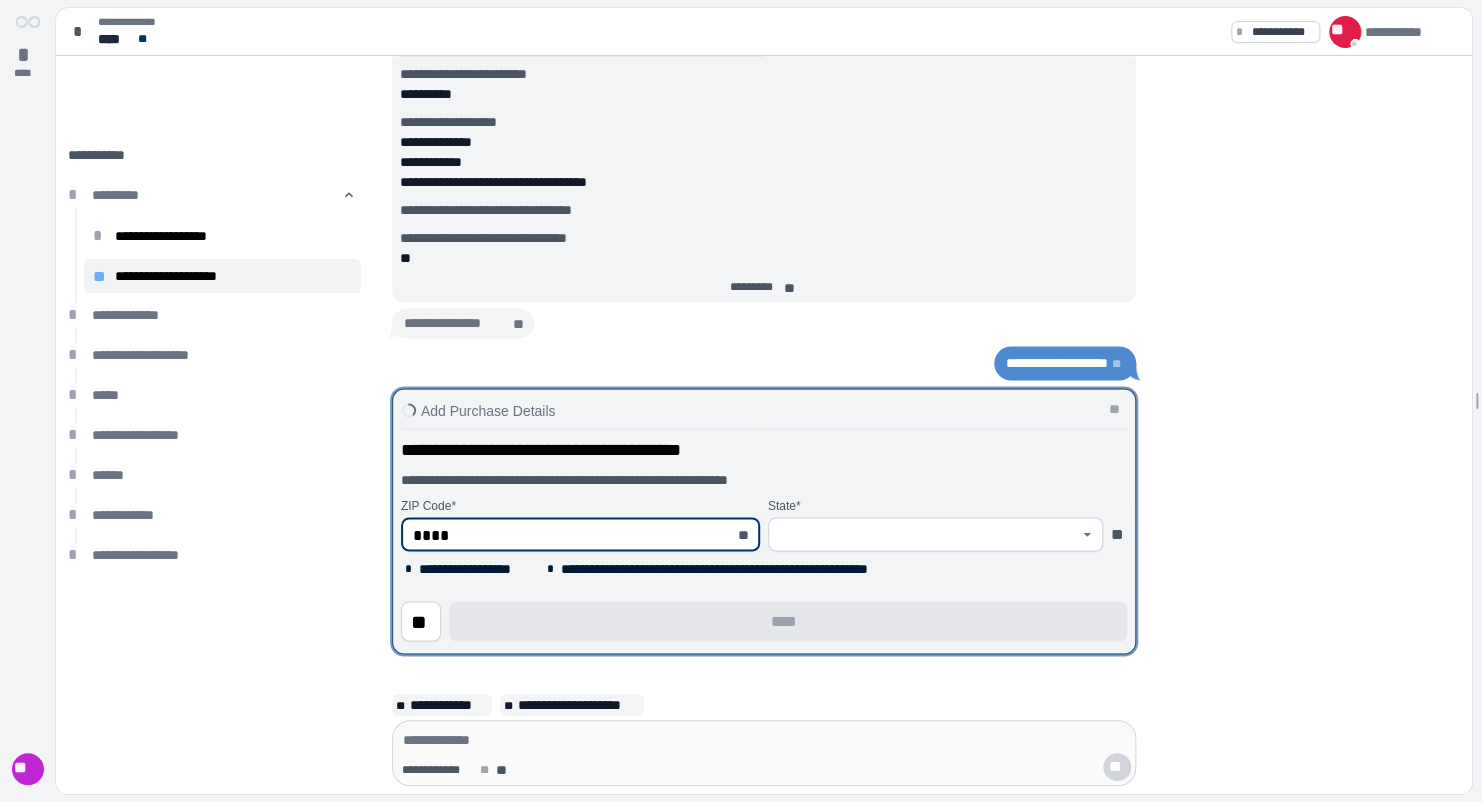 type on "*****" 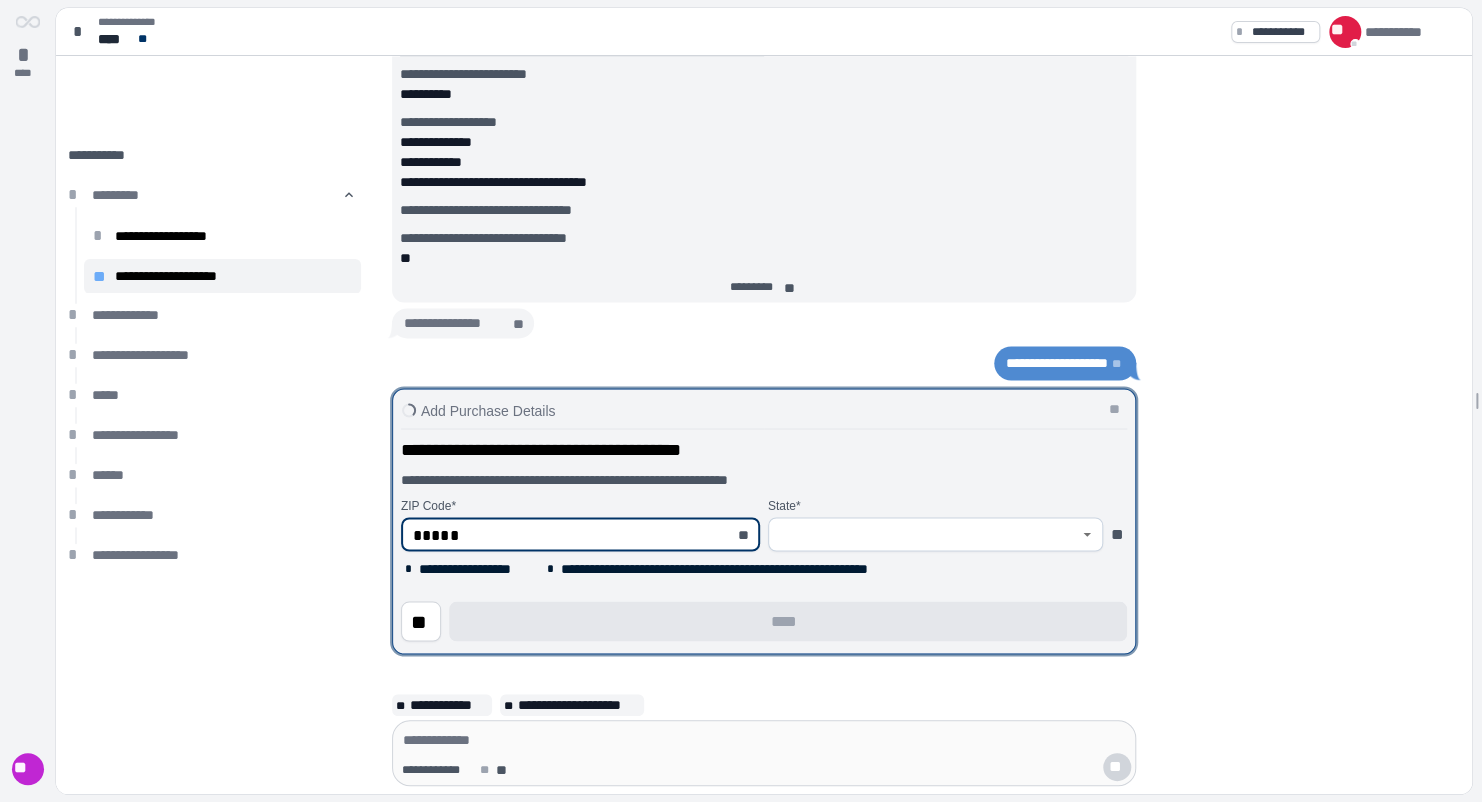 type on "**********" 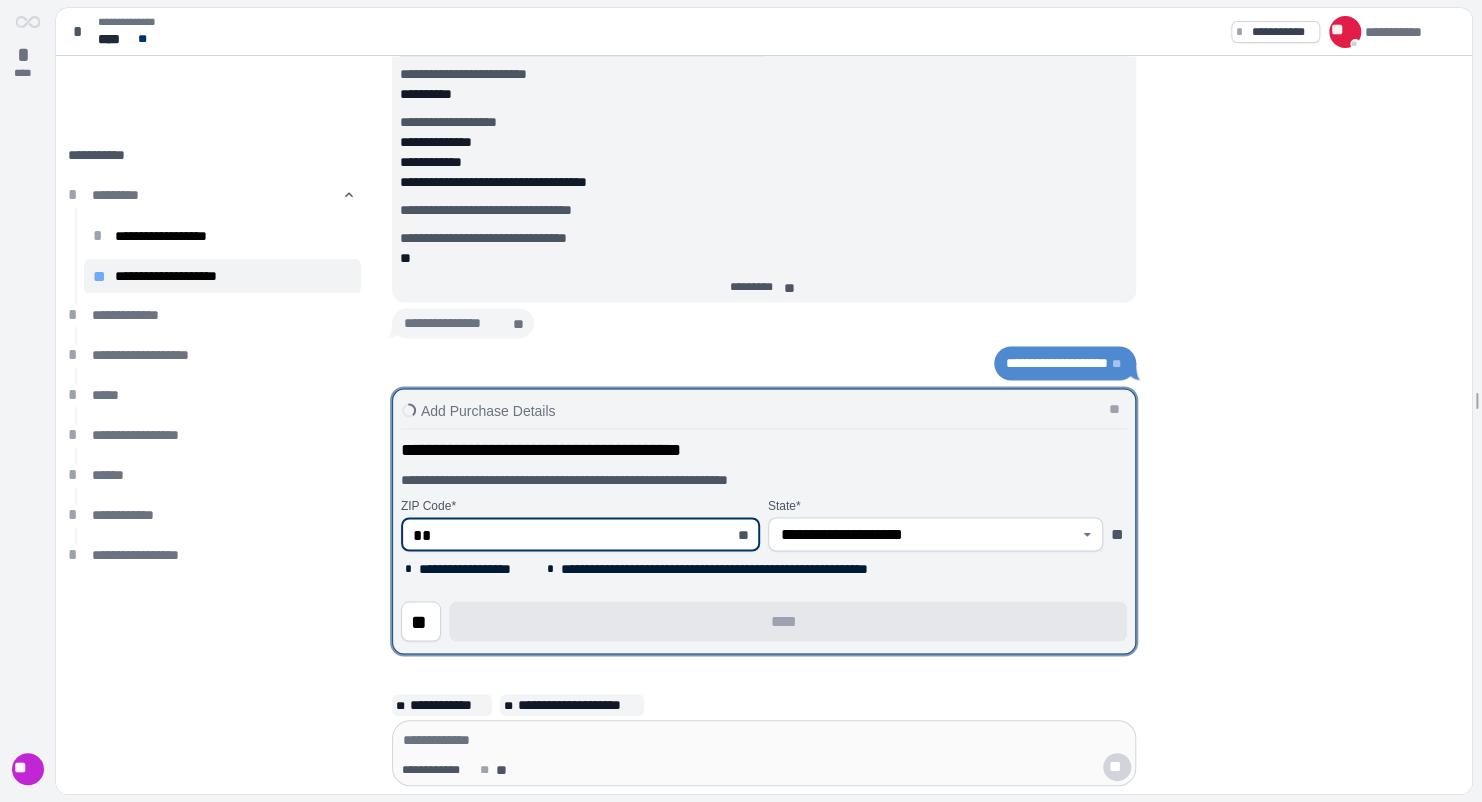 type on "*" 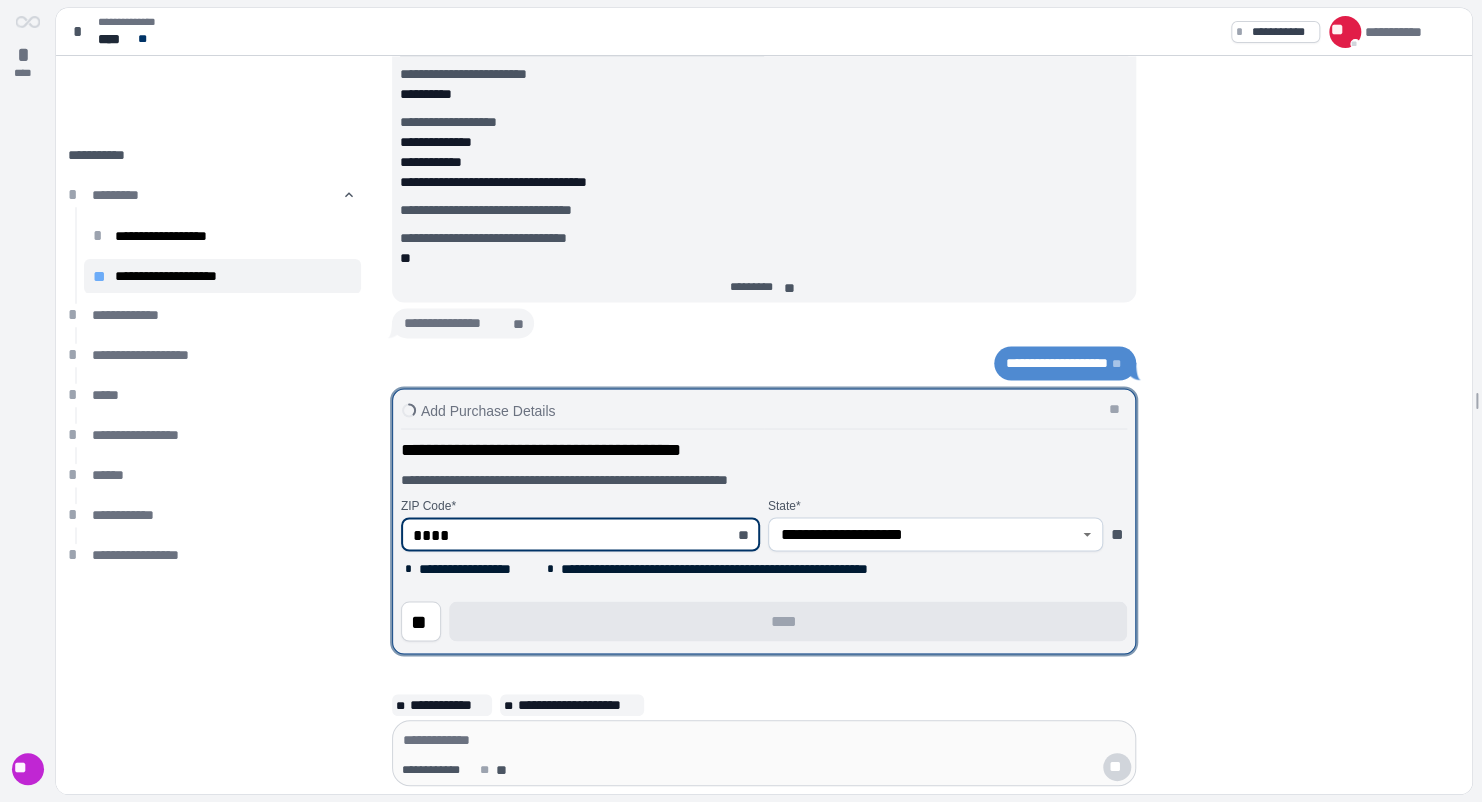type on "*****" 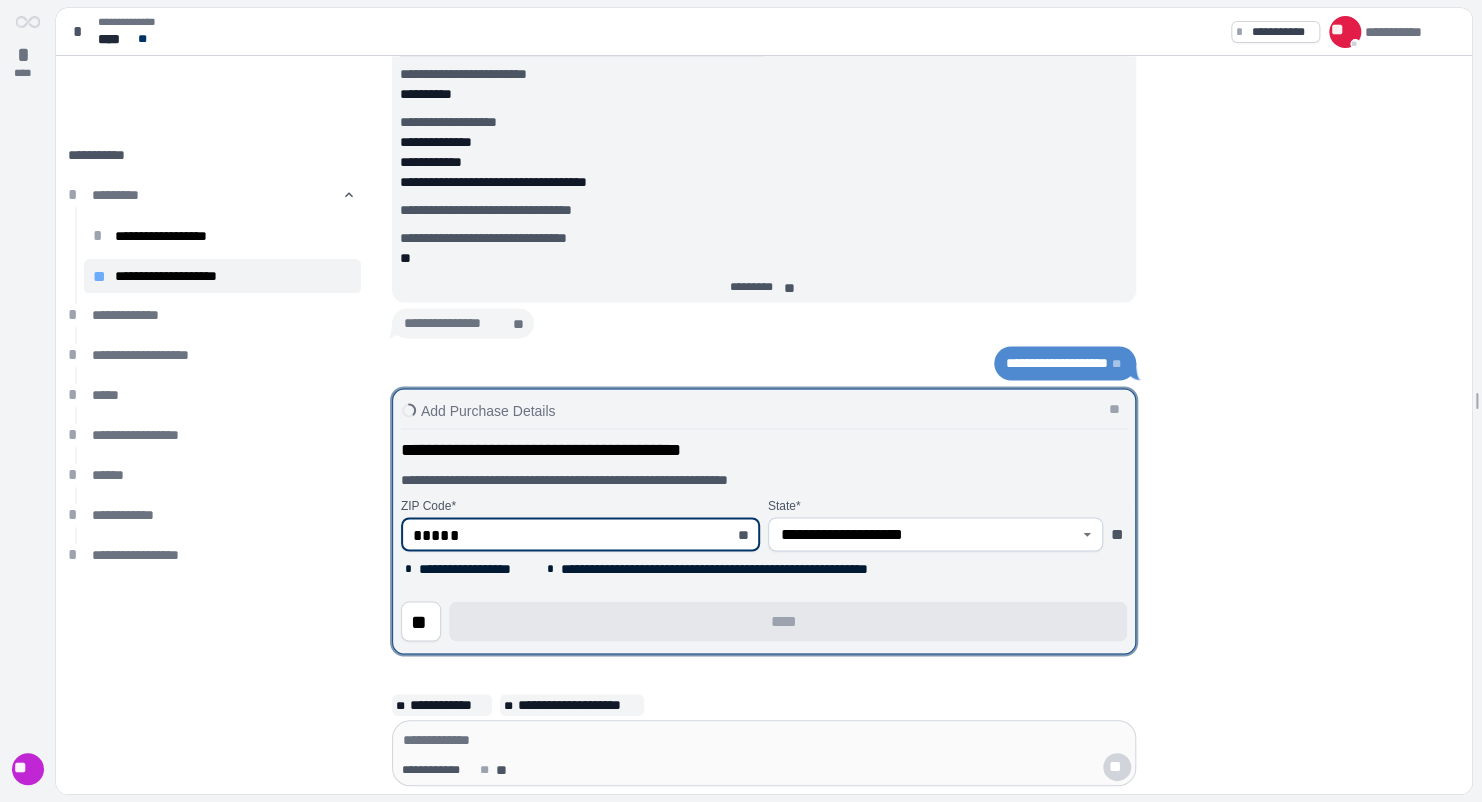 type on "*****" 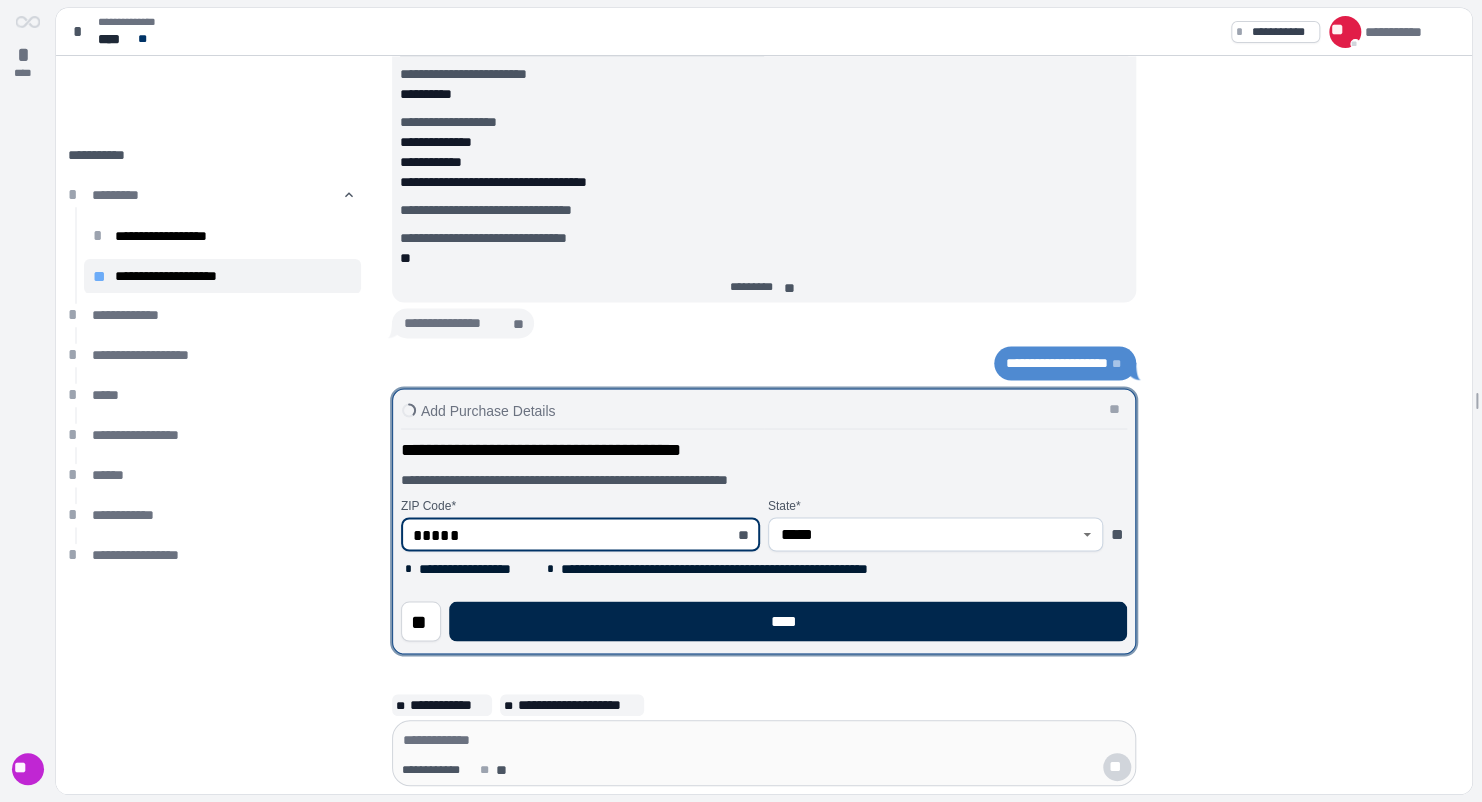 type on "*****" 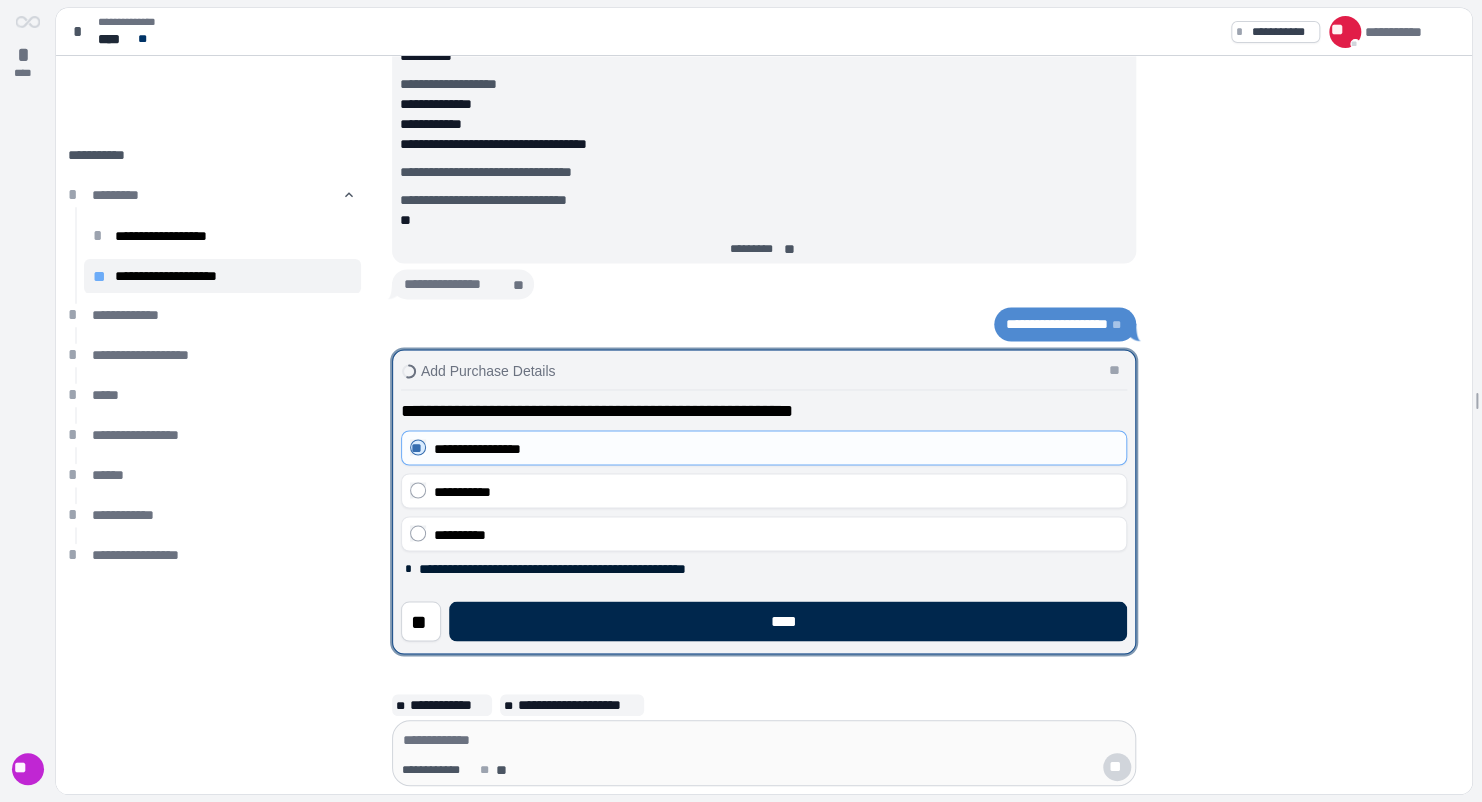 click on "****" at bounding box center [788, 621] 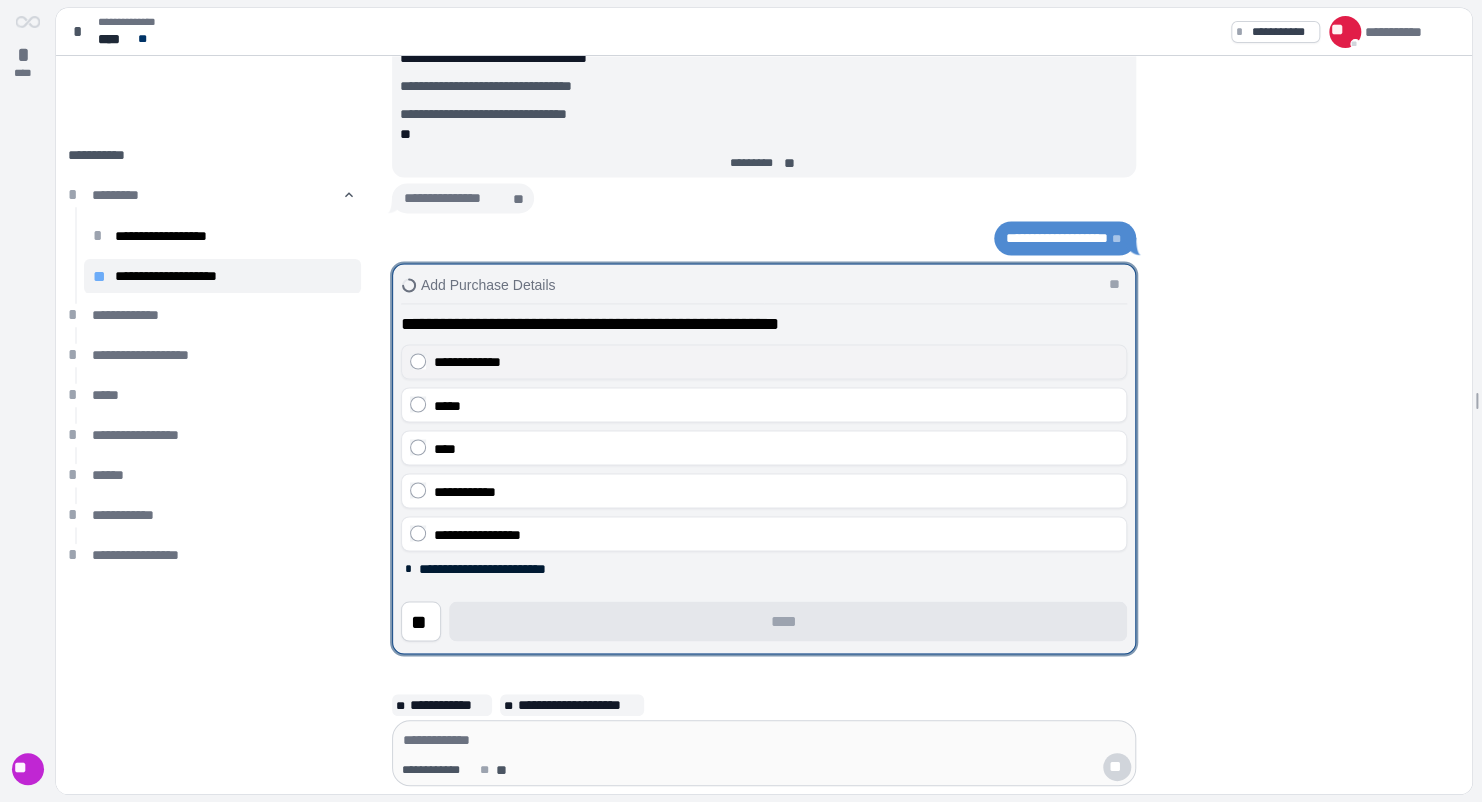 click on "**********" at bounding box center (467, 362) 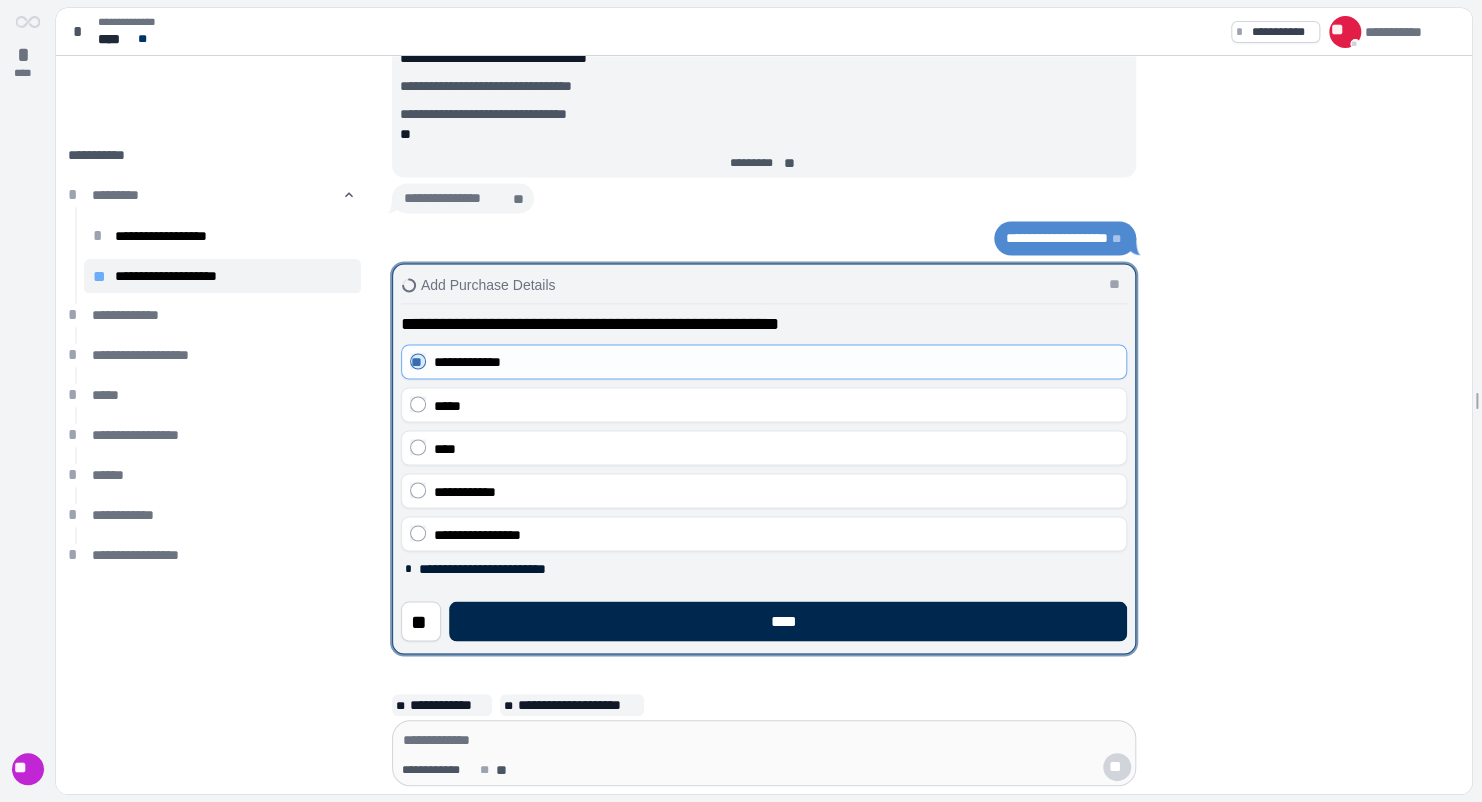 click on "****" at bounding box center (788, 621) 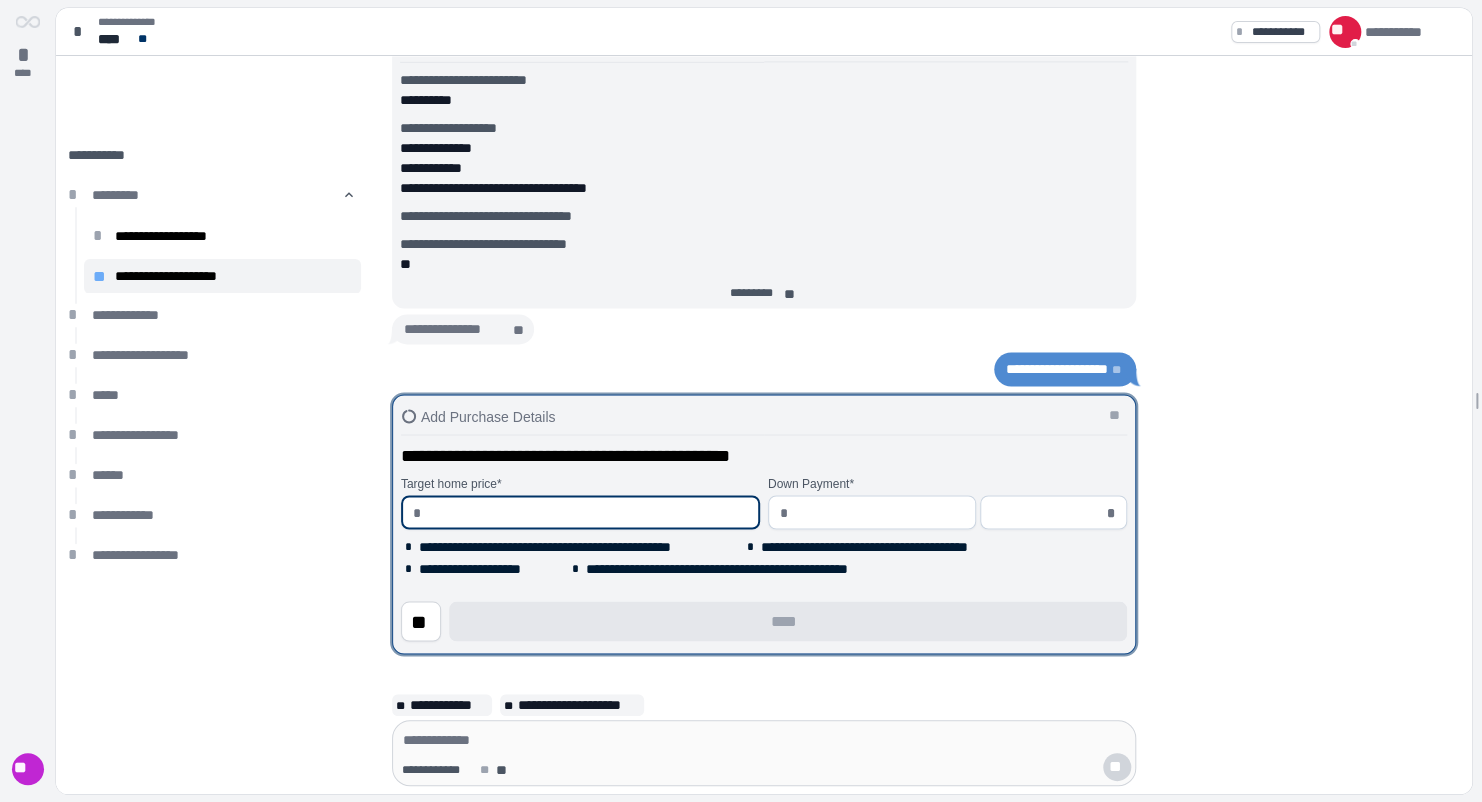 click at bounding box center (587, 512) 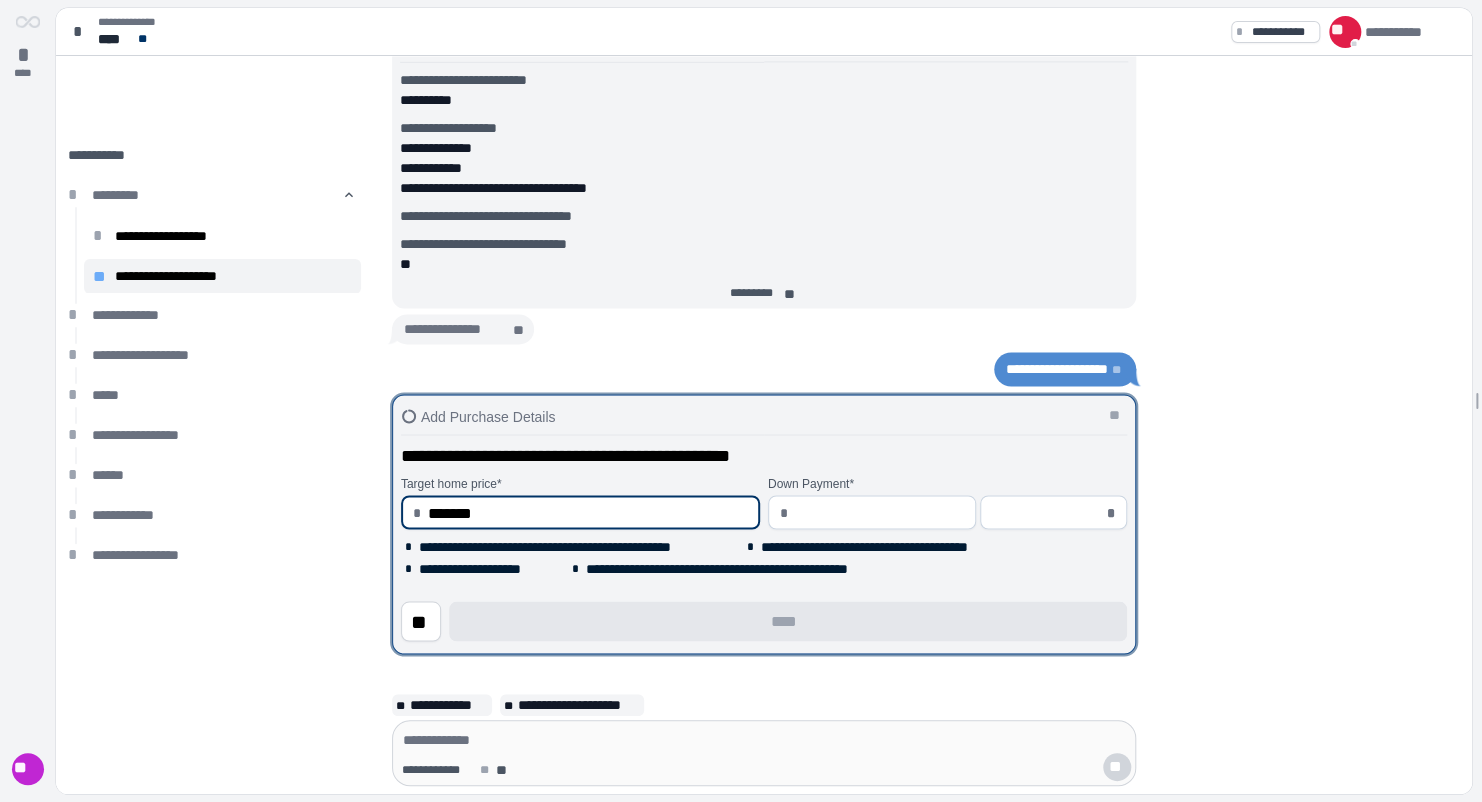 type on "**********" 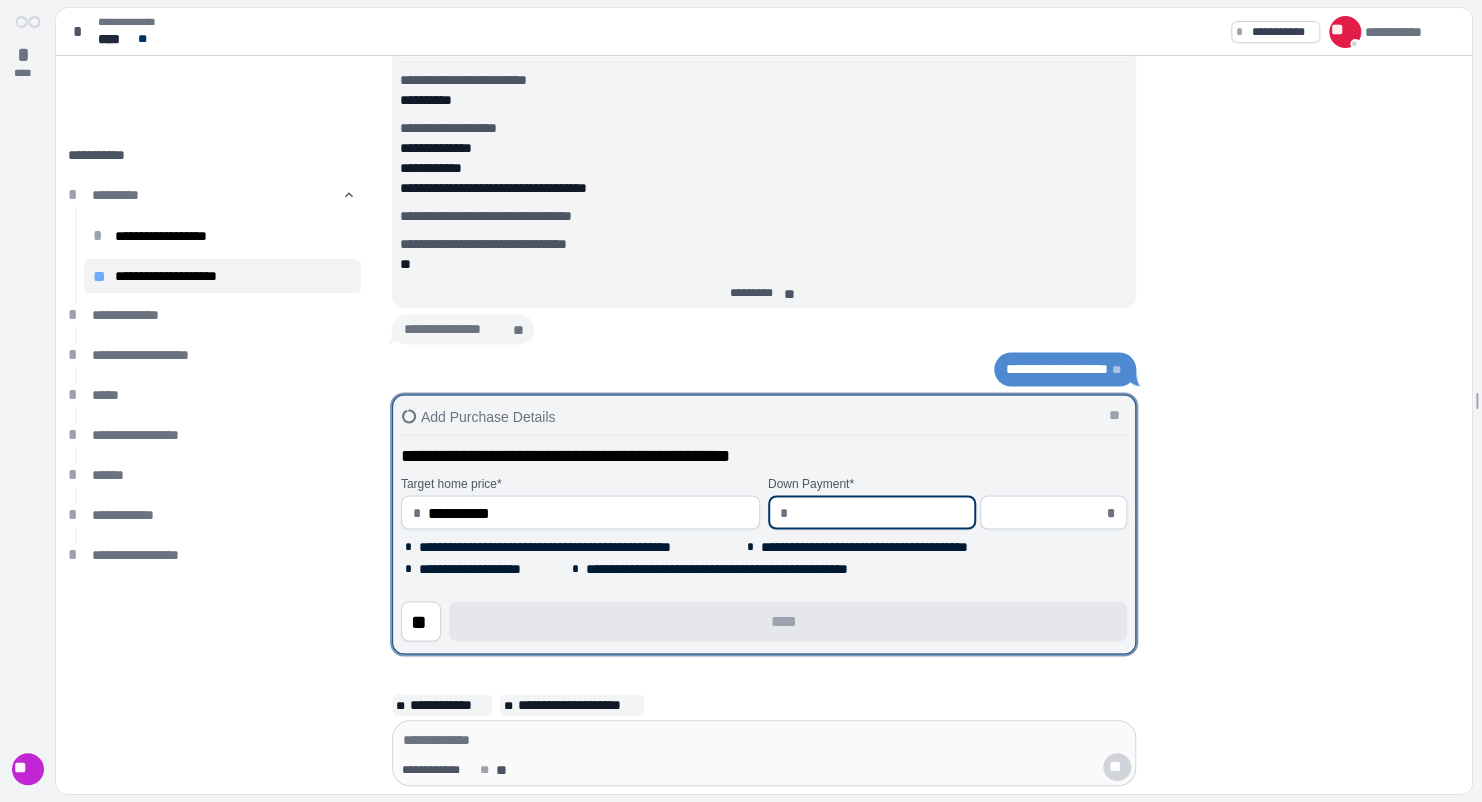 type on "*" 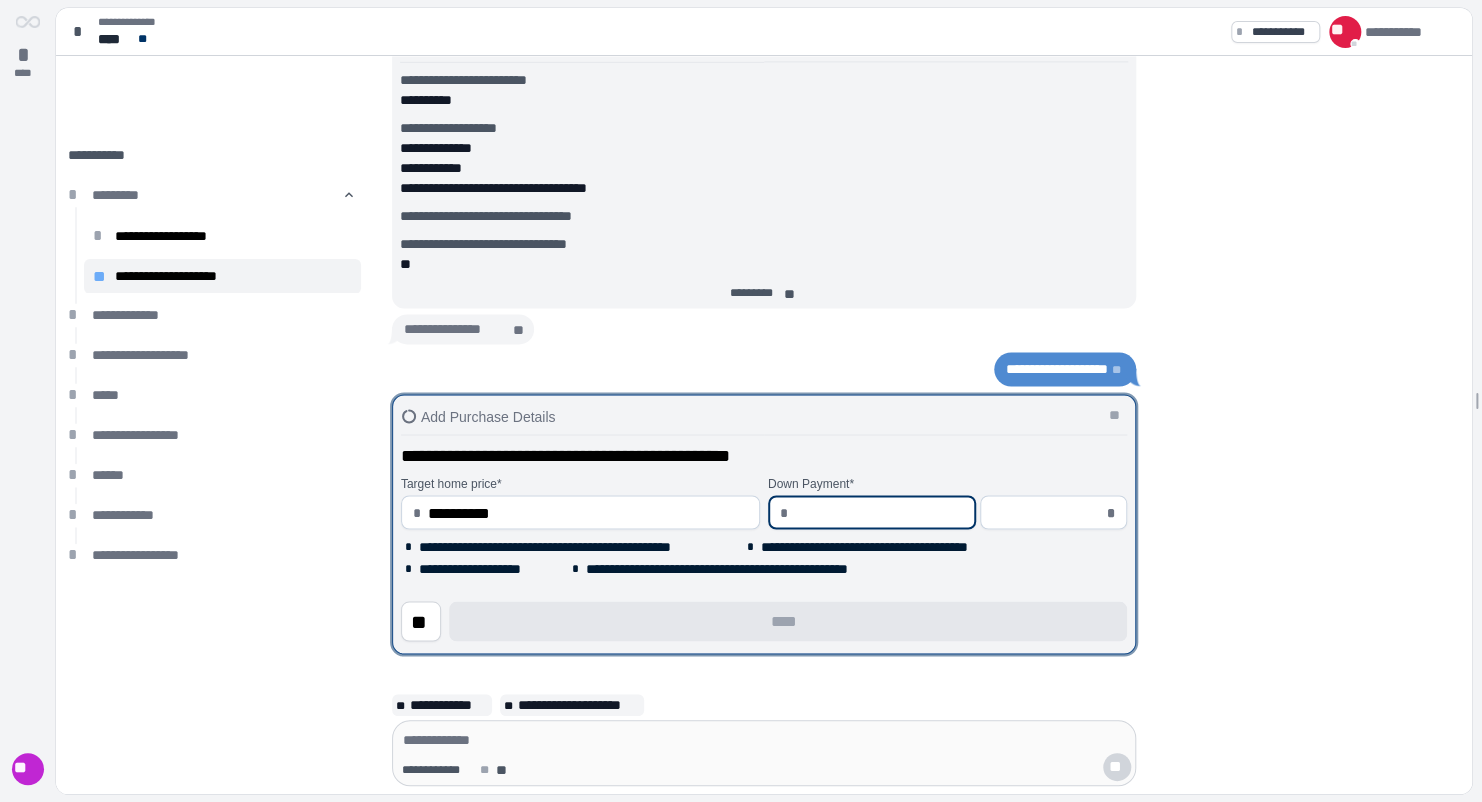 type on "*****" 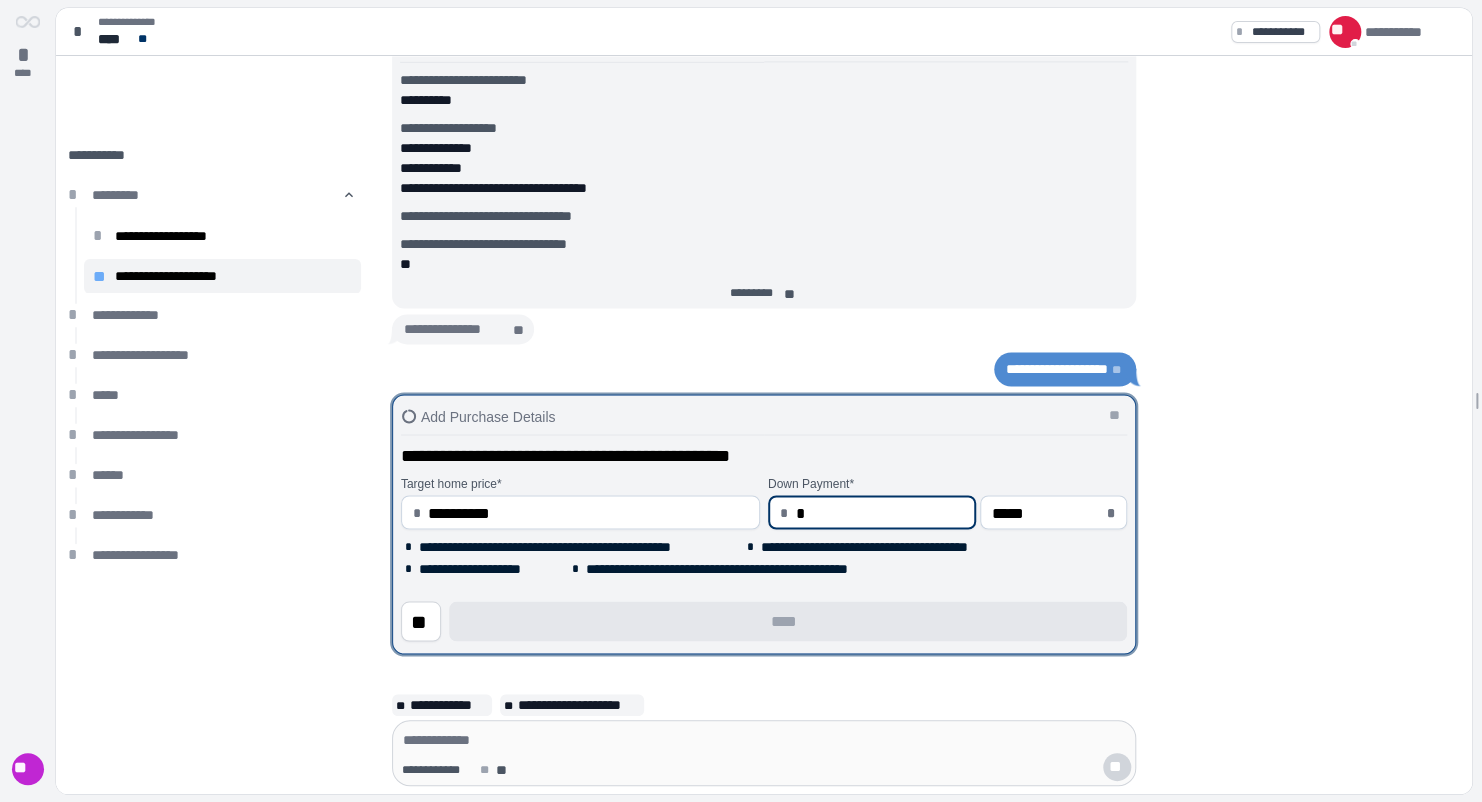 type on "****" 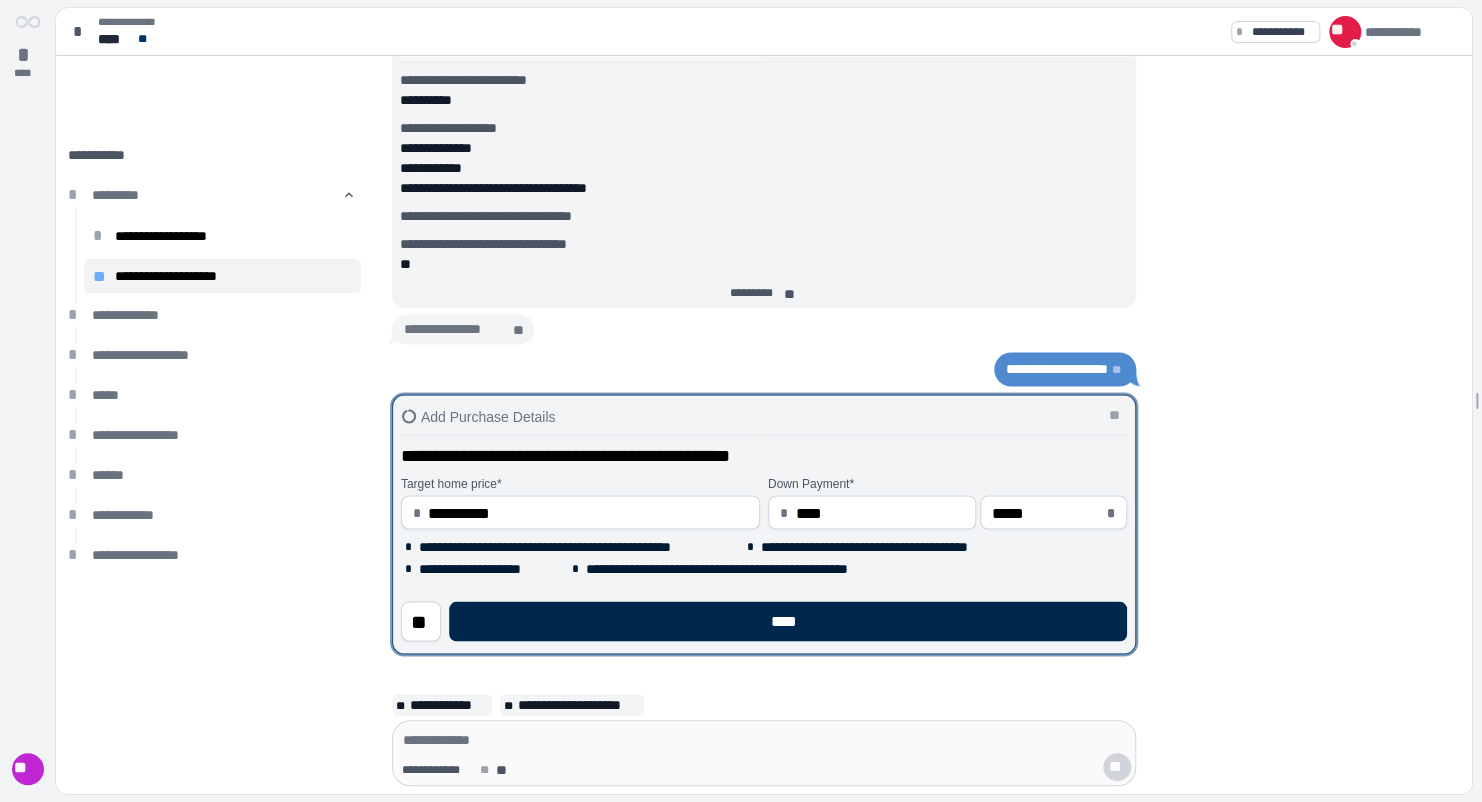 click on "****" at bounding box center (788, 621) 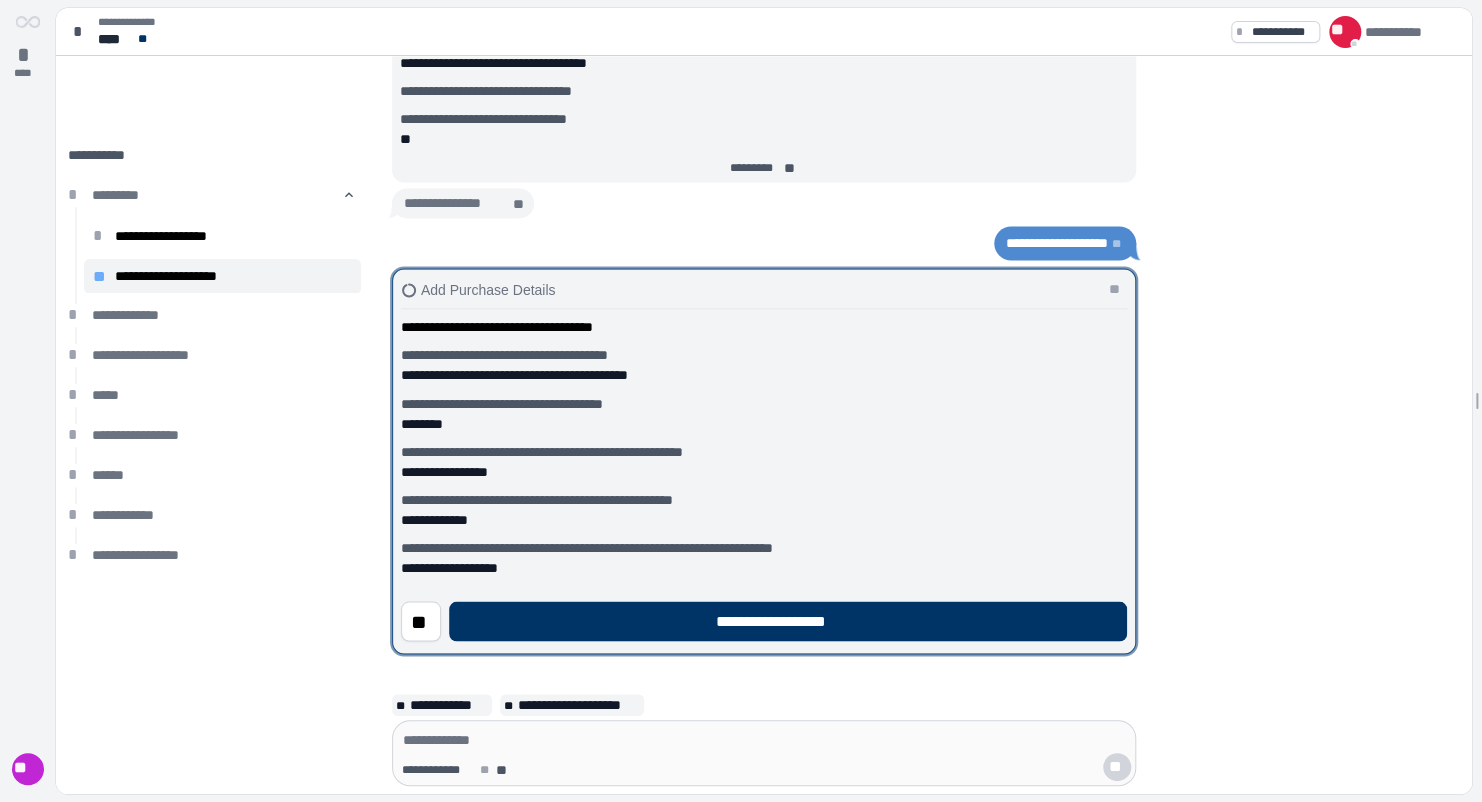 click on "**********" at bounding box center [788, 621] 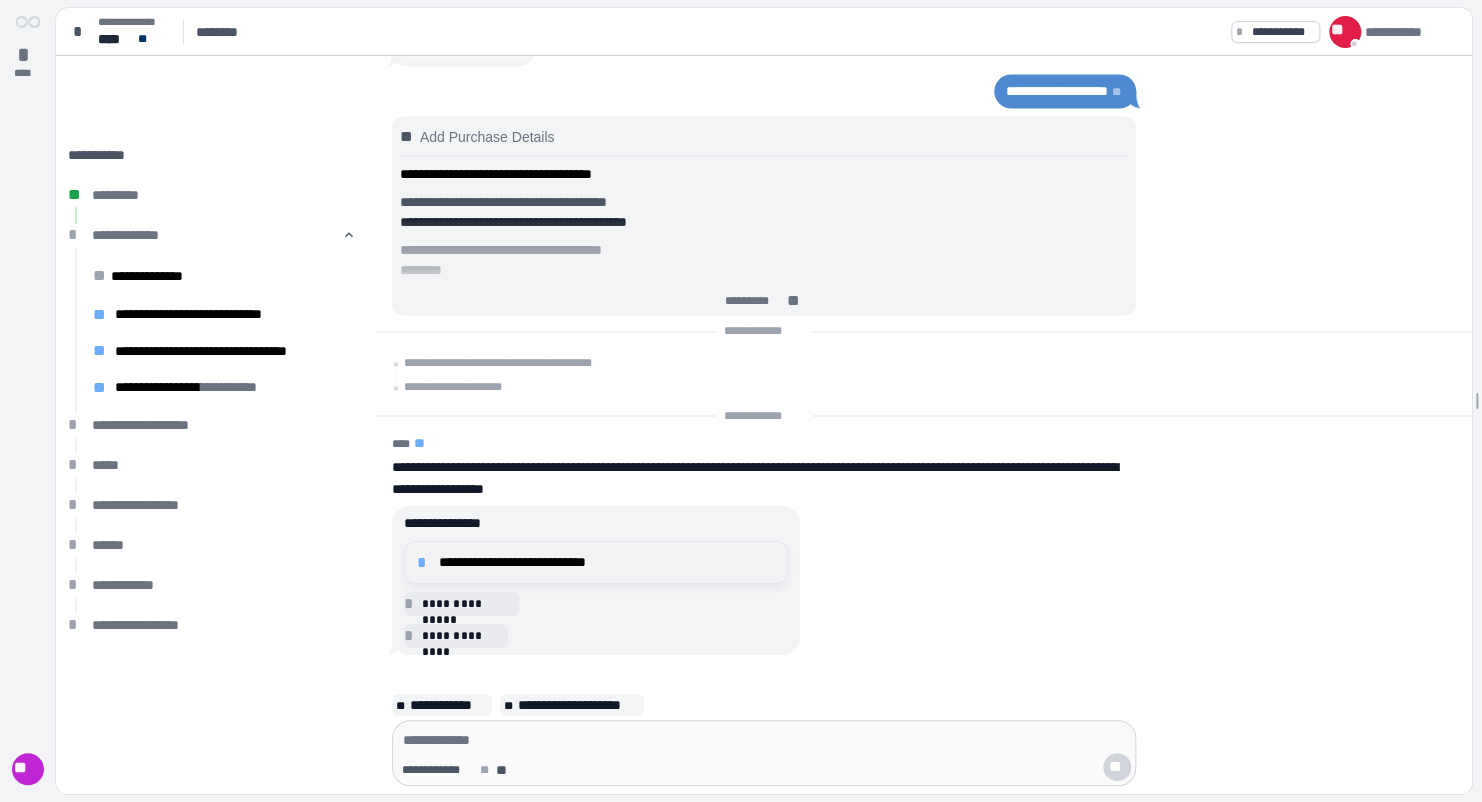 click on "**********" at bounding box center [607, 562] 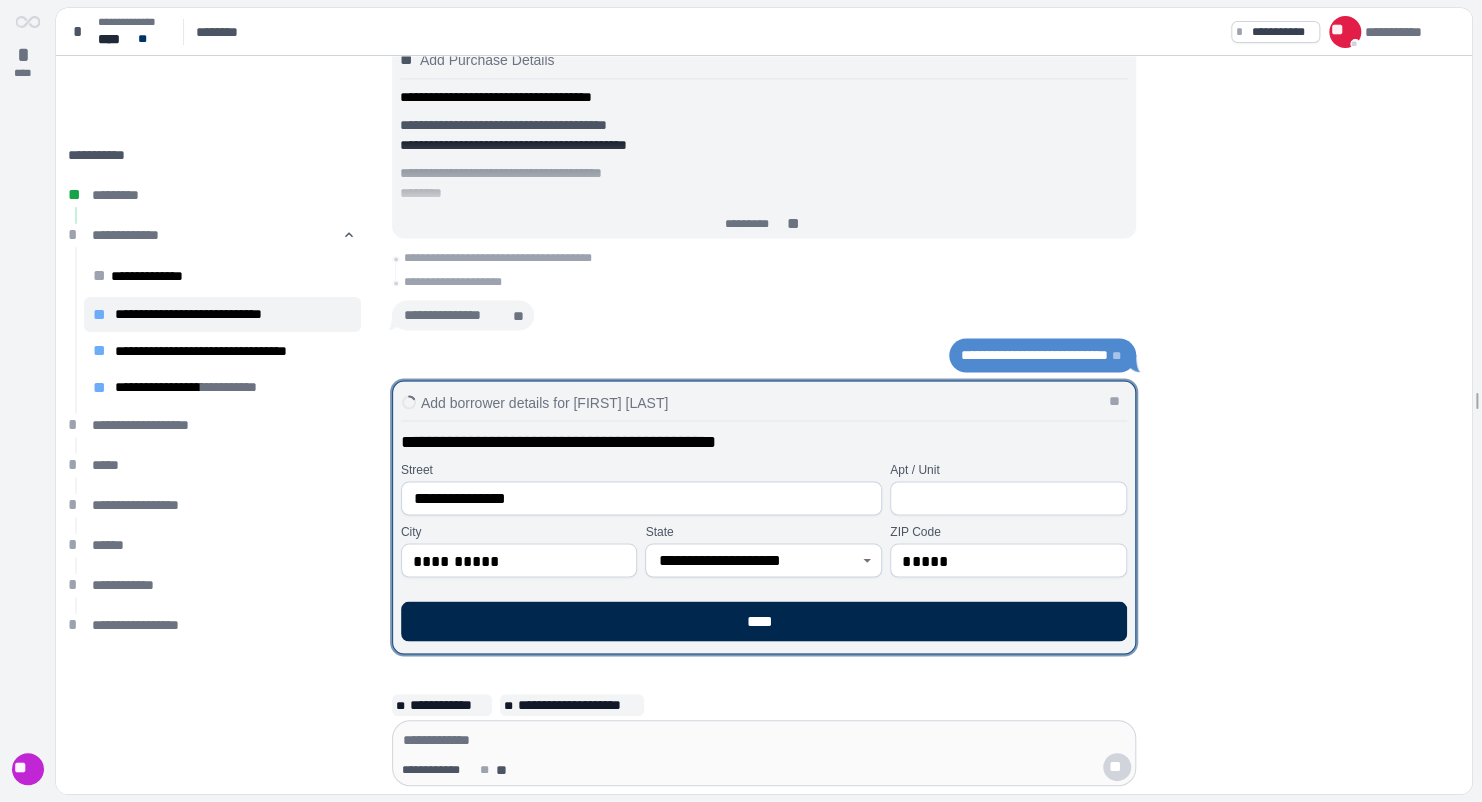 click on "****" at bounding box center [764, 621] 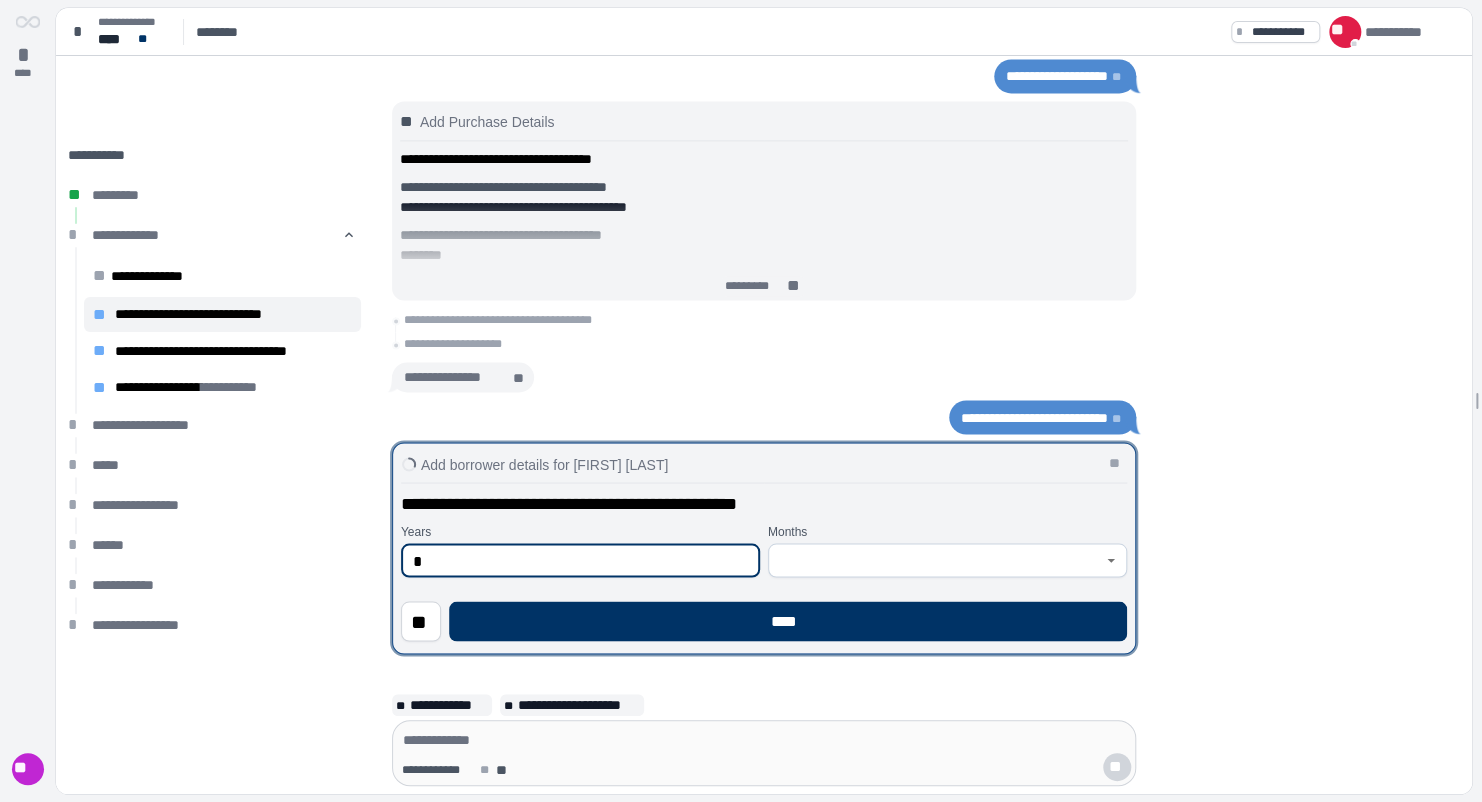 type on "*" 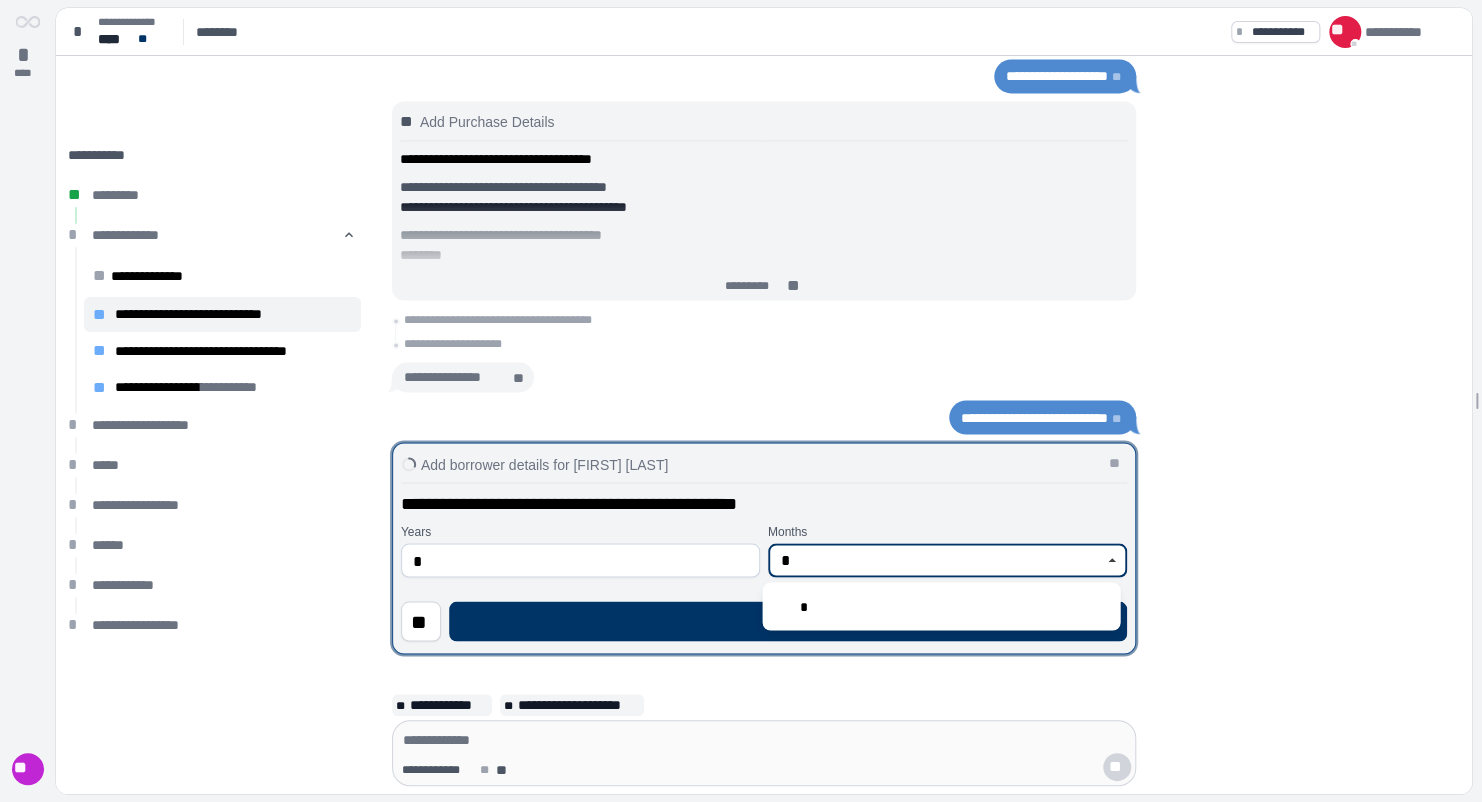 type on "*" 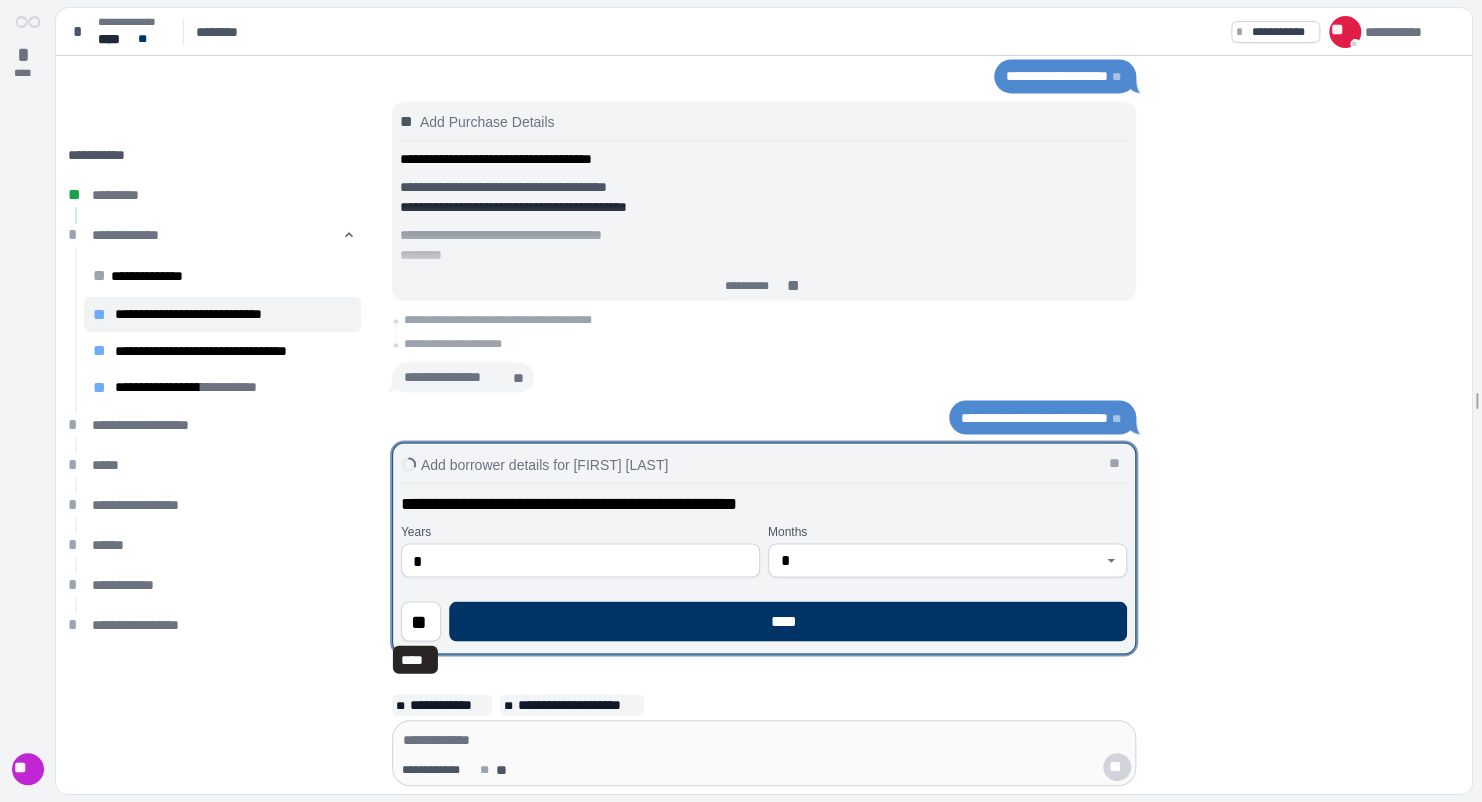 type 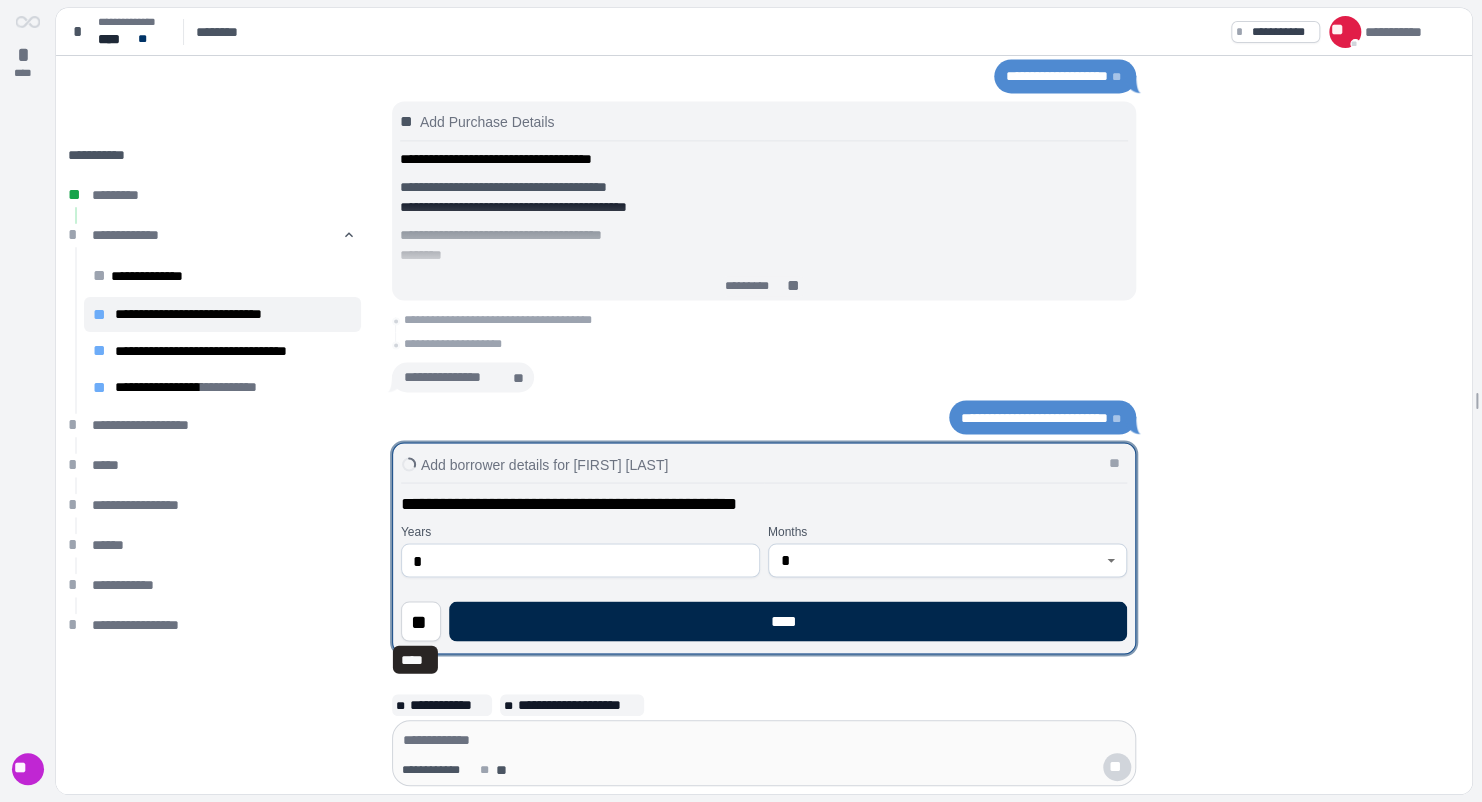click on "****" at bounding box center [788, 621] 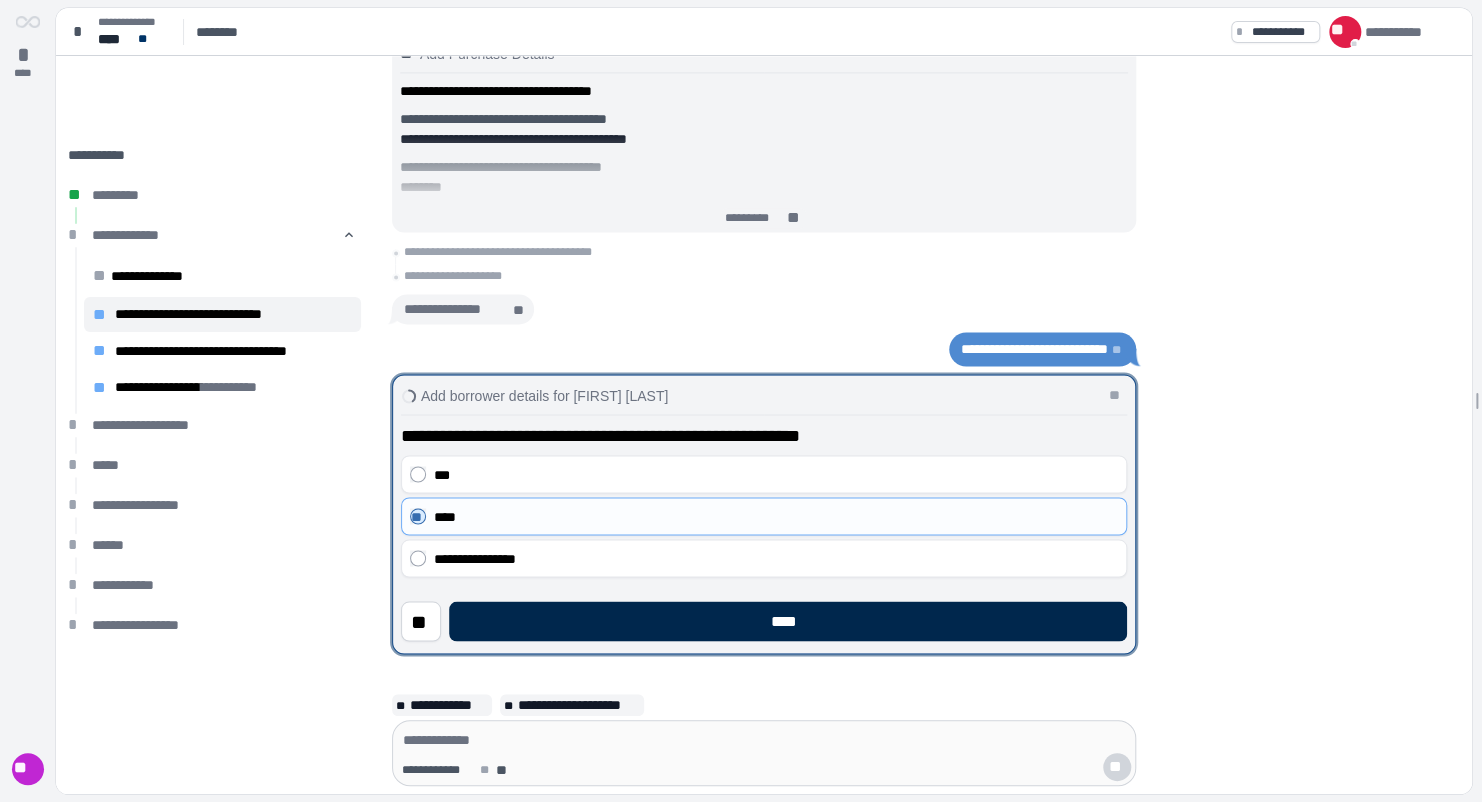 click on "****" at bounding box center (788, 621) 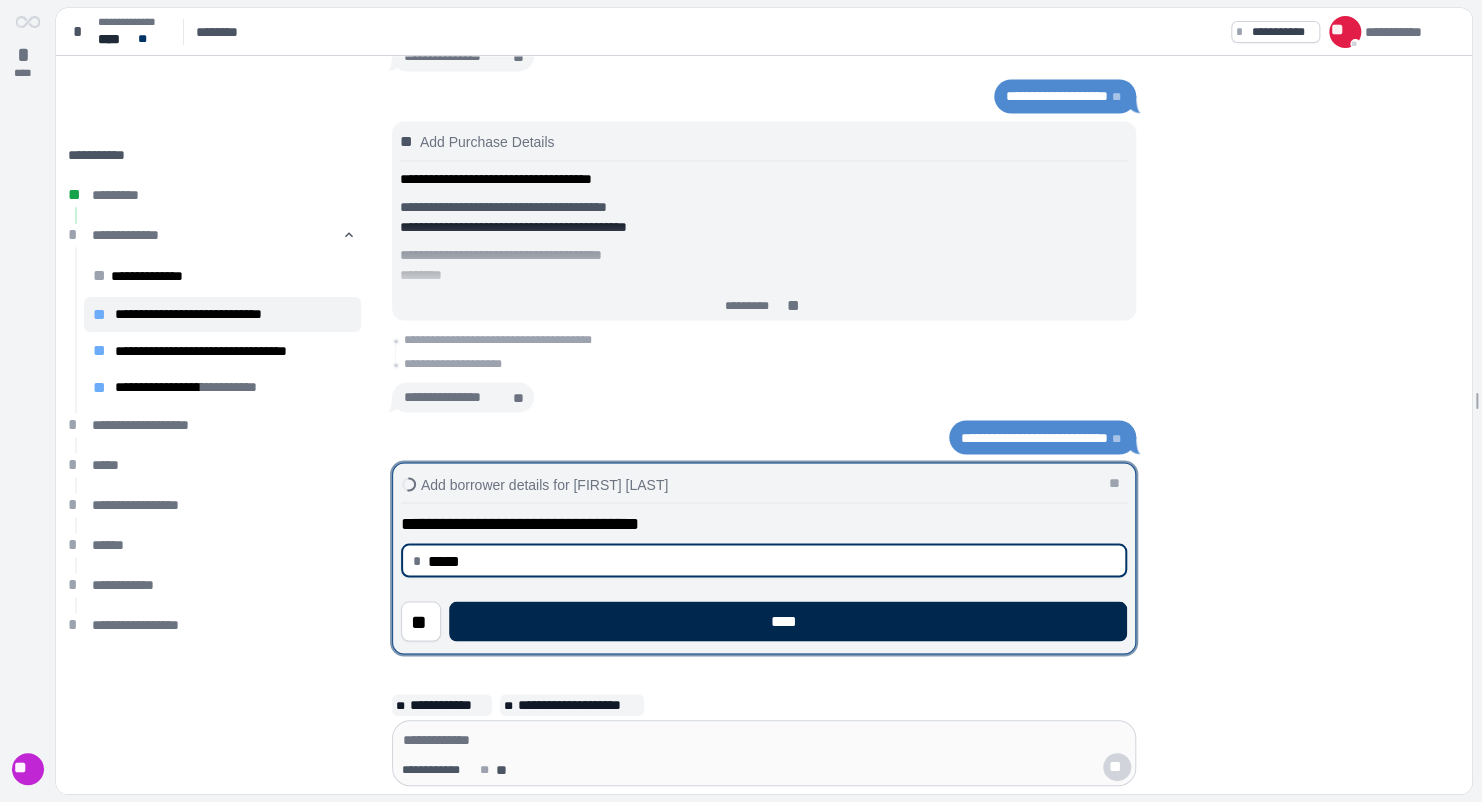 type on "********" 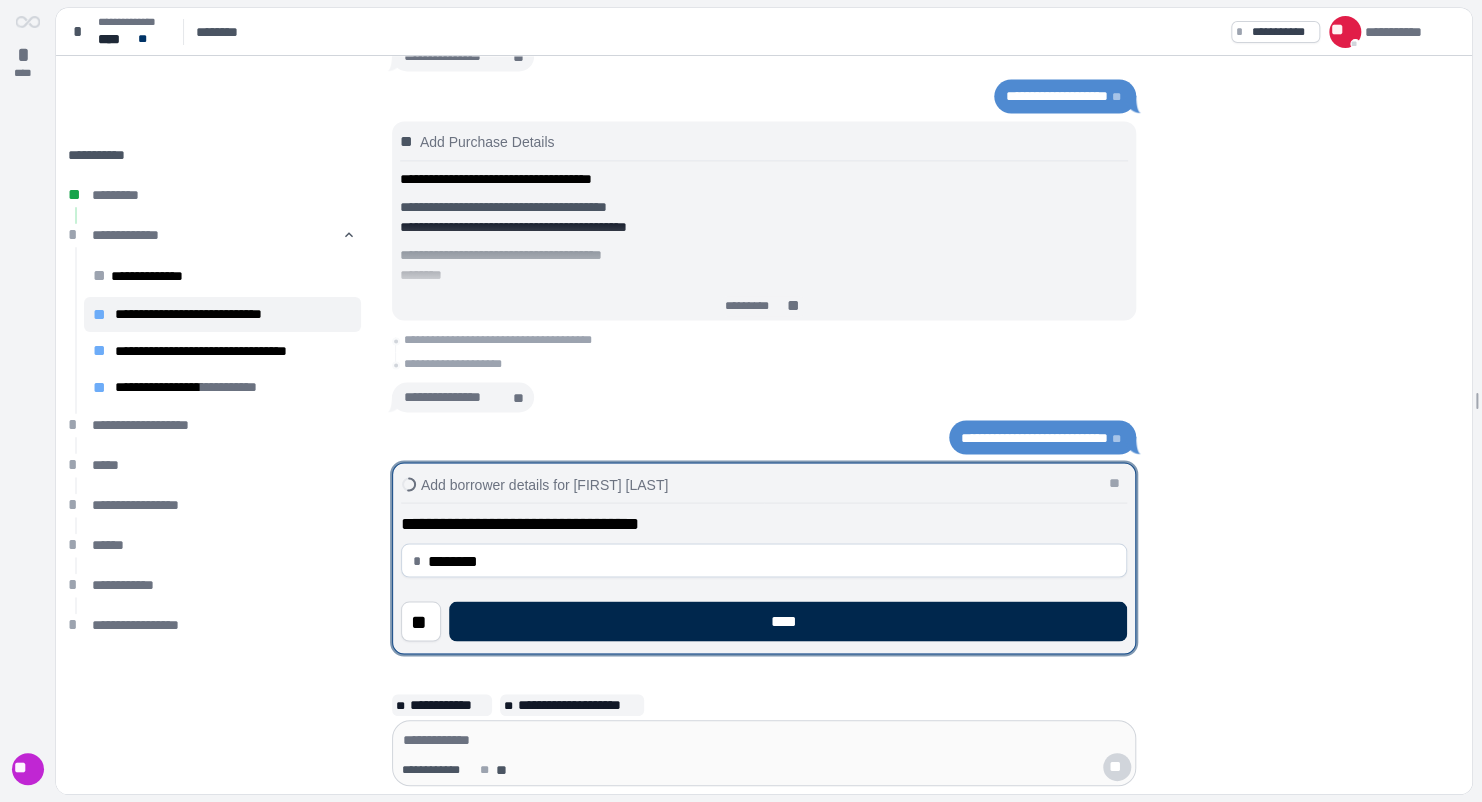 click on "****" at bounding box center [788, 621] 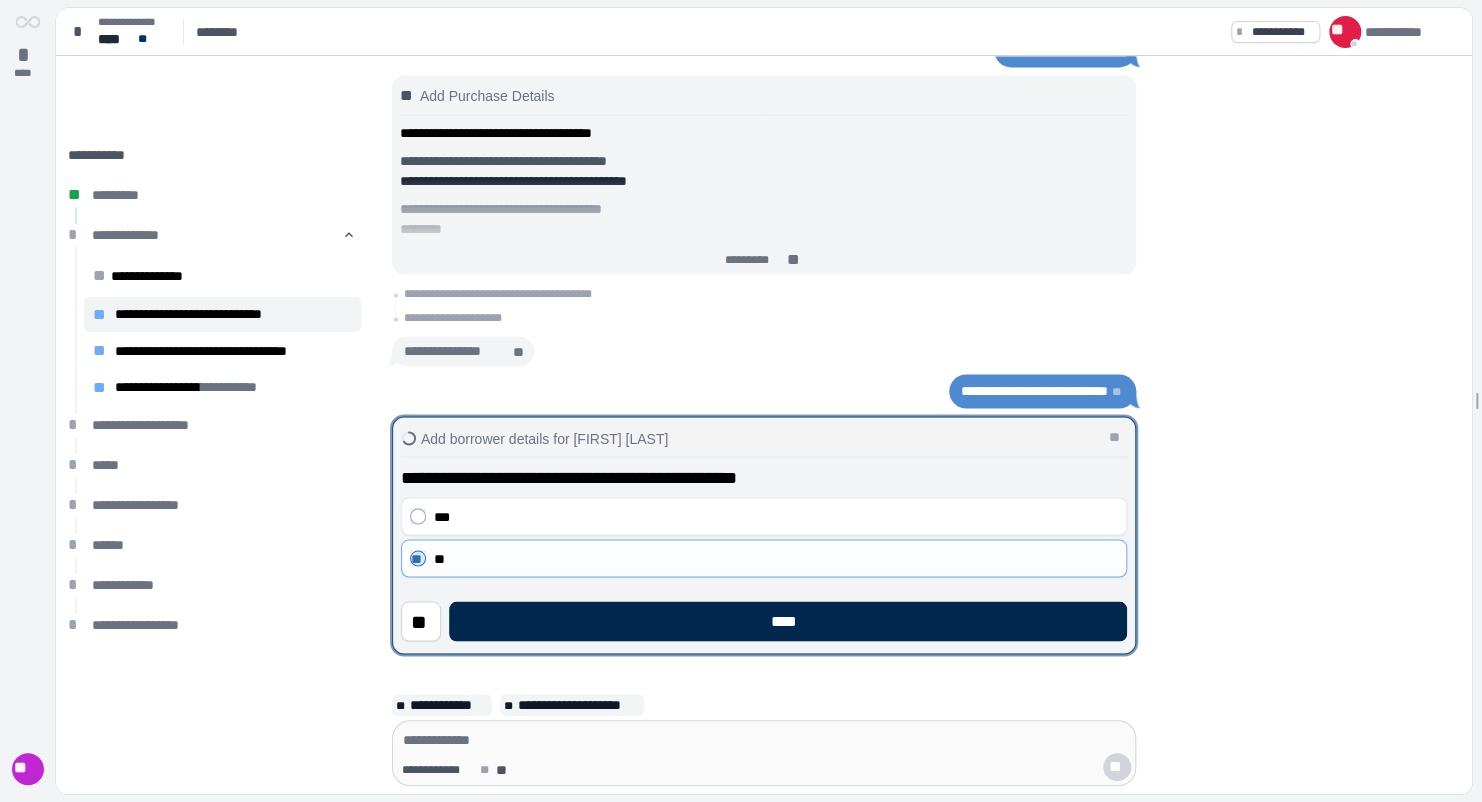 click on "****" at bounding box center [788, 621] 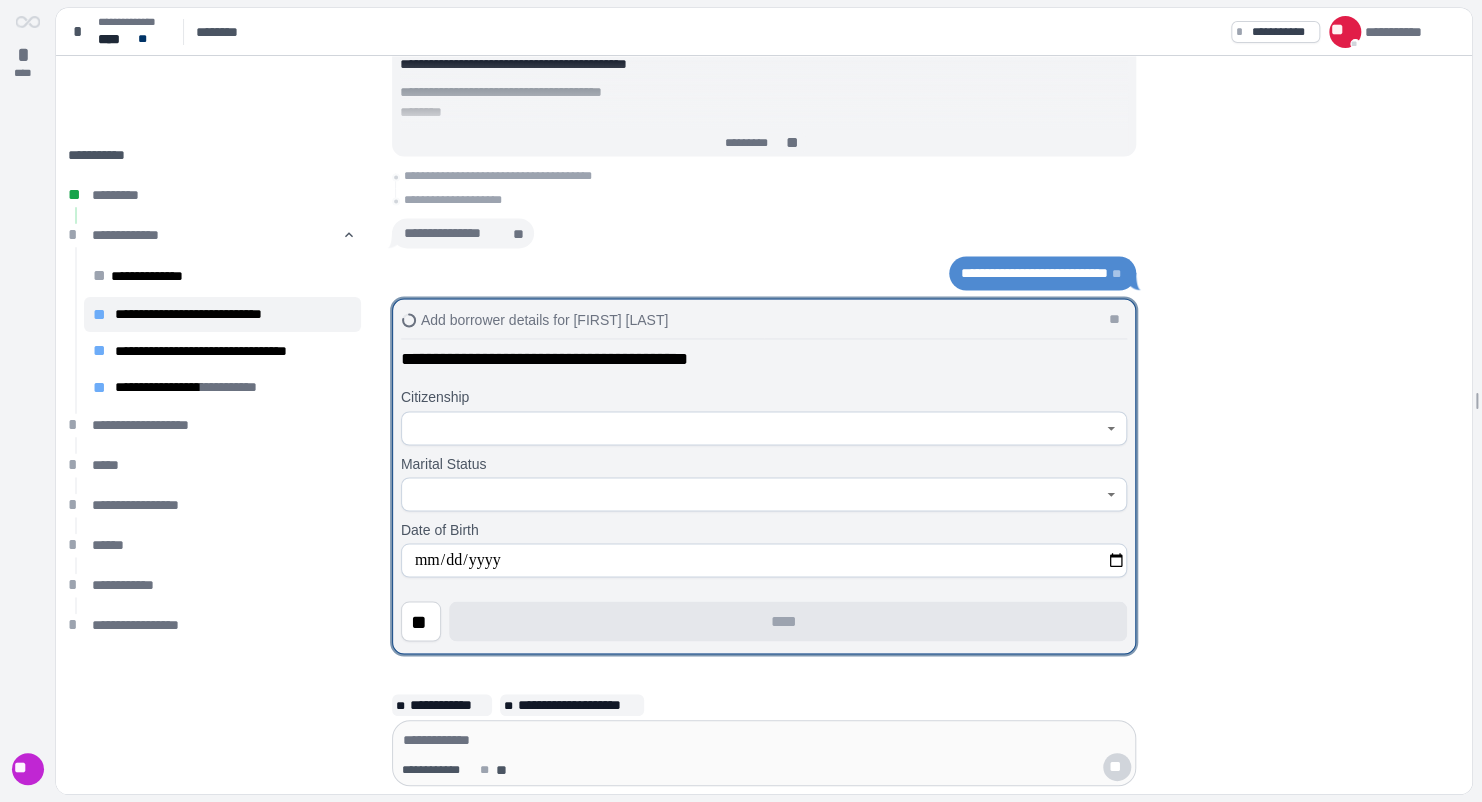 click 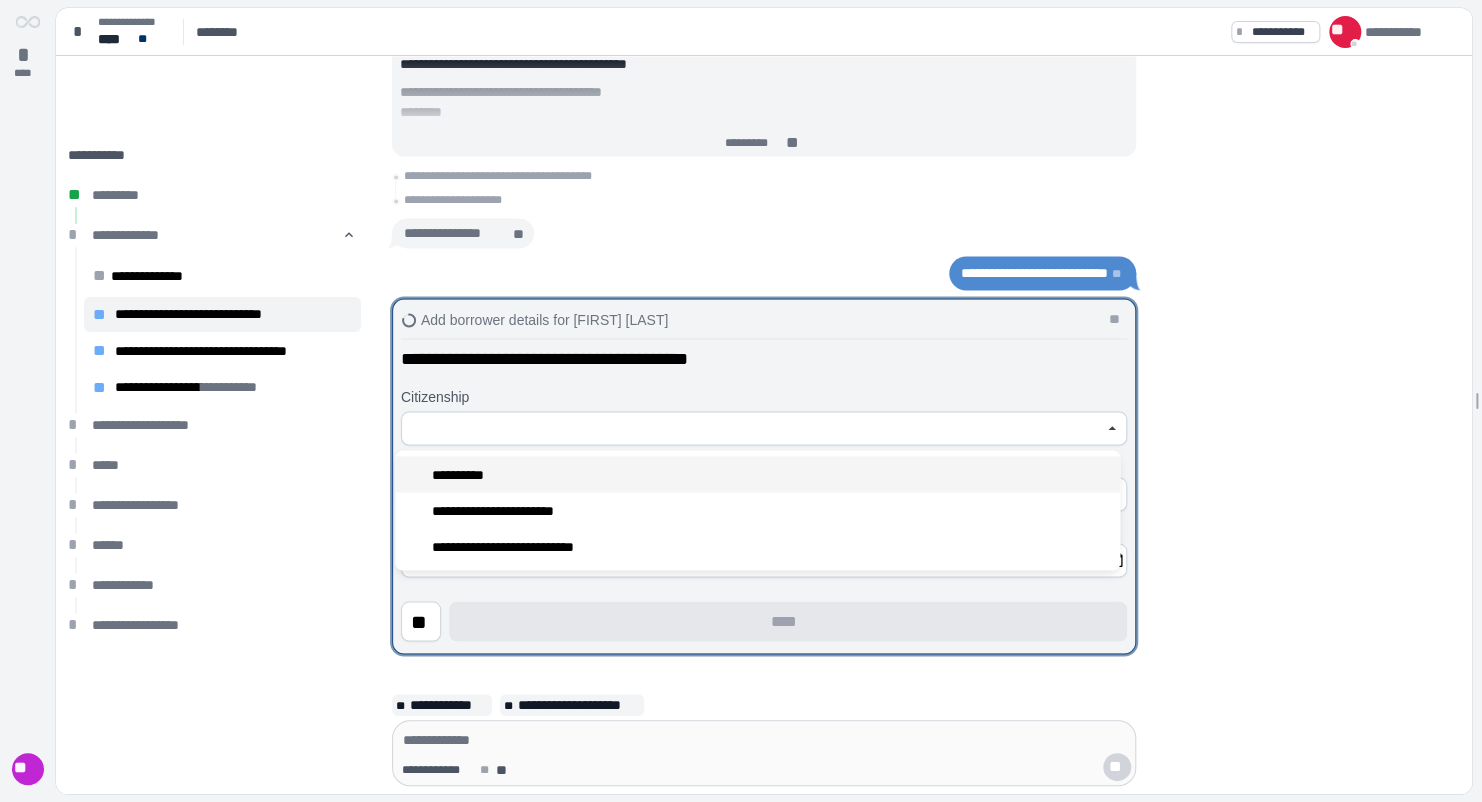 click on "**********" at bounding box center (757, 474) 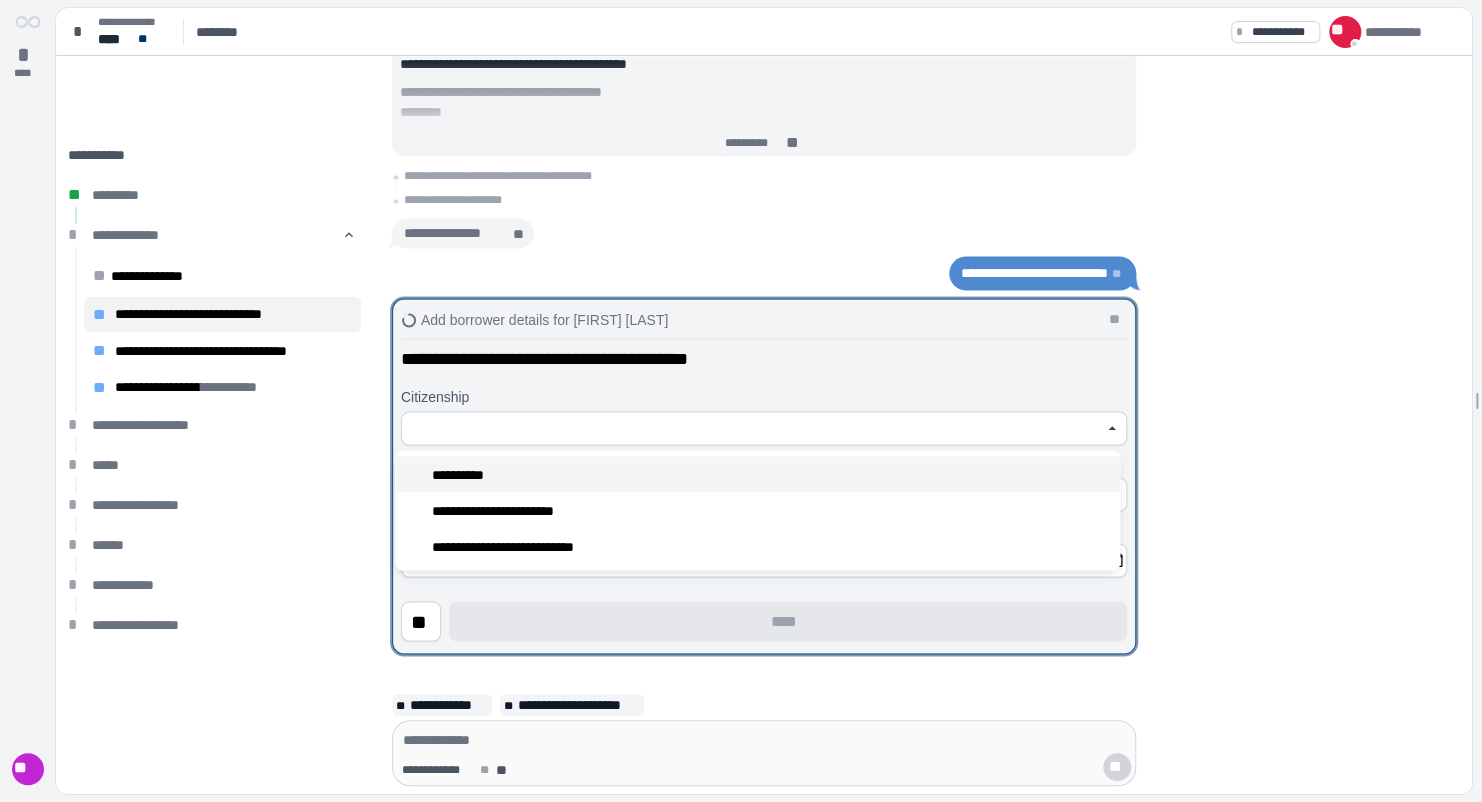 type on "**********" 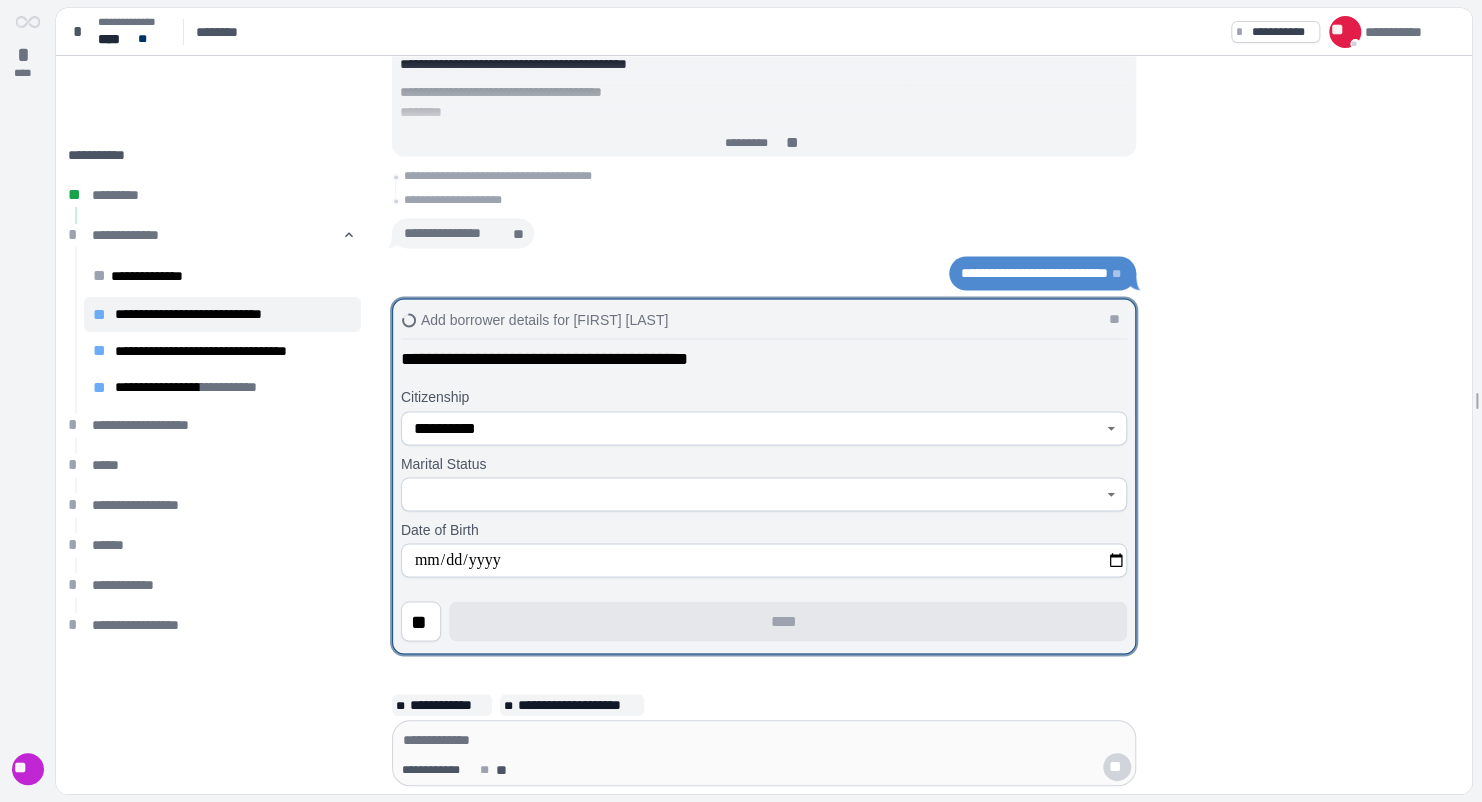 click 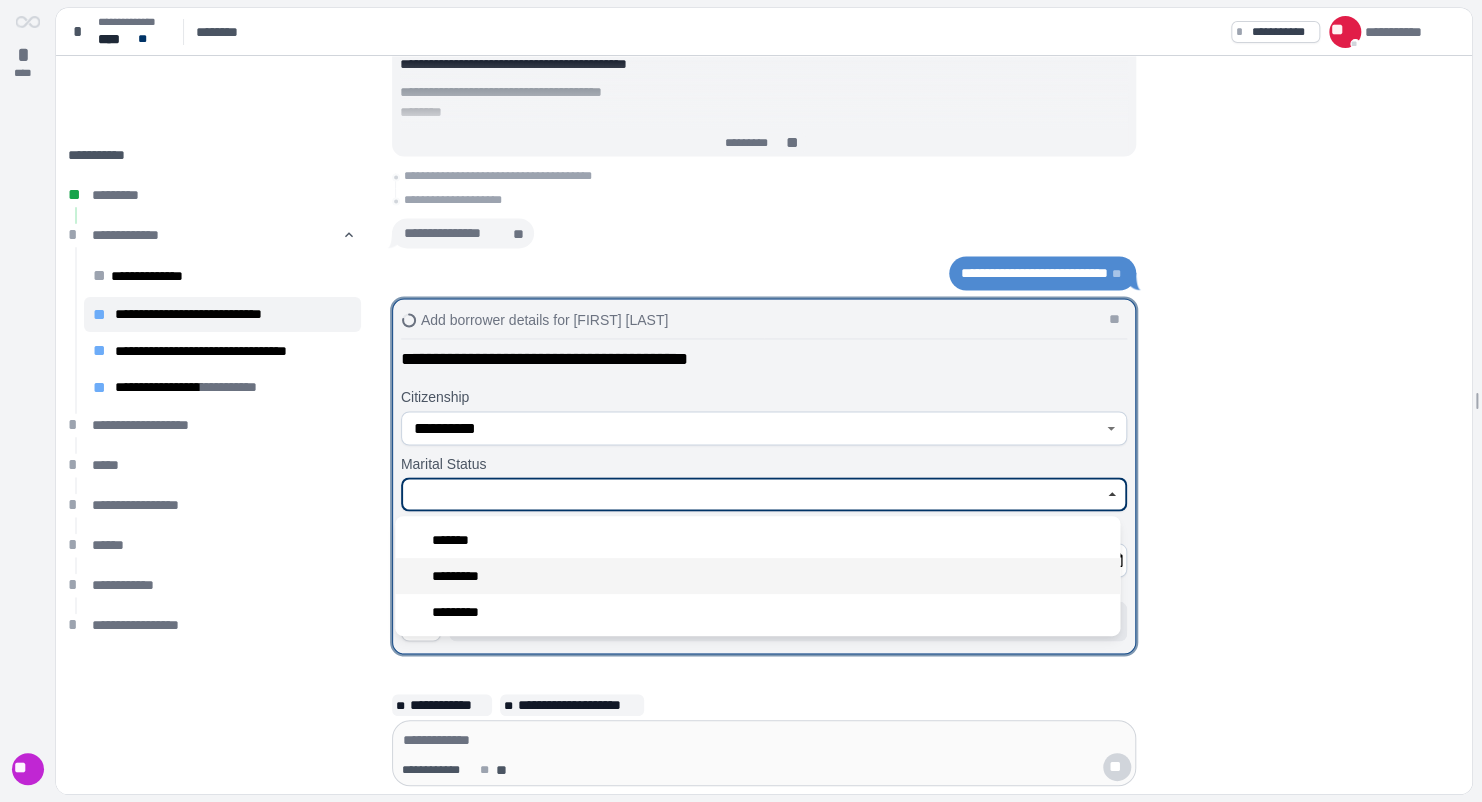 click on "*********" at bounding box center (757, 576) 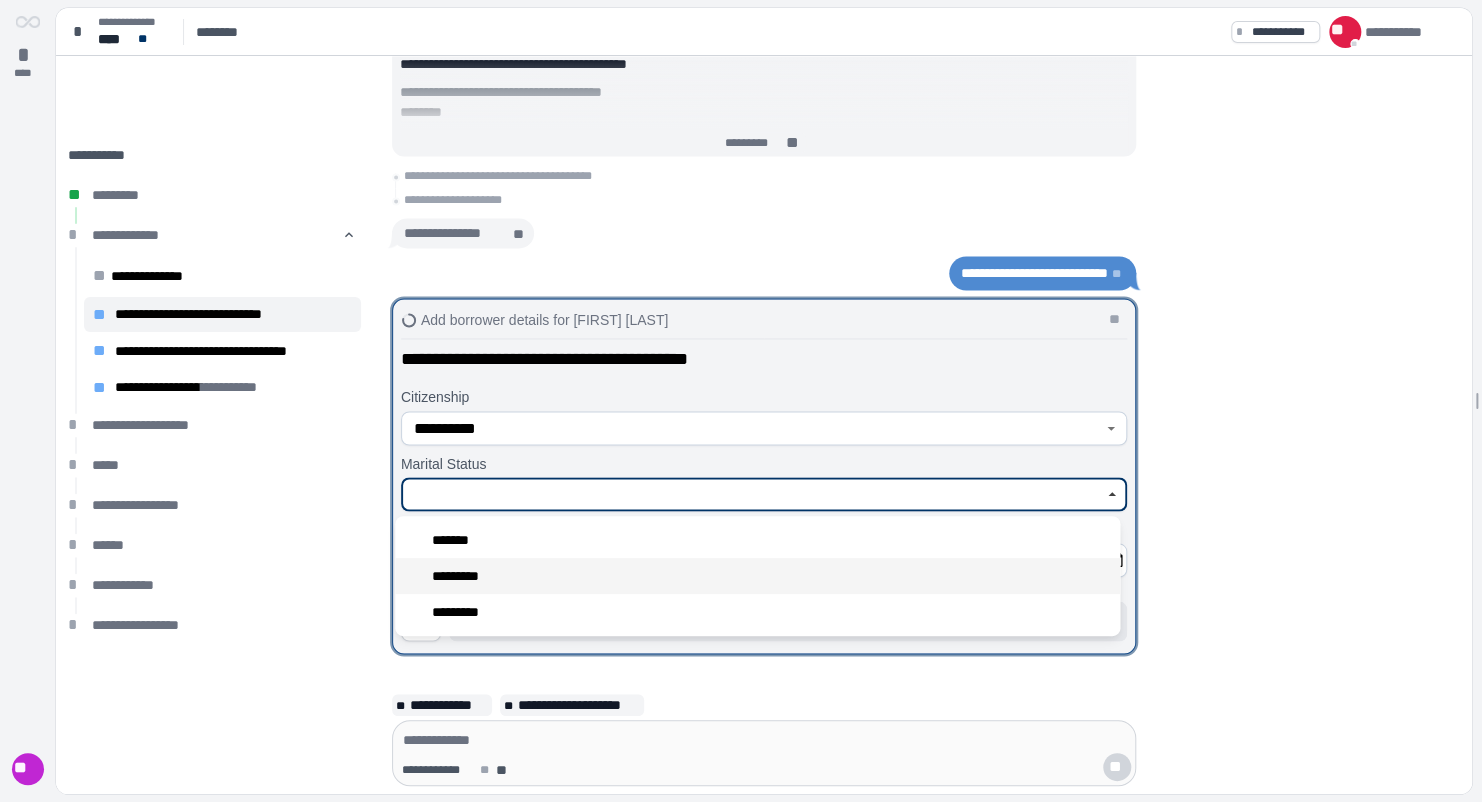 type on "*********" 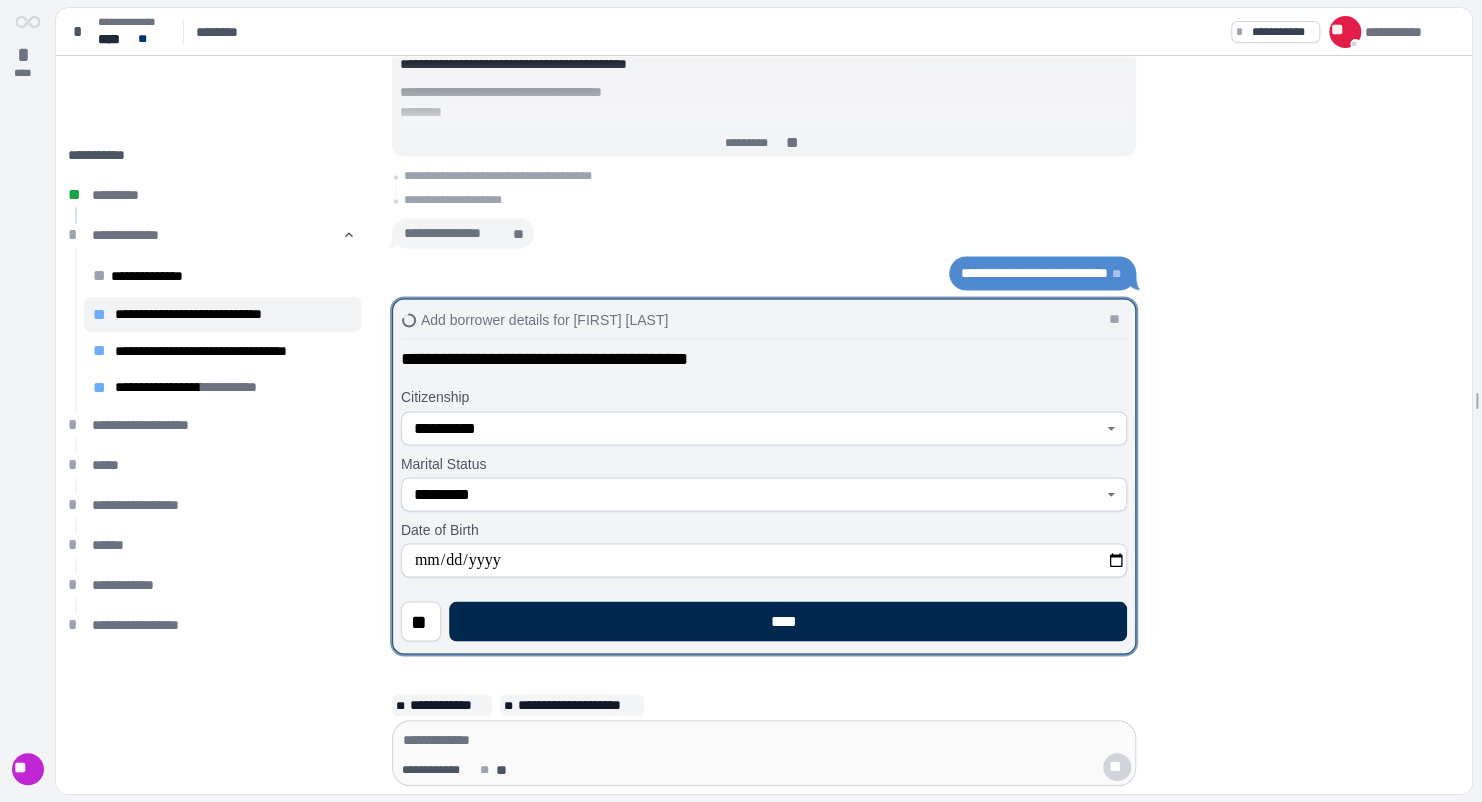 click on "****" at bounding box center [788, 621] 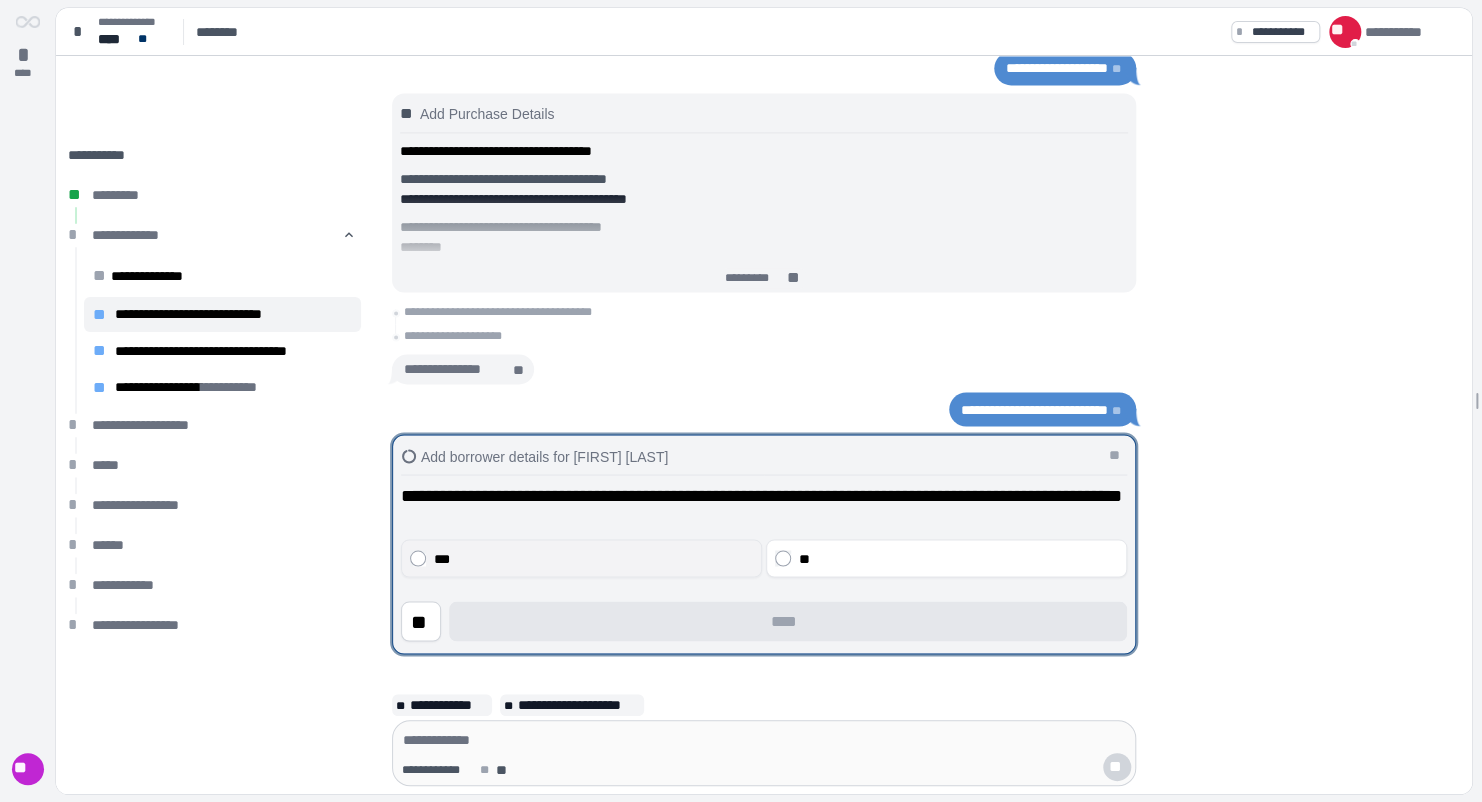 click on "***" at bounding box center [594, 558] 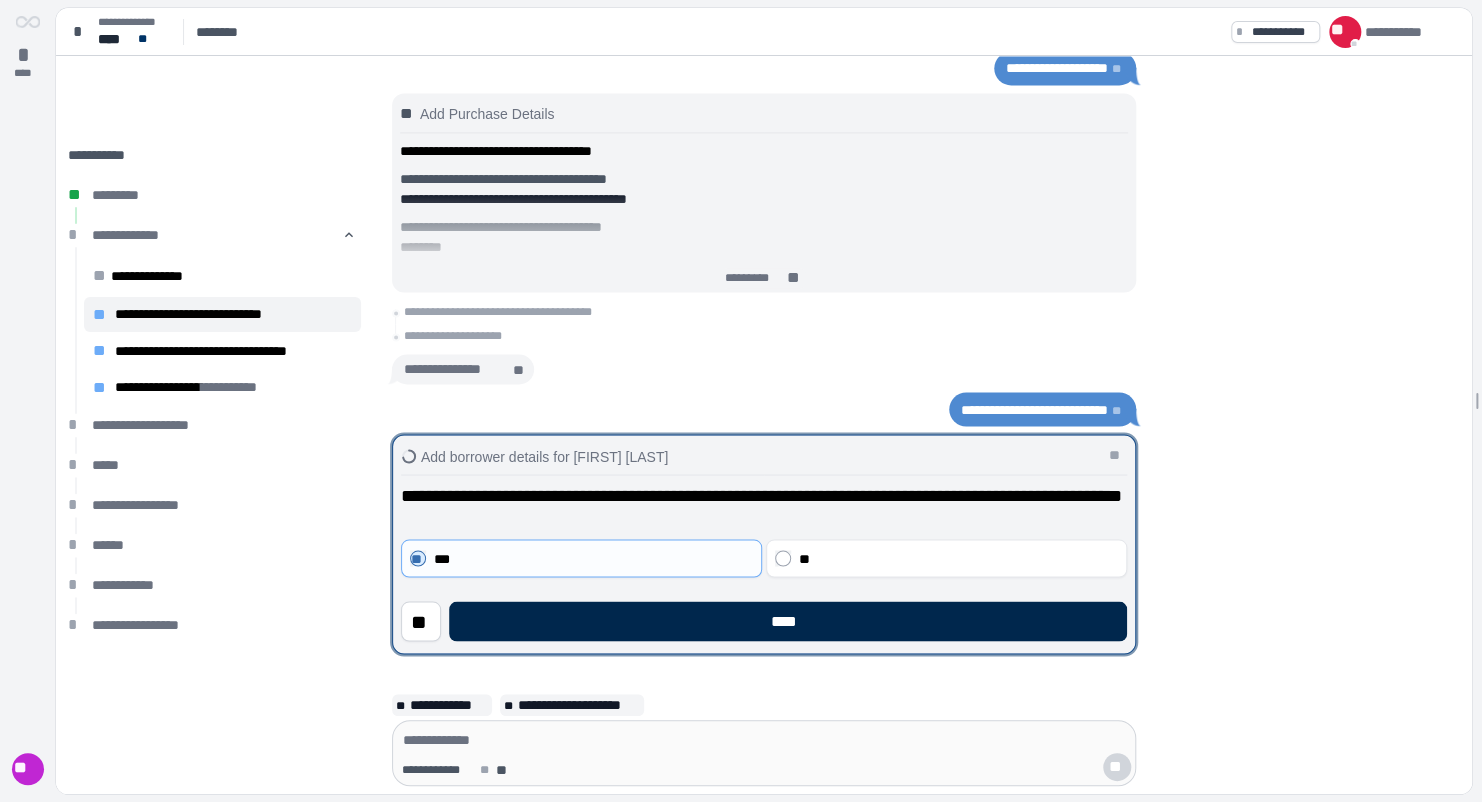 click on "****" at bounding box center [788, 621] 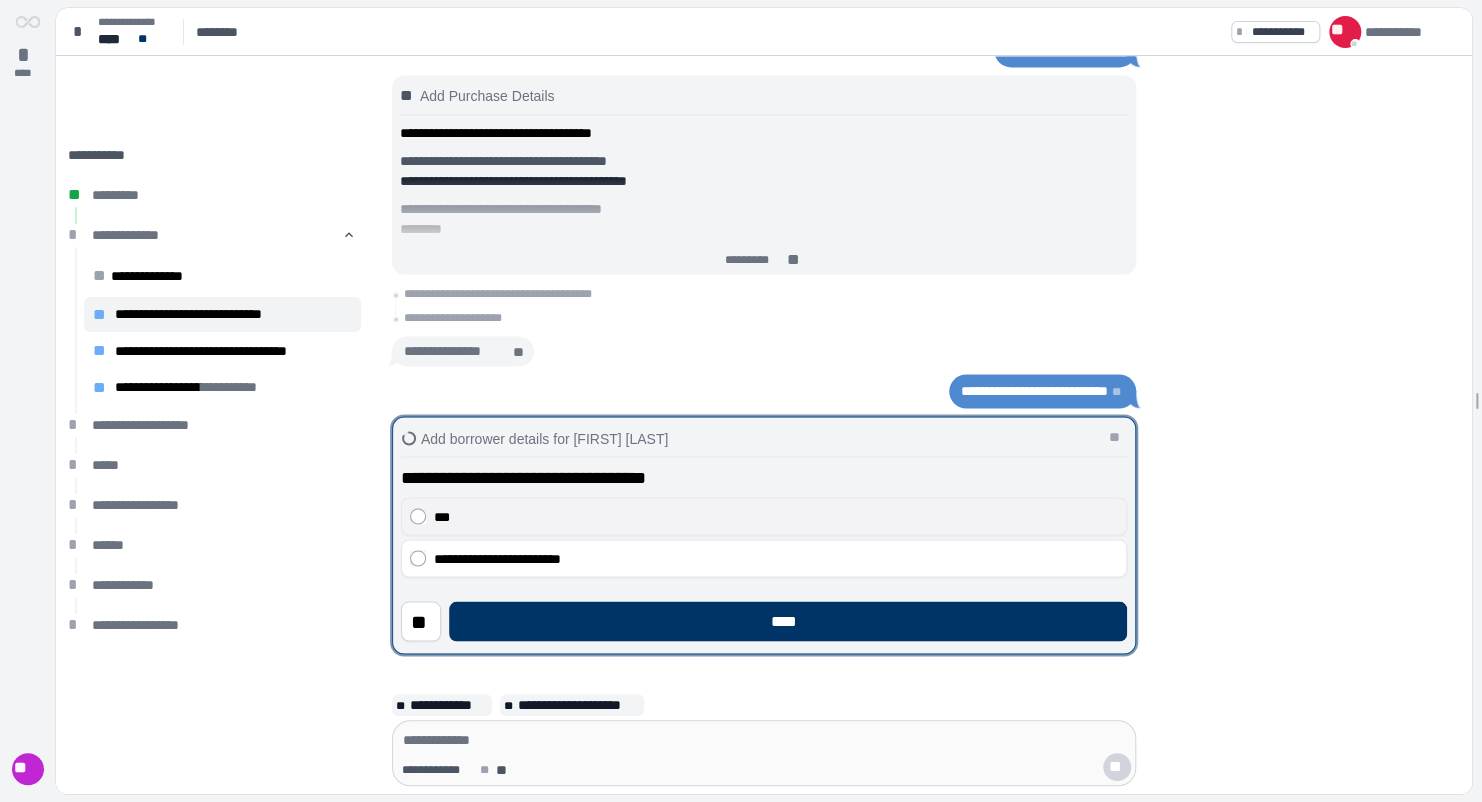 click on "***" at bounding box center [776, 516] 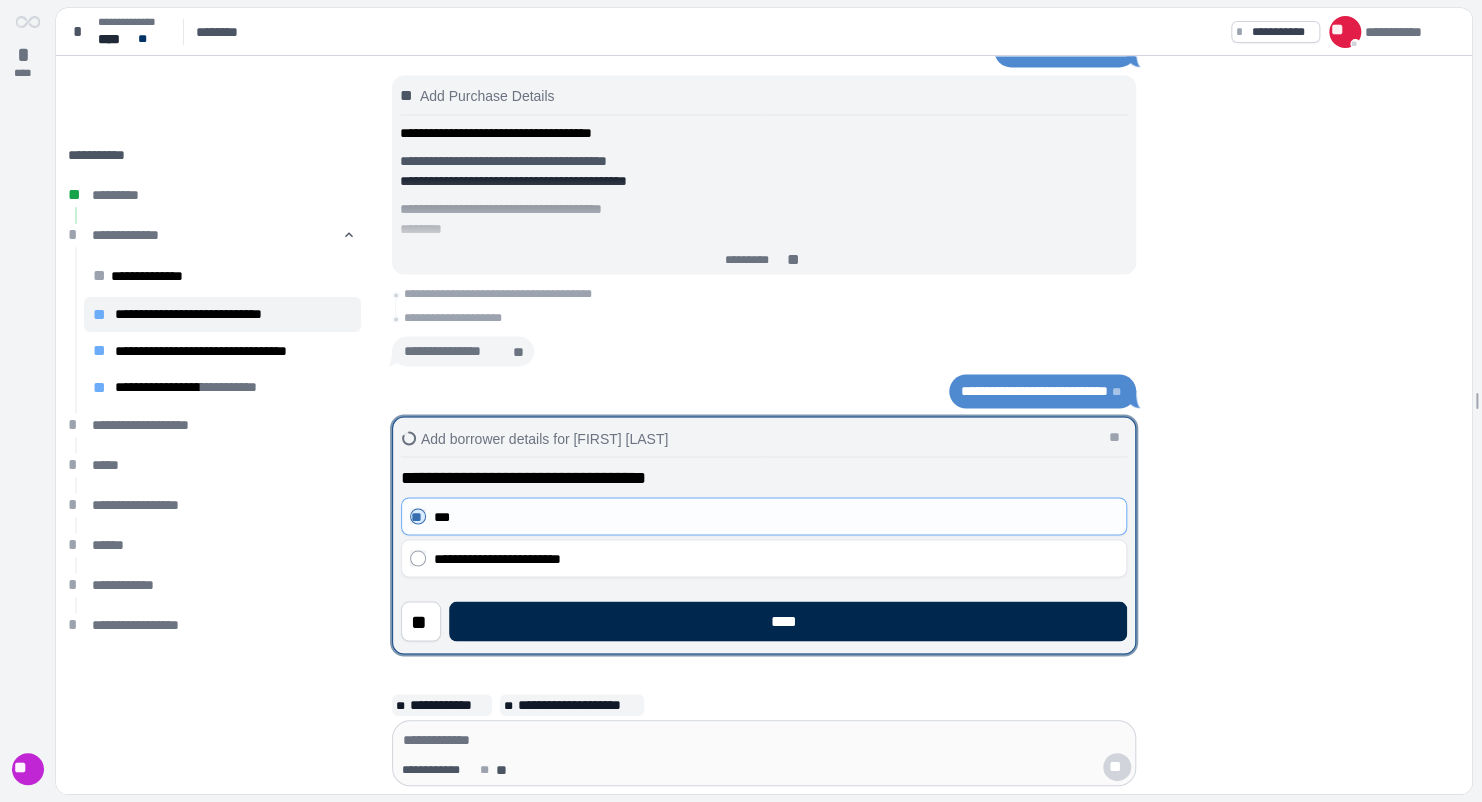 click on "****" at bounding box center (788, 621) 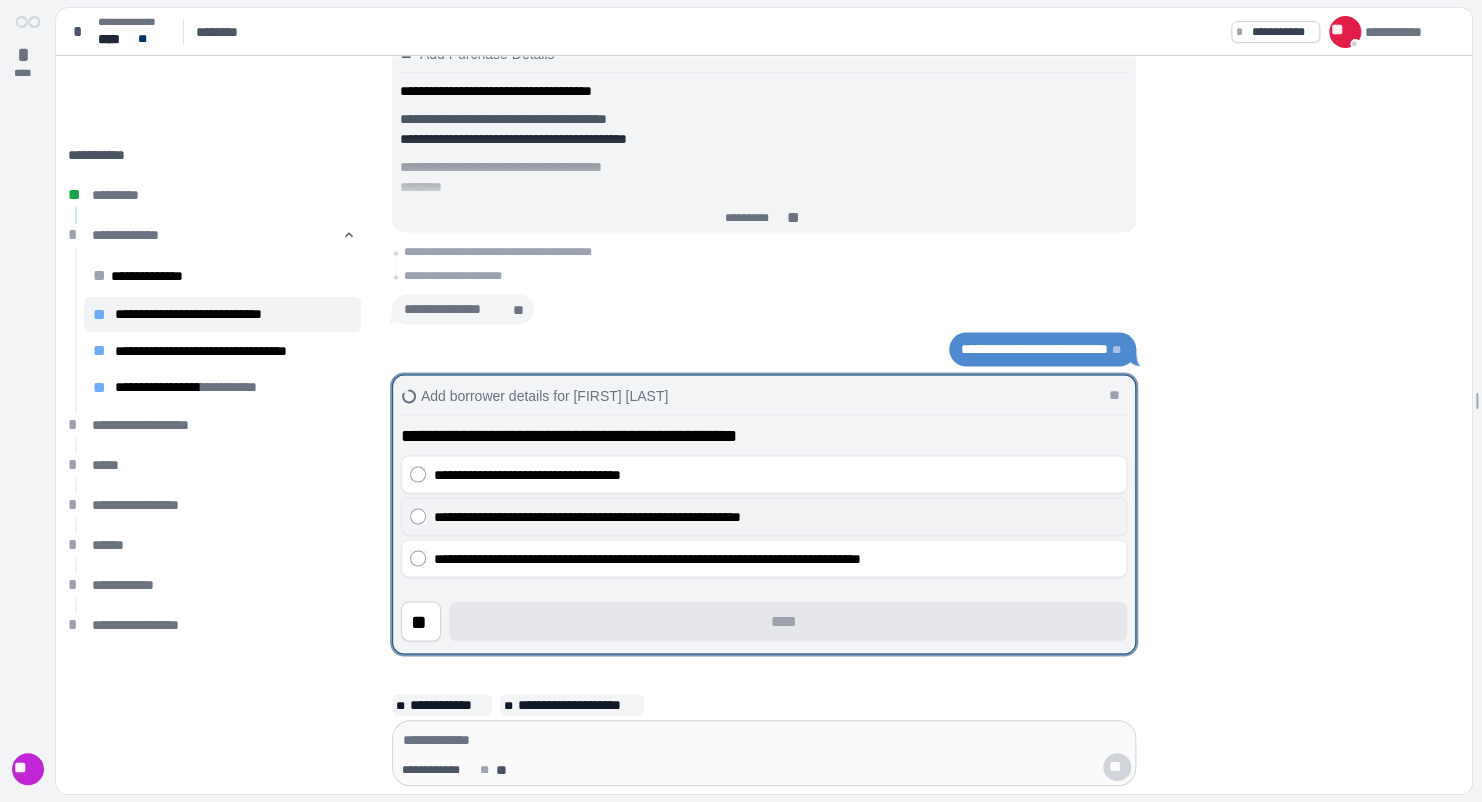 click on "**********" at bounding box center (776, 516) 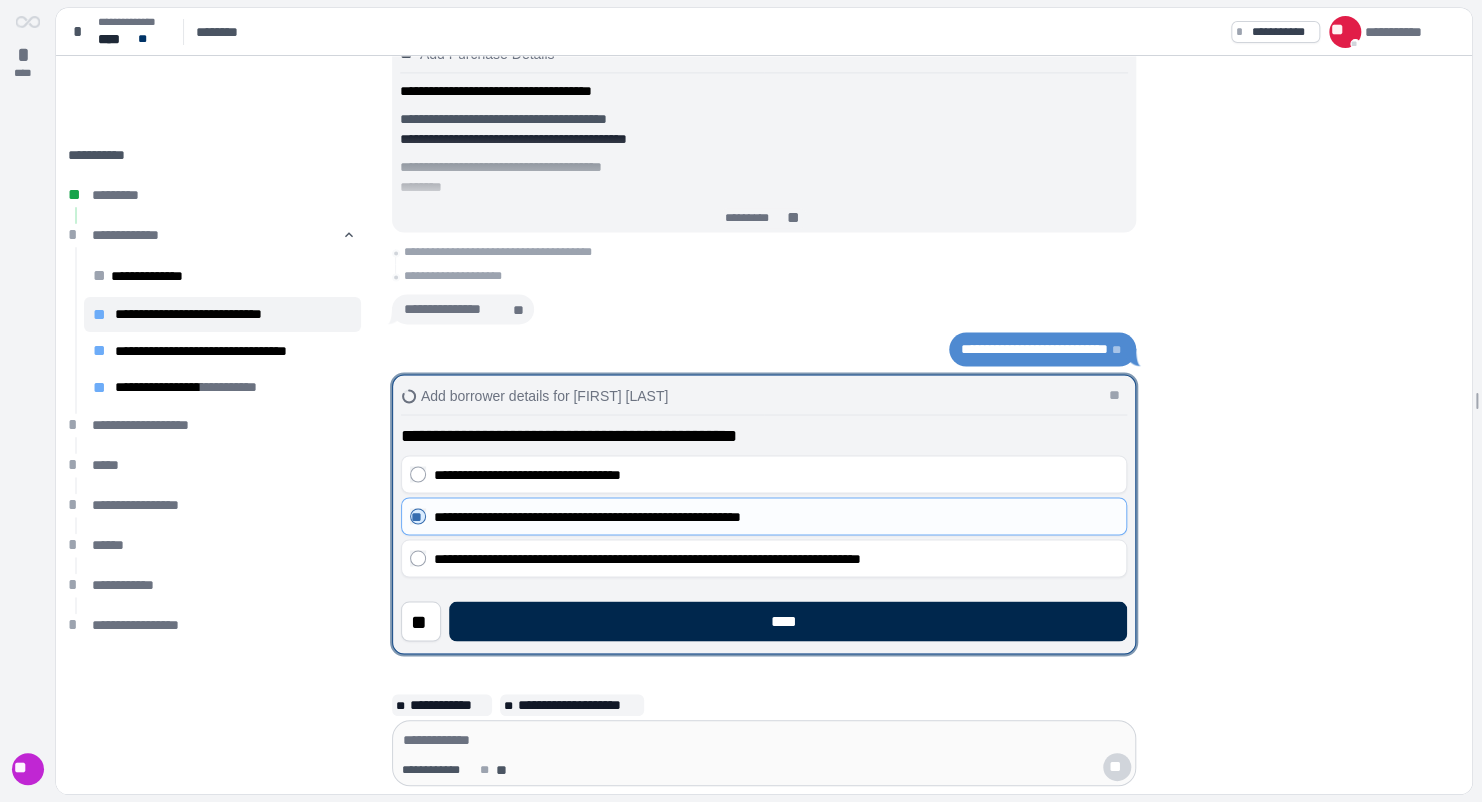 click on "****" at bounding box center [788, 621] 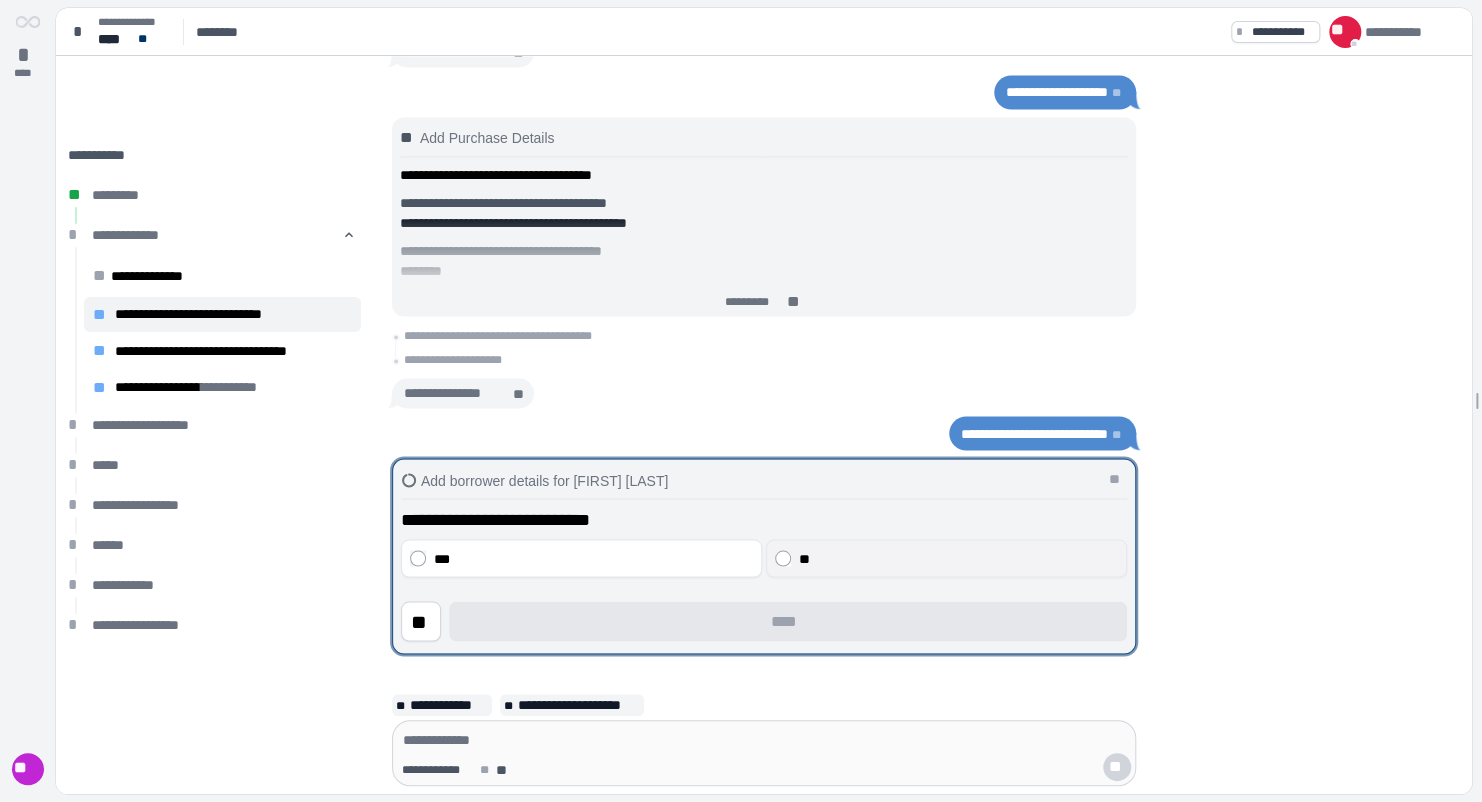 click on "**" at bounding box center [959, 558] 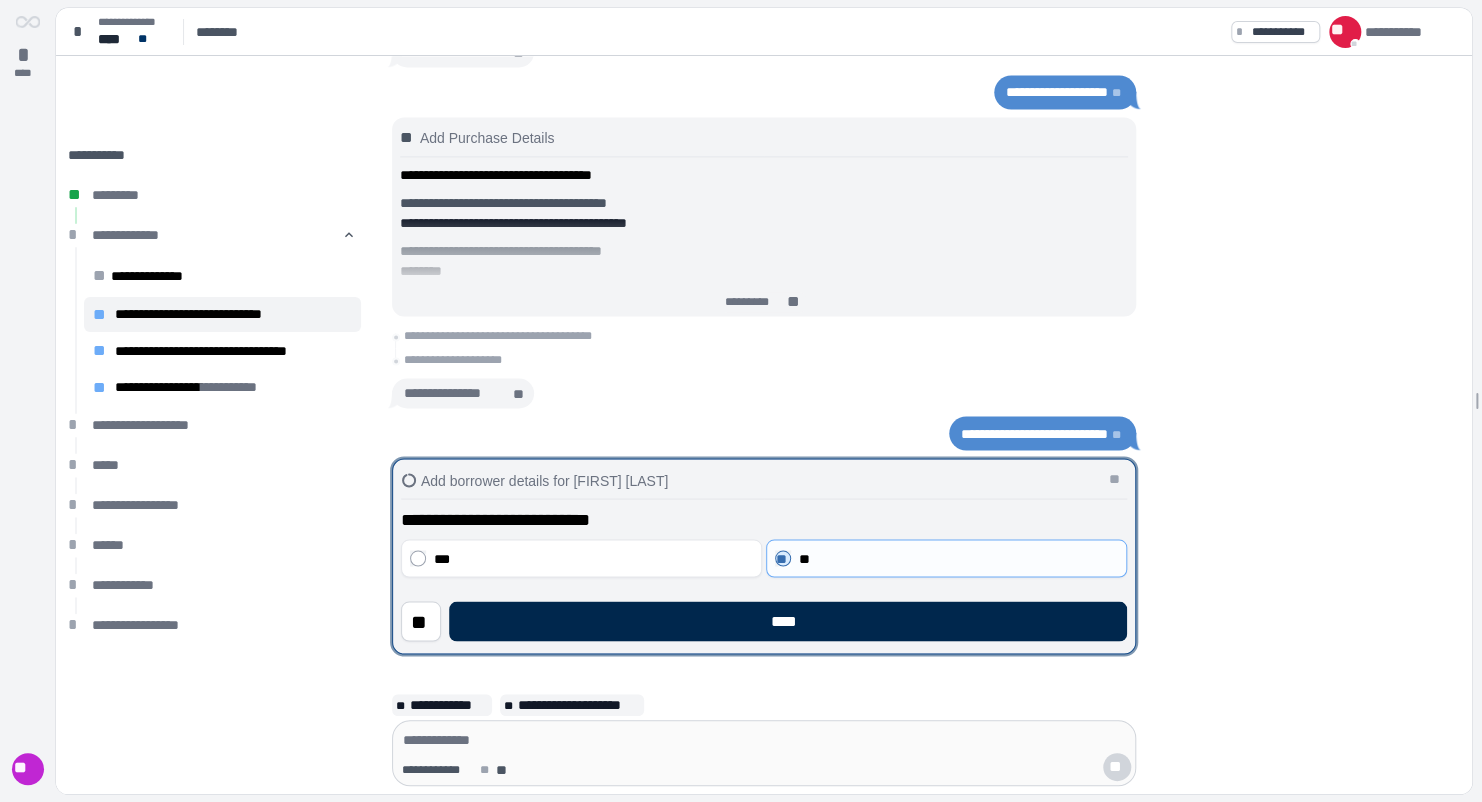 click on "****" at bounding box center [788, 621] 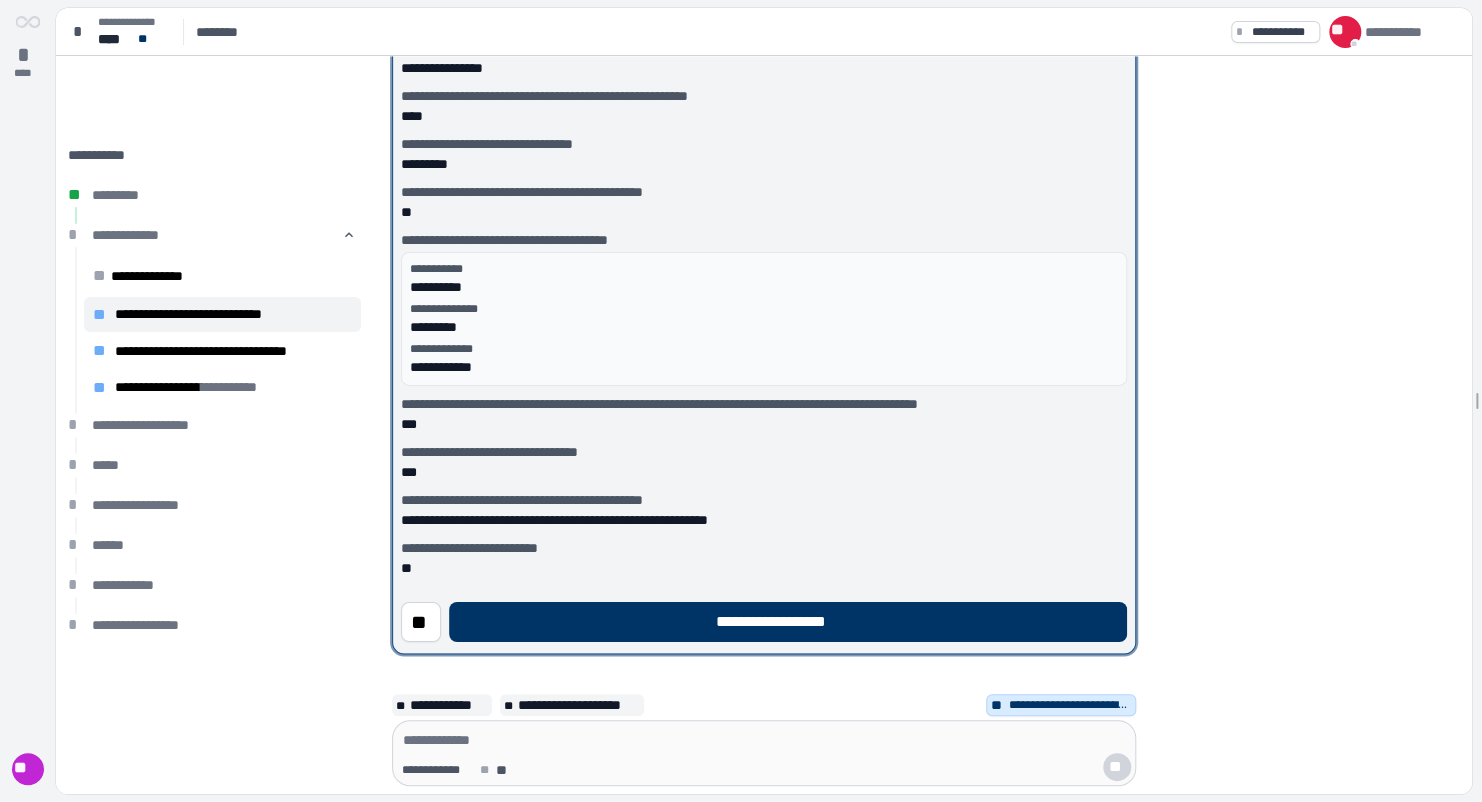 click on "**********" at bounding box center [787, 621] 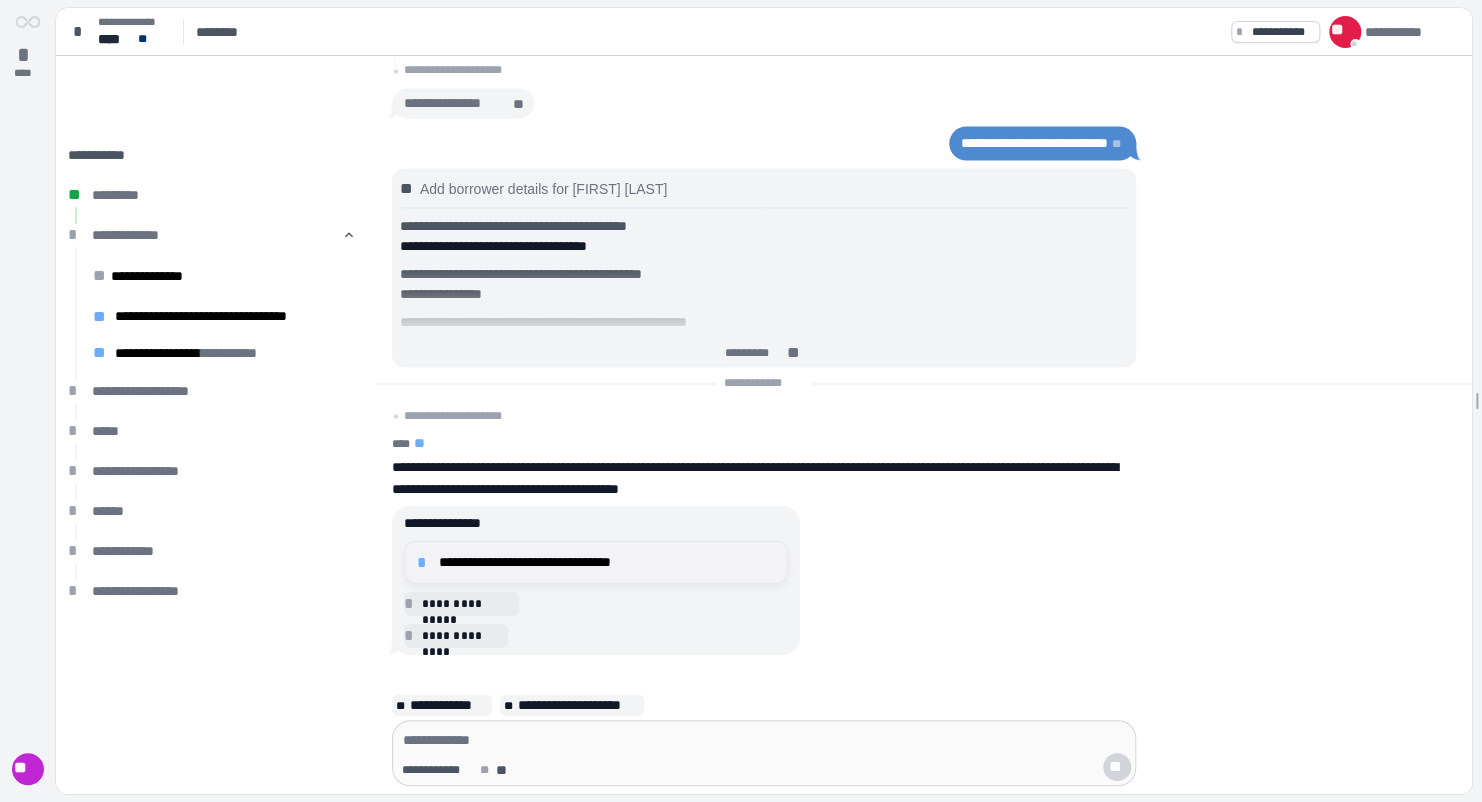 click on "**********" at bounding box center [607, 562] 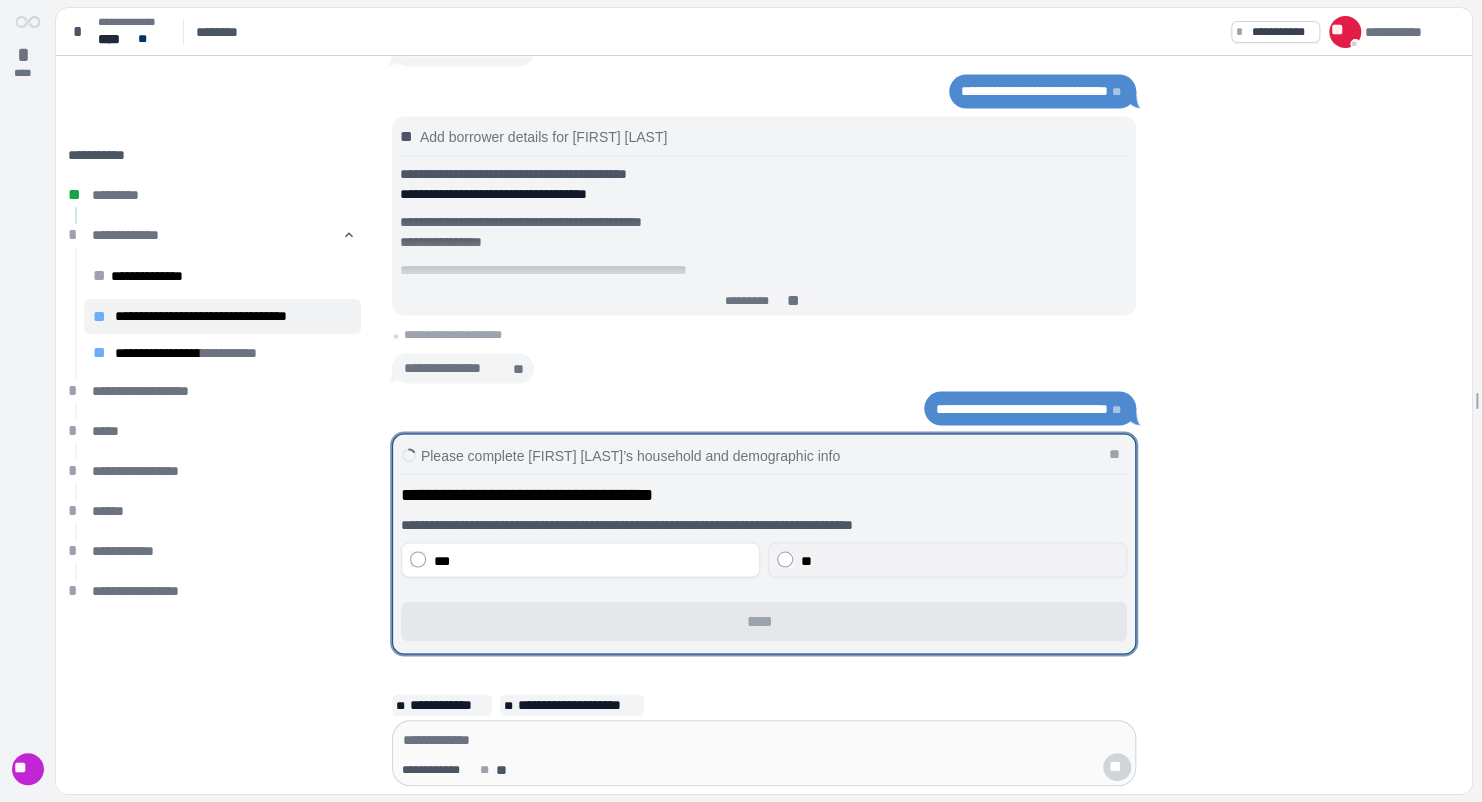 click on "**" at bounding box center [947, 559] 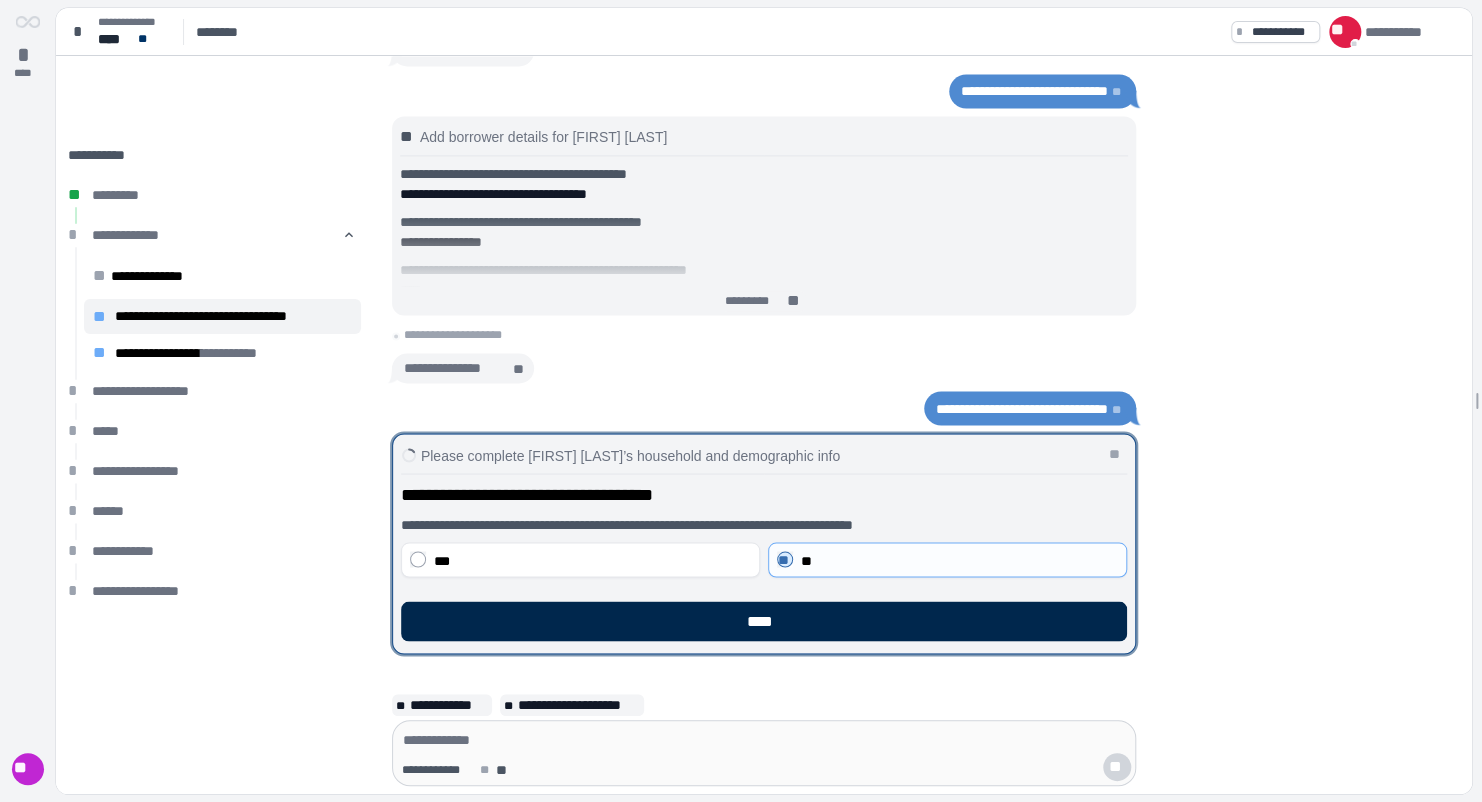click on "****" at bounding box center (764, 621) 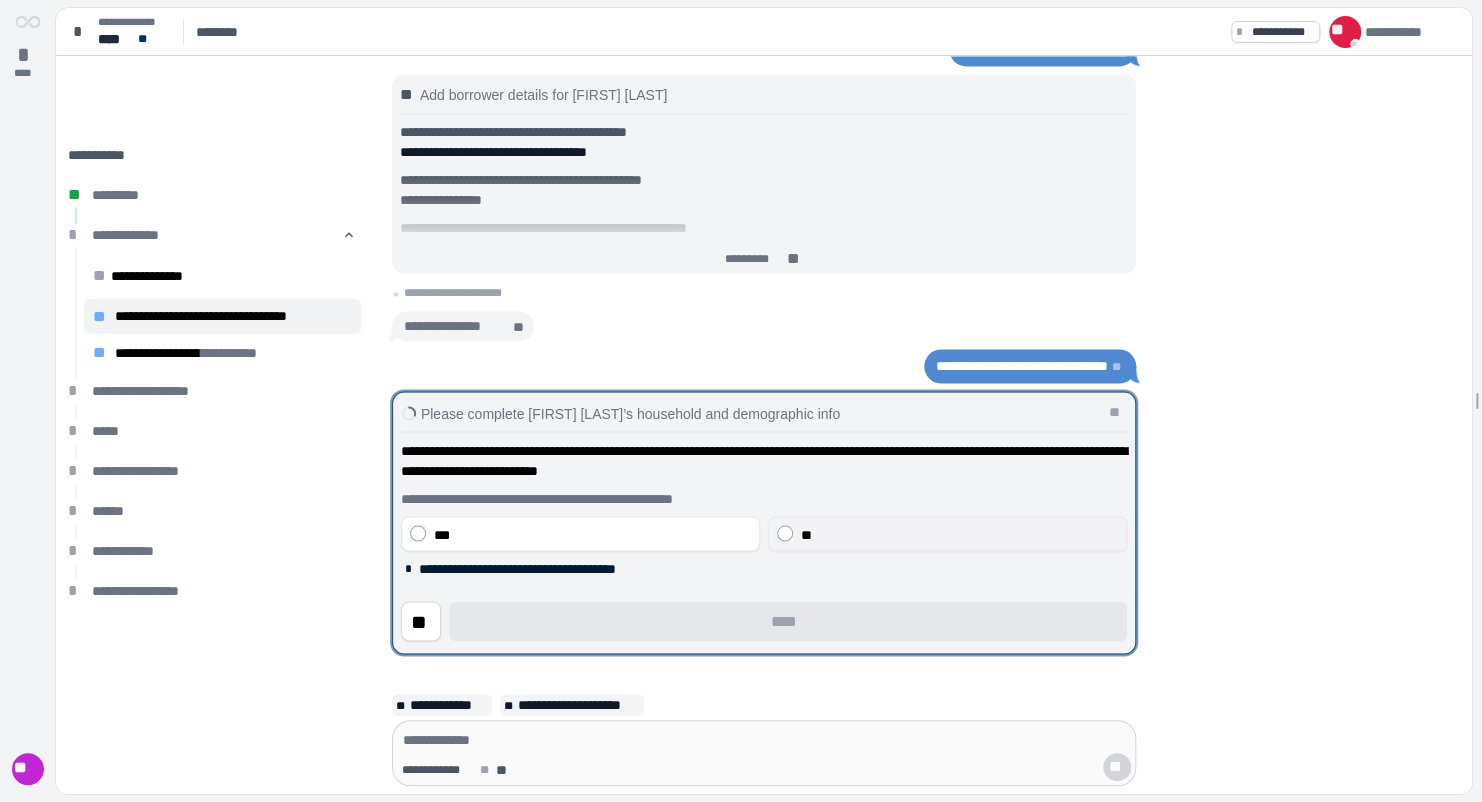 click on "**" at bounding box center [959, 534] 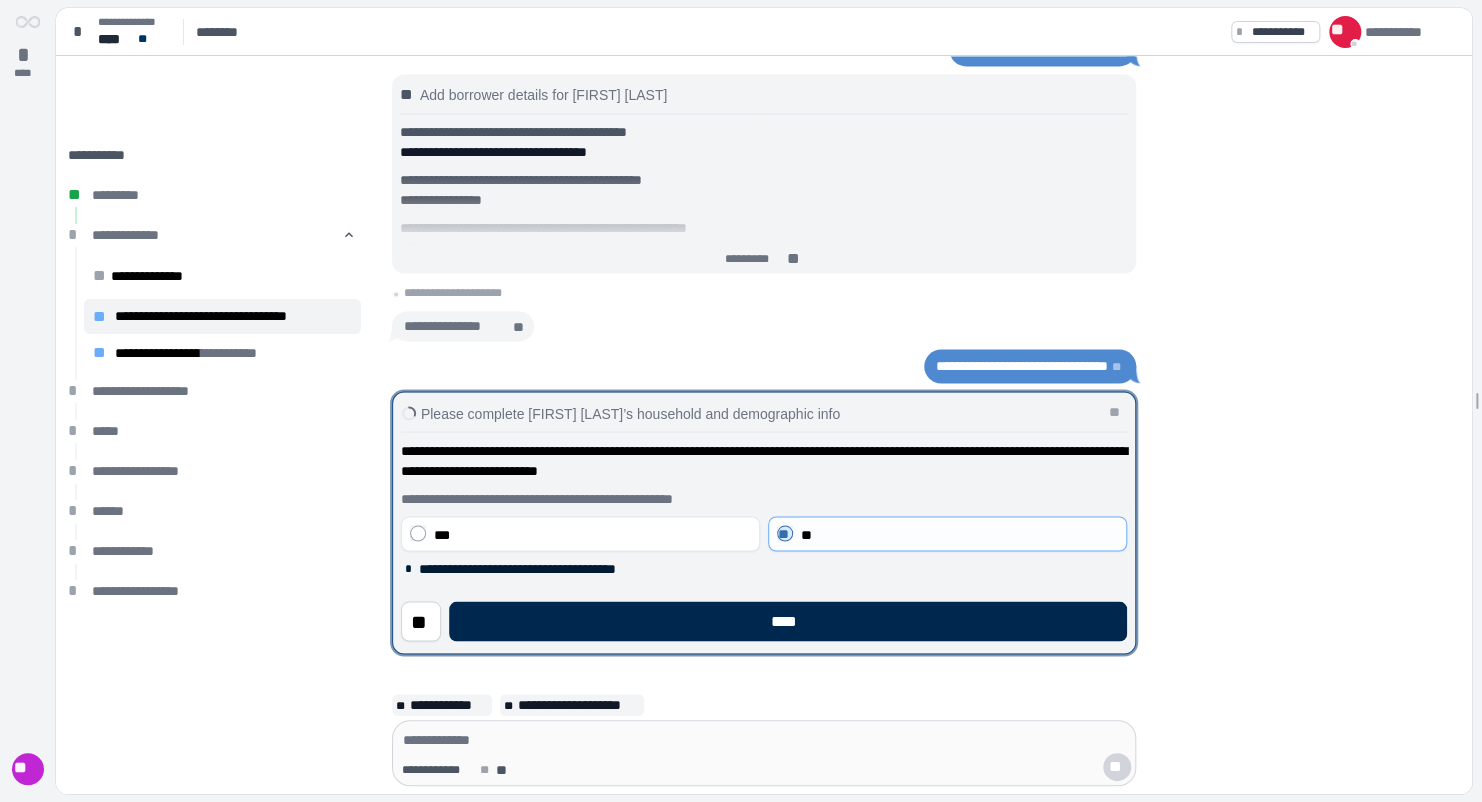 click on "****" at bounding box center (788, 621) 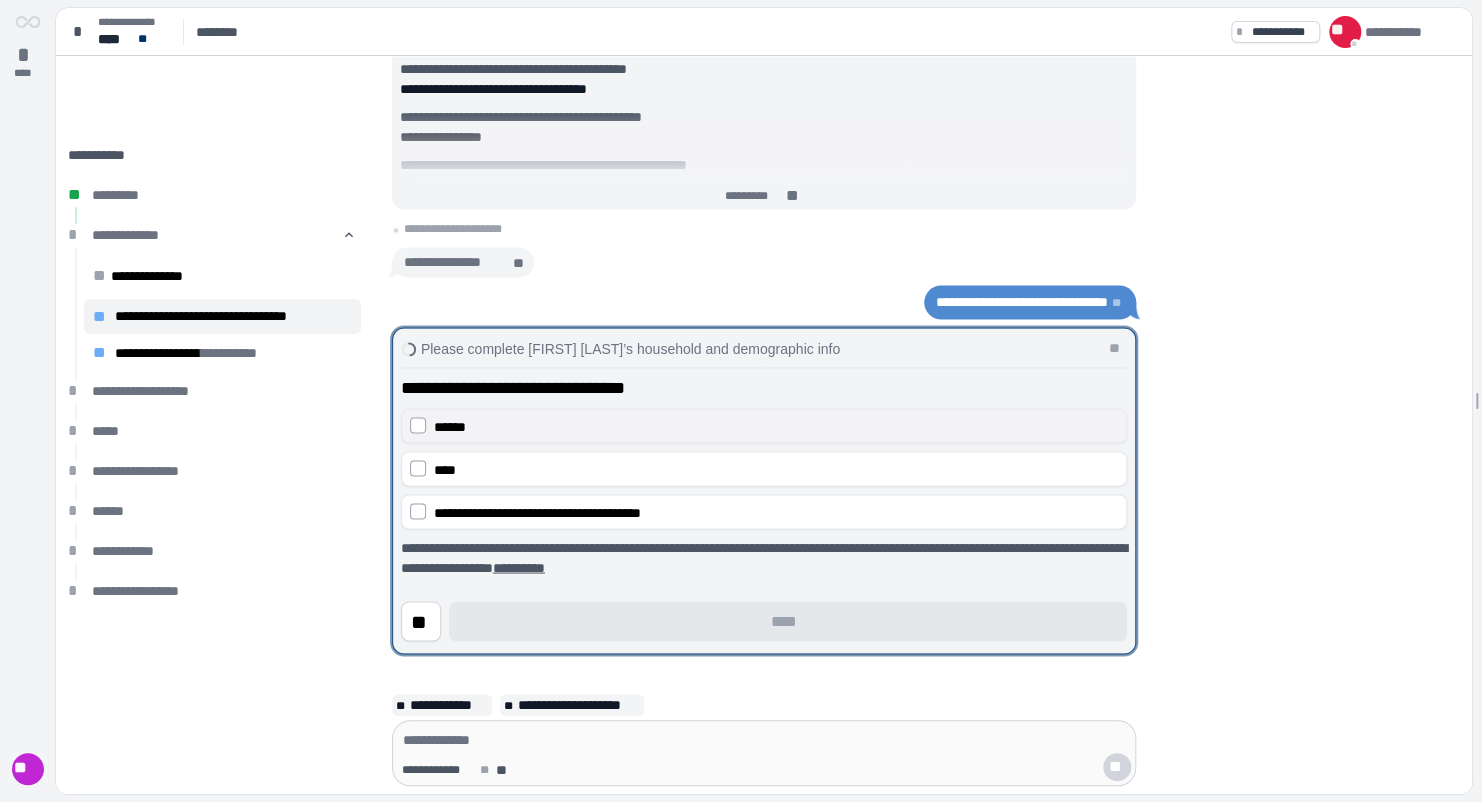 click on "******" at bounding box center (776, 426) 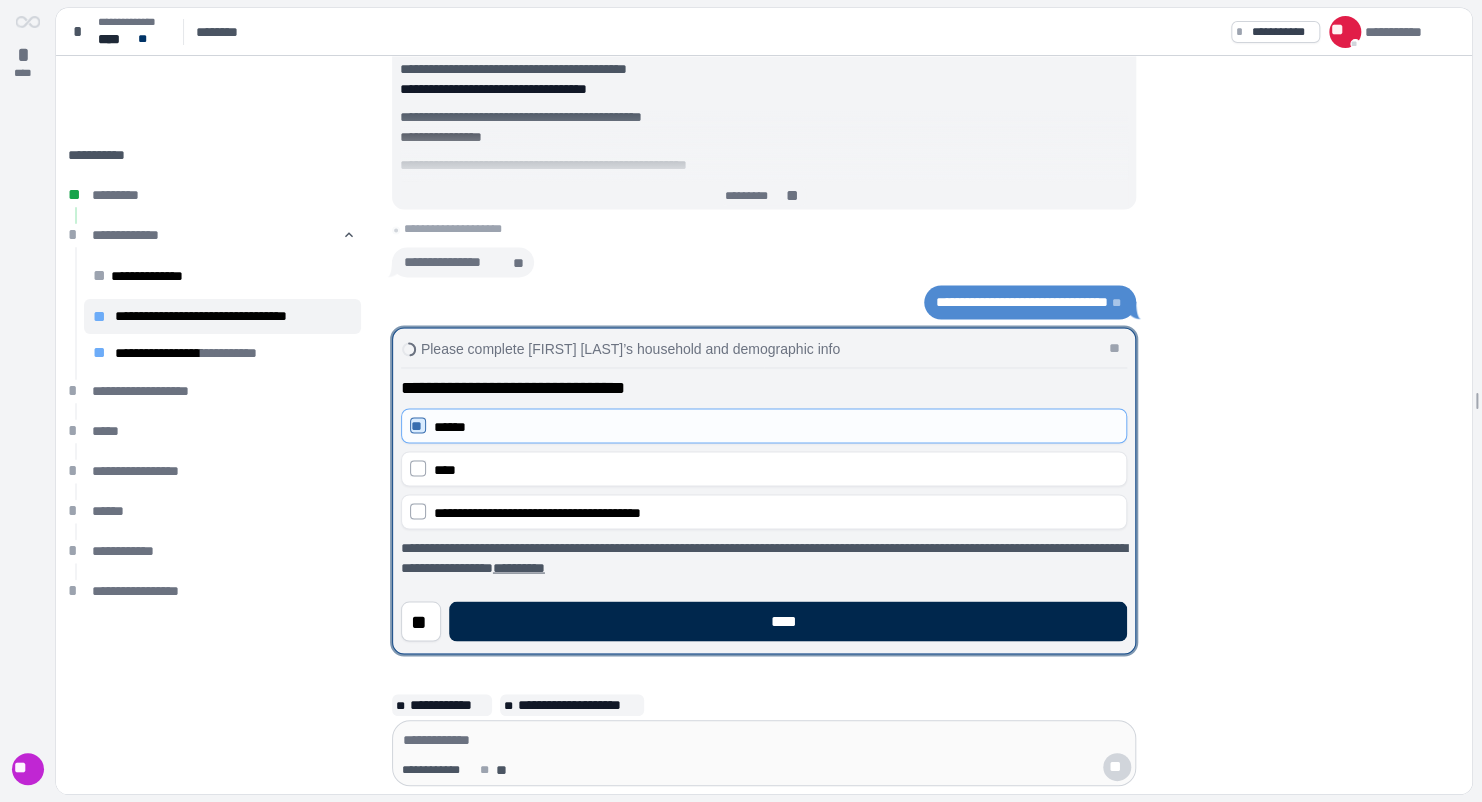 click on "****" at bounding box center [788, 621] 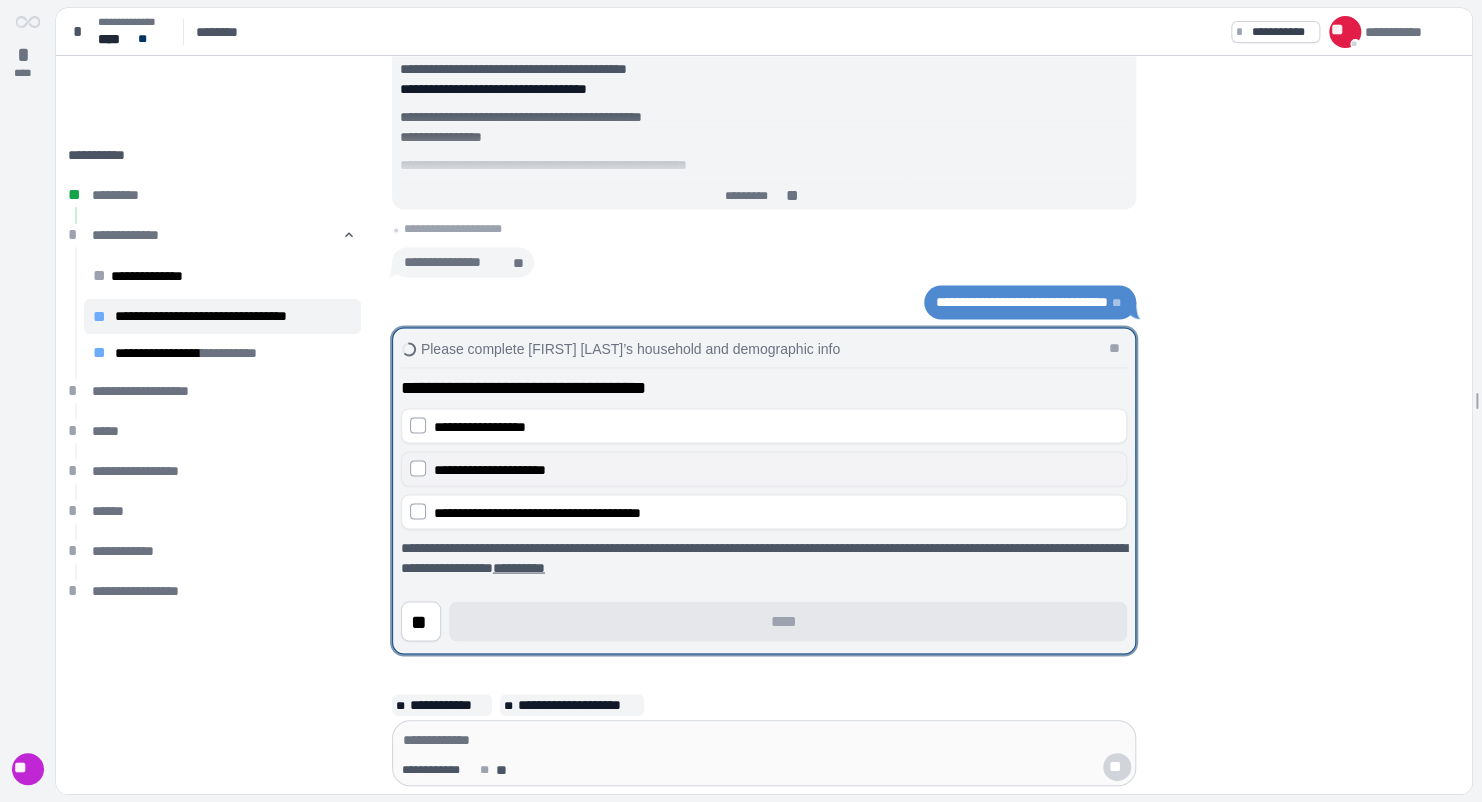 click on "**********" at bounding box center [776, 469] 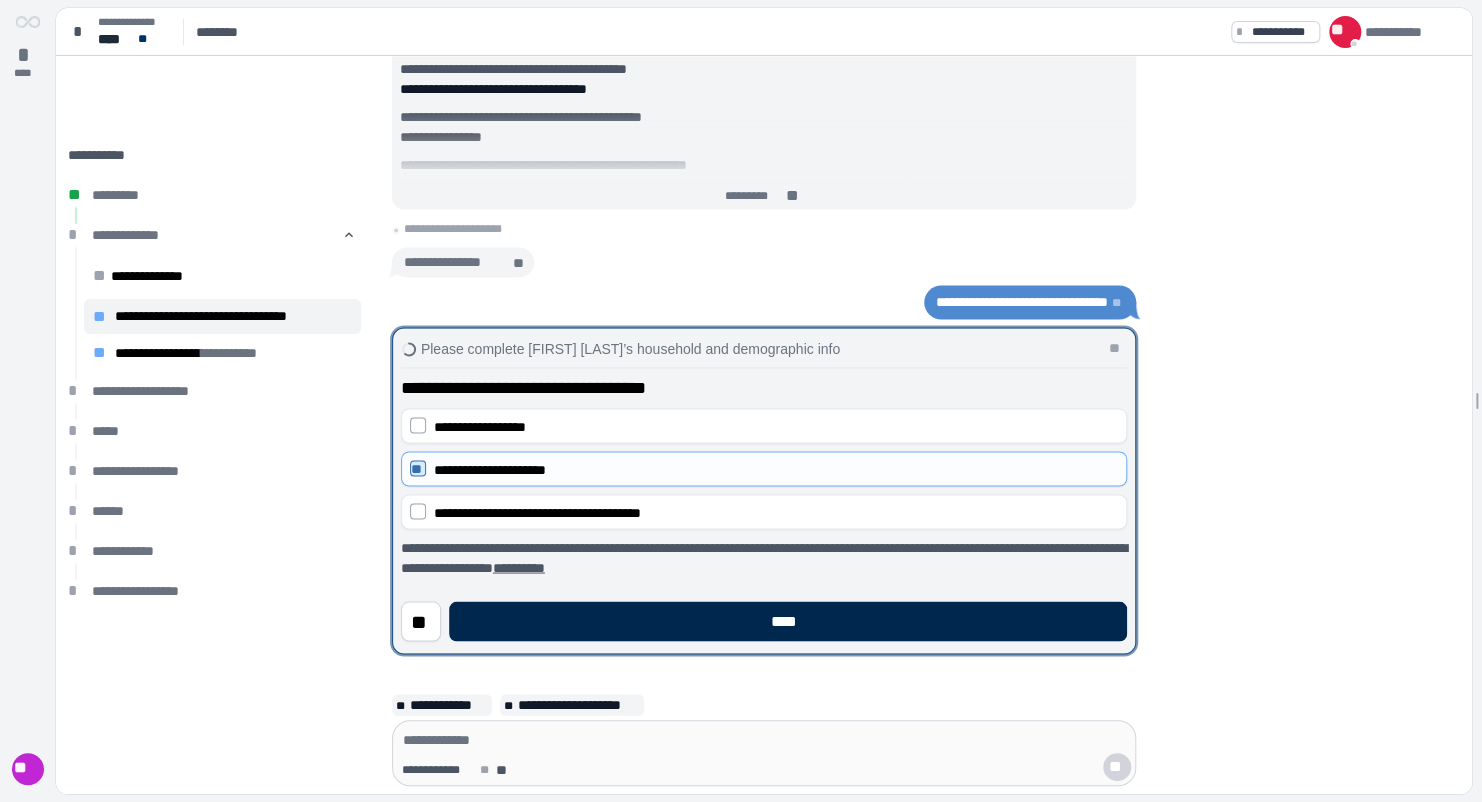 click on "****" at bounding box center [788, 621] 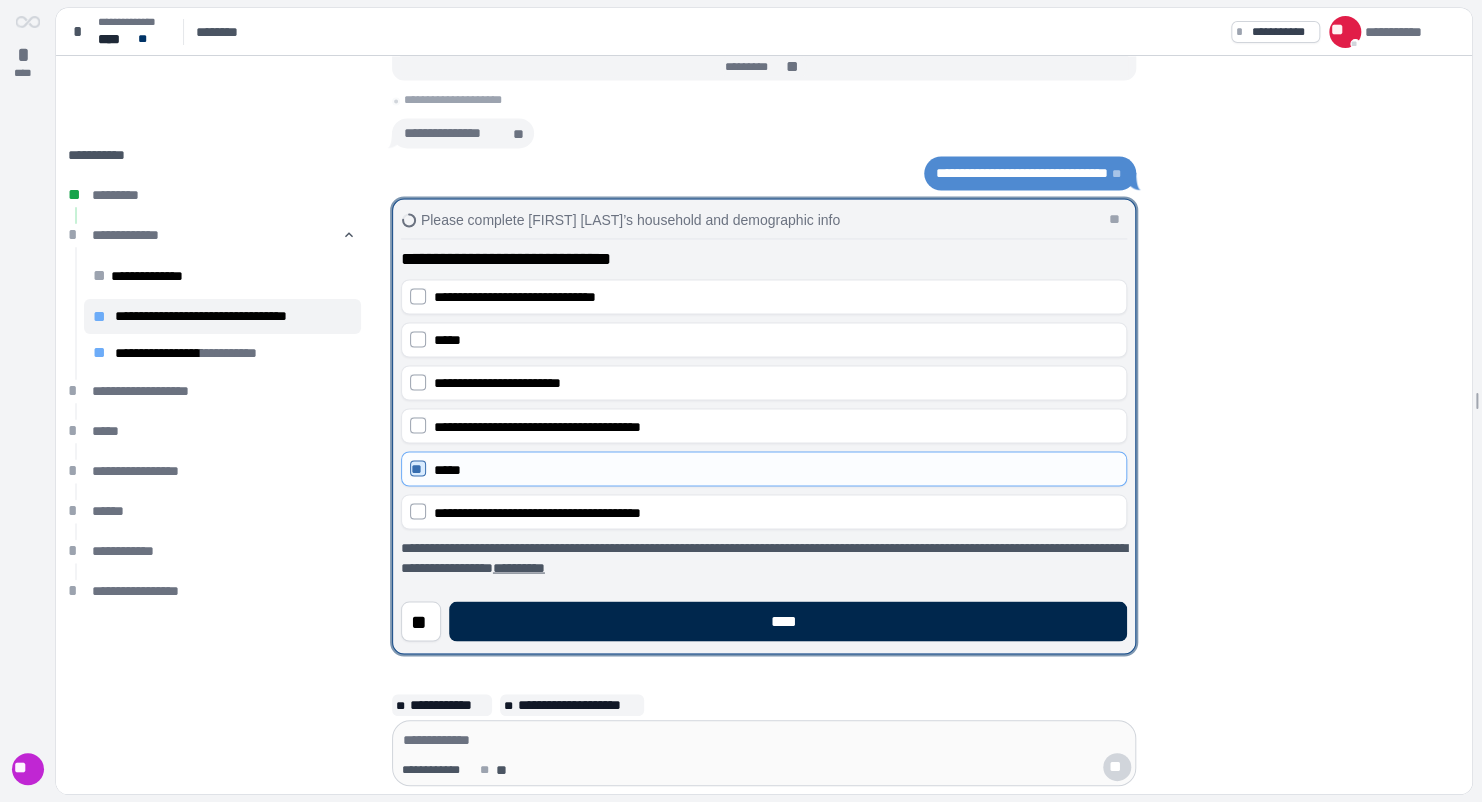 click on "****" at bounding box center (788, 621) 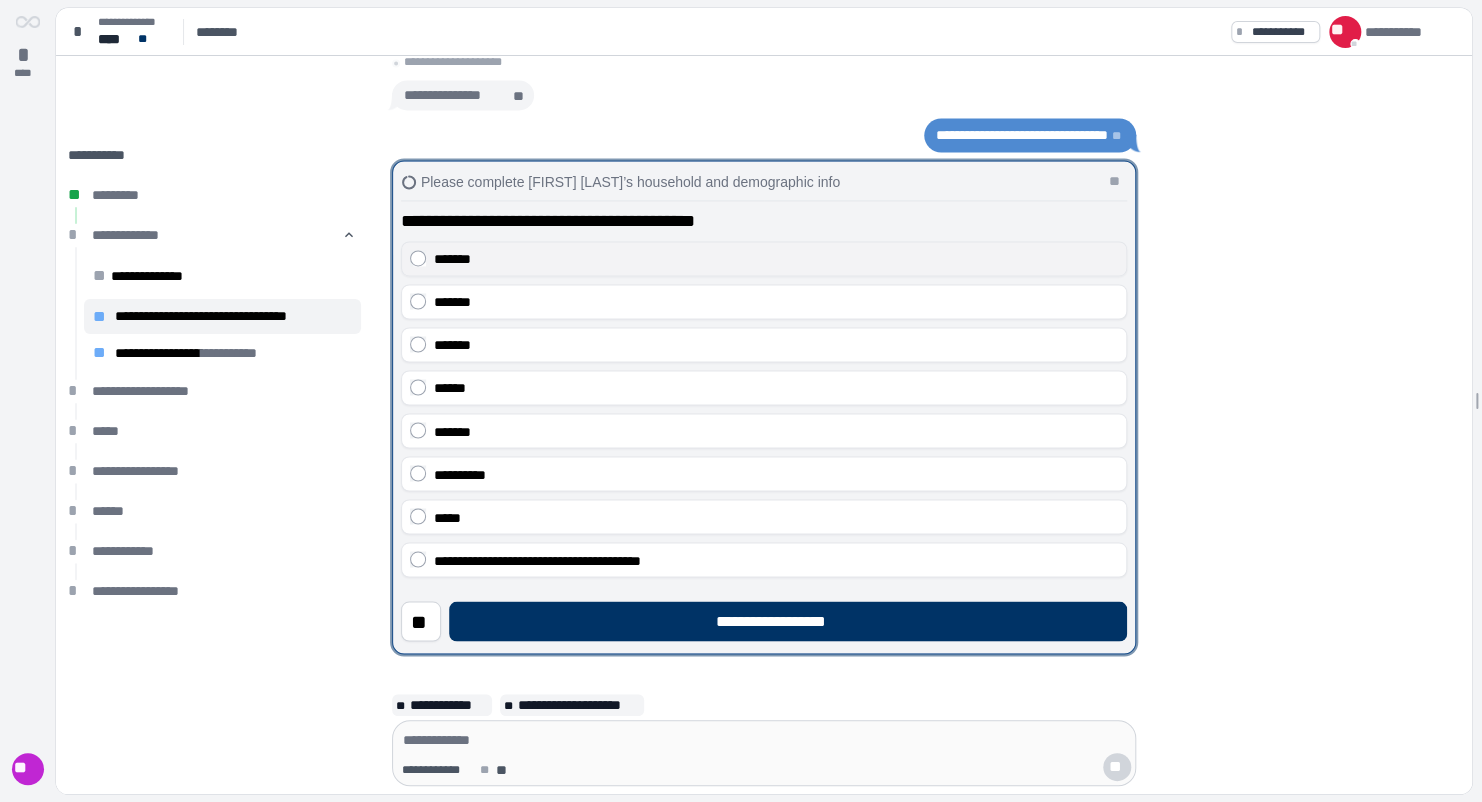 click on "*******" at bounding box center (776, 259) 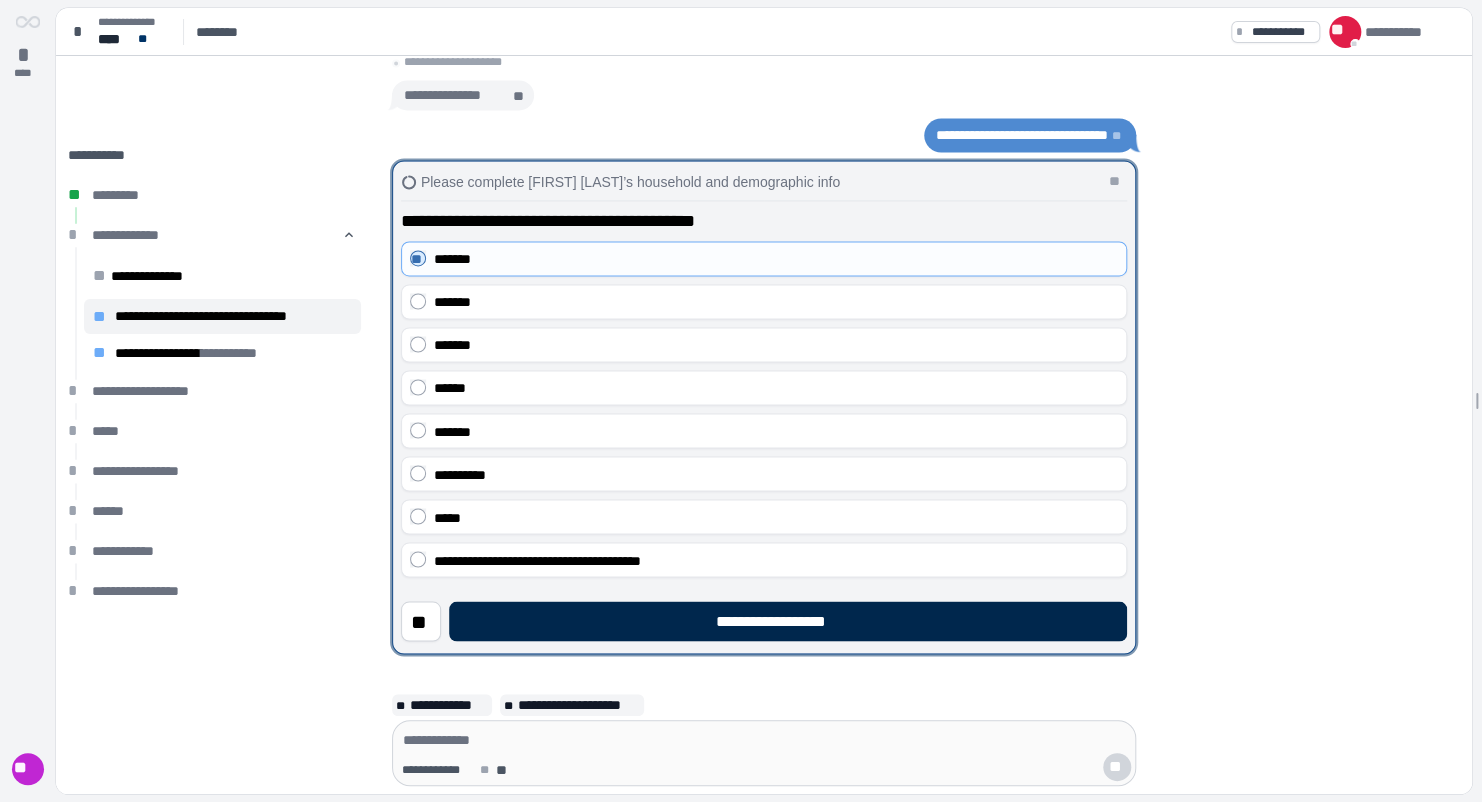 click on "**********" at bounding box center (787, 621) 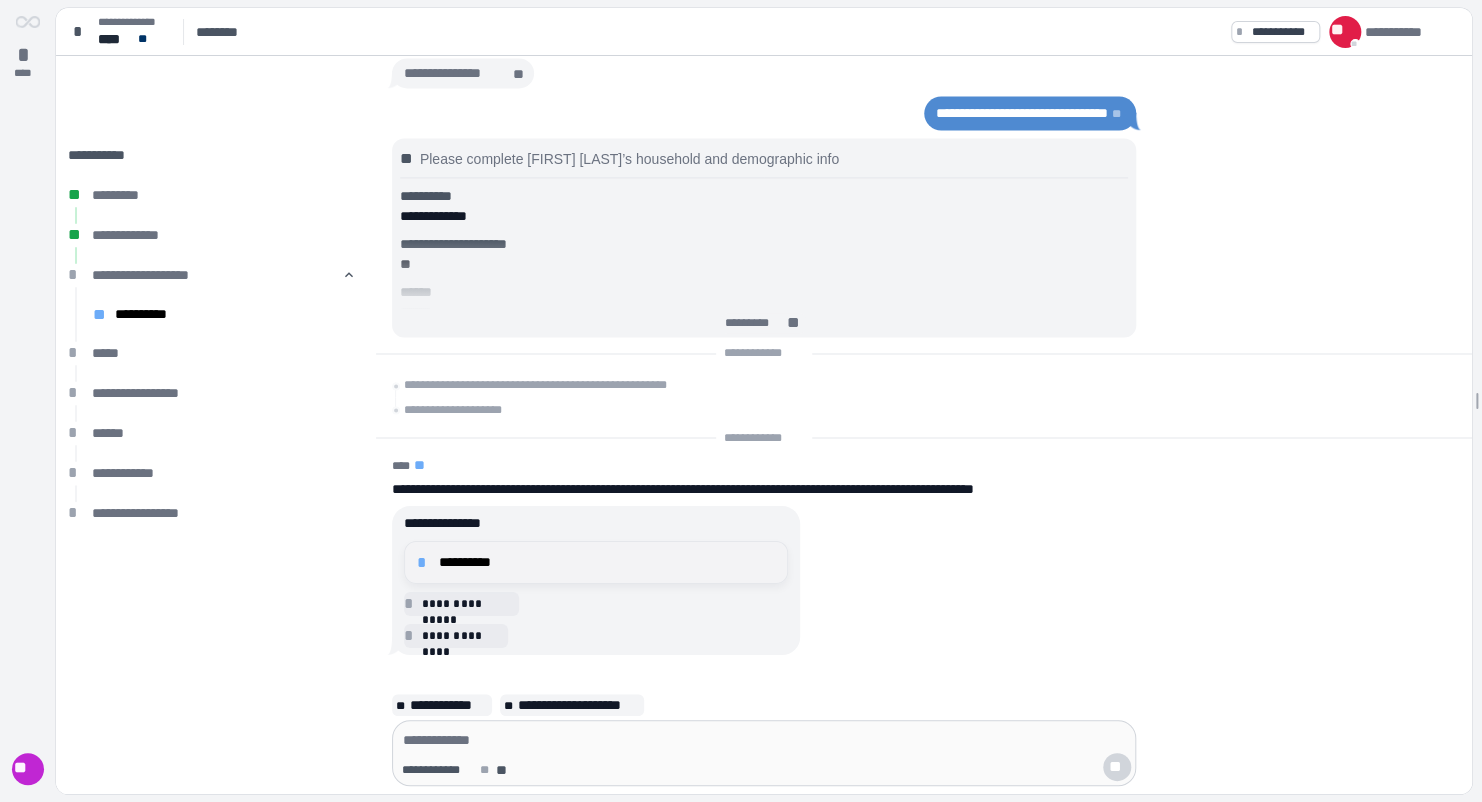 click on "**********" at bounding box center (596, 562) 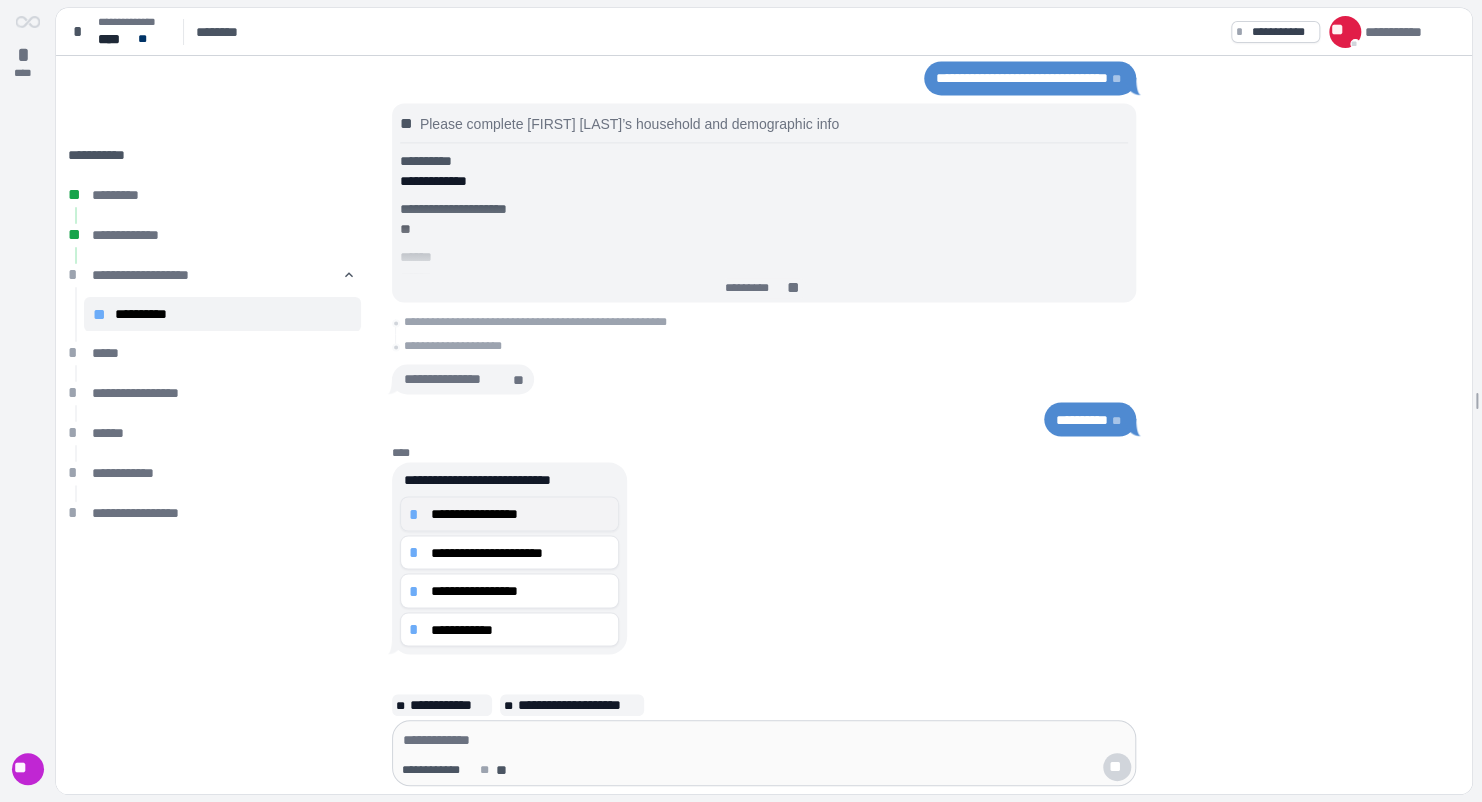 click on "**********" at bounding box center [521, 513] 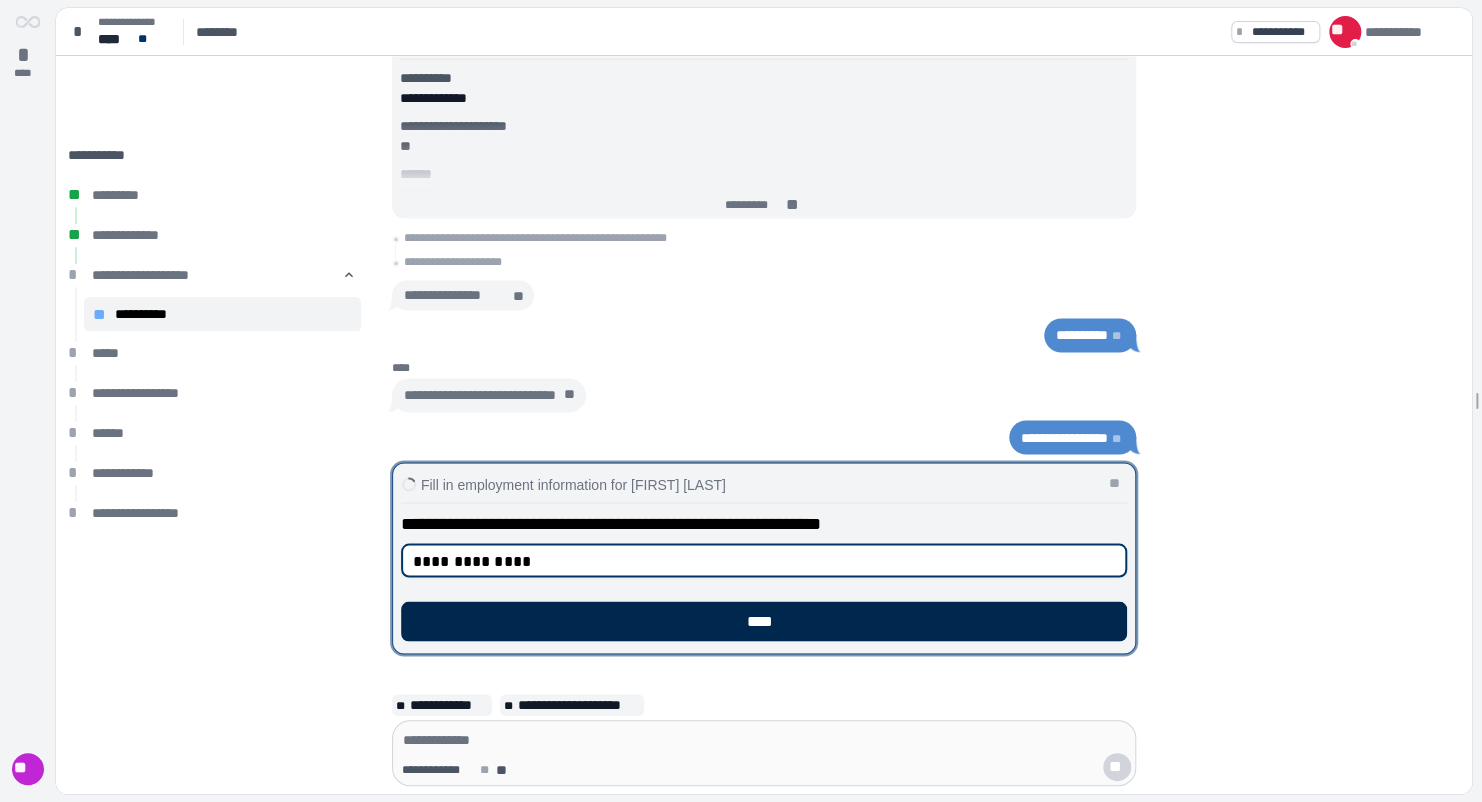 type on "**********" 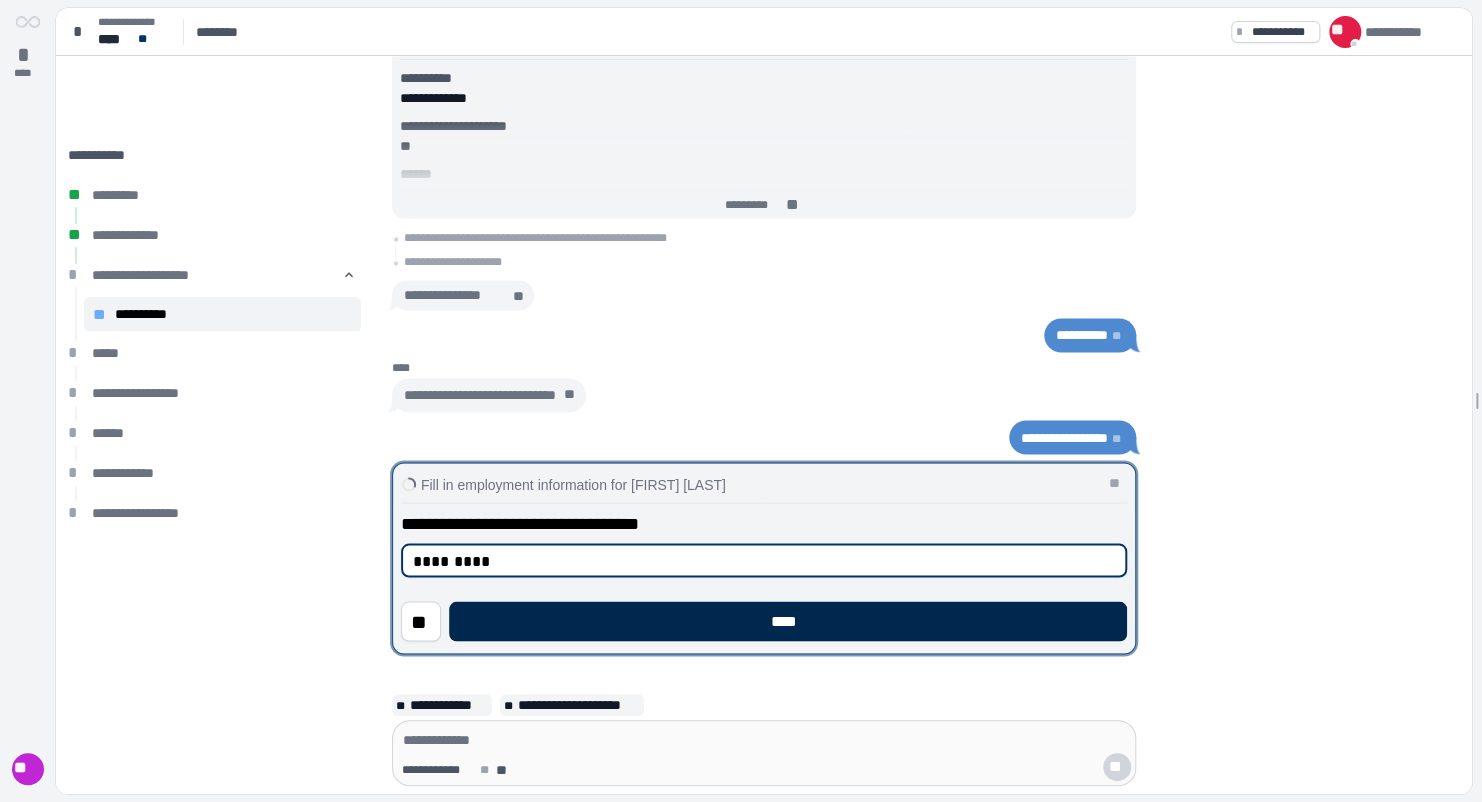 type on "*********" 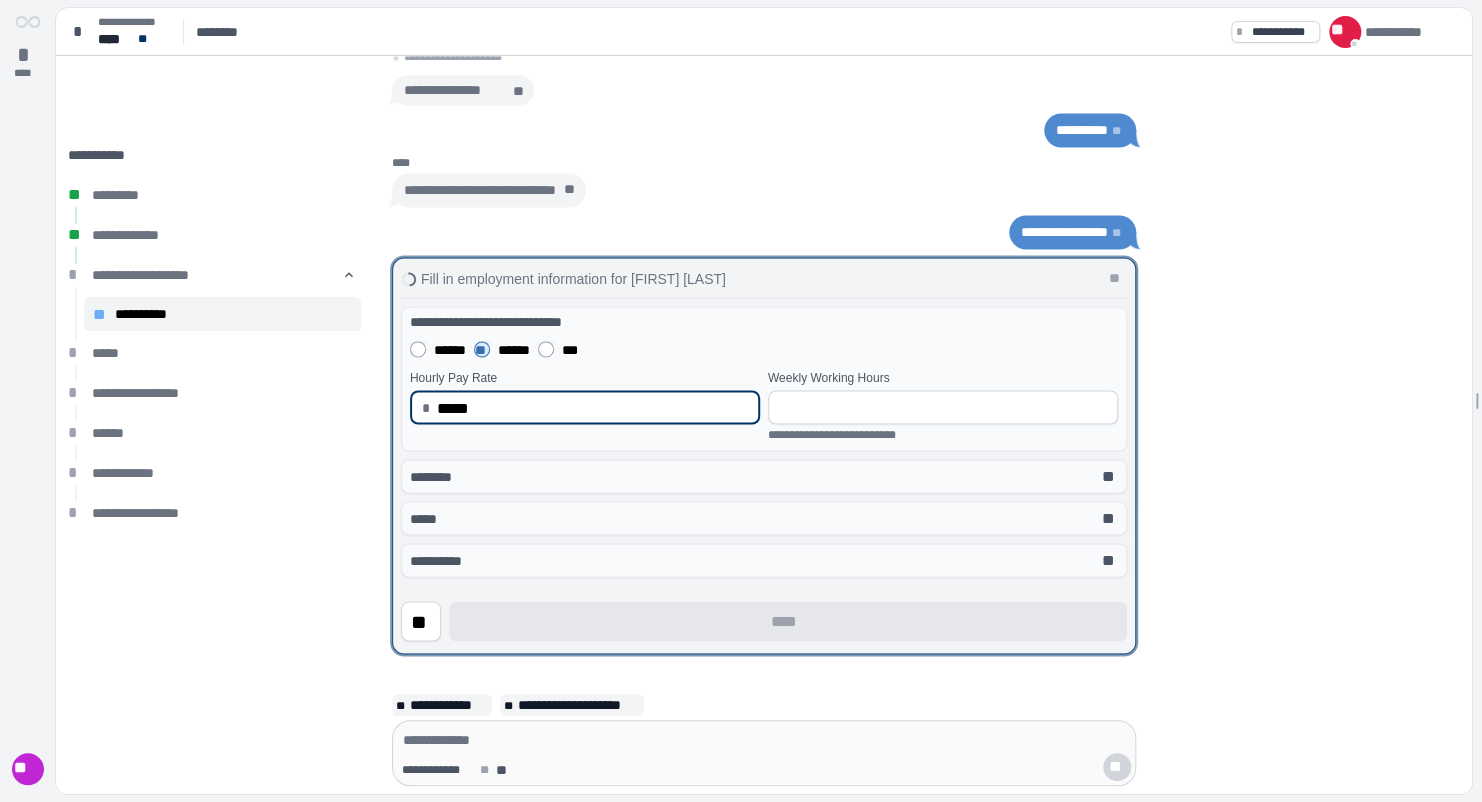 type on "*****" 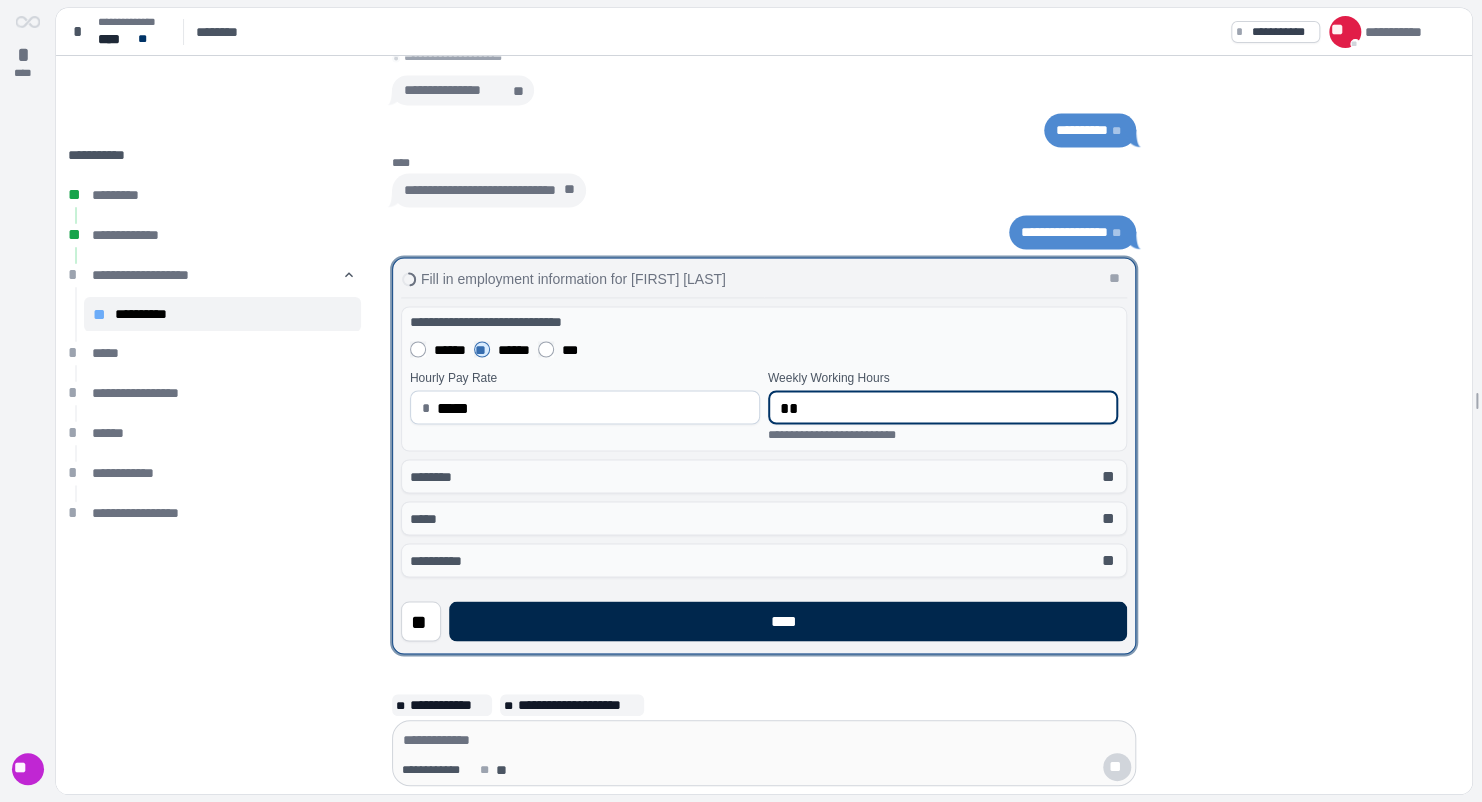 type on "**" 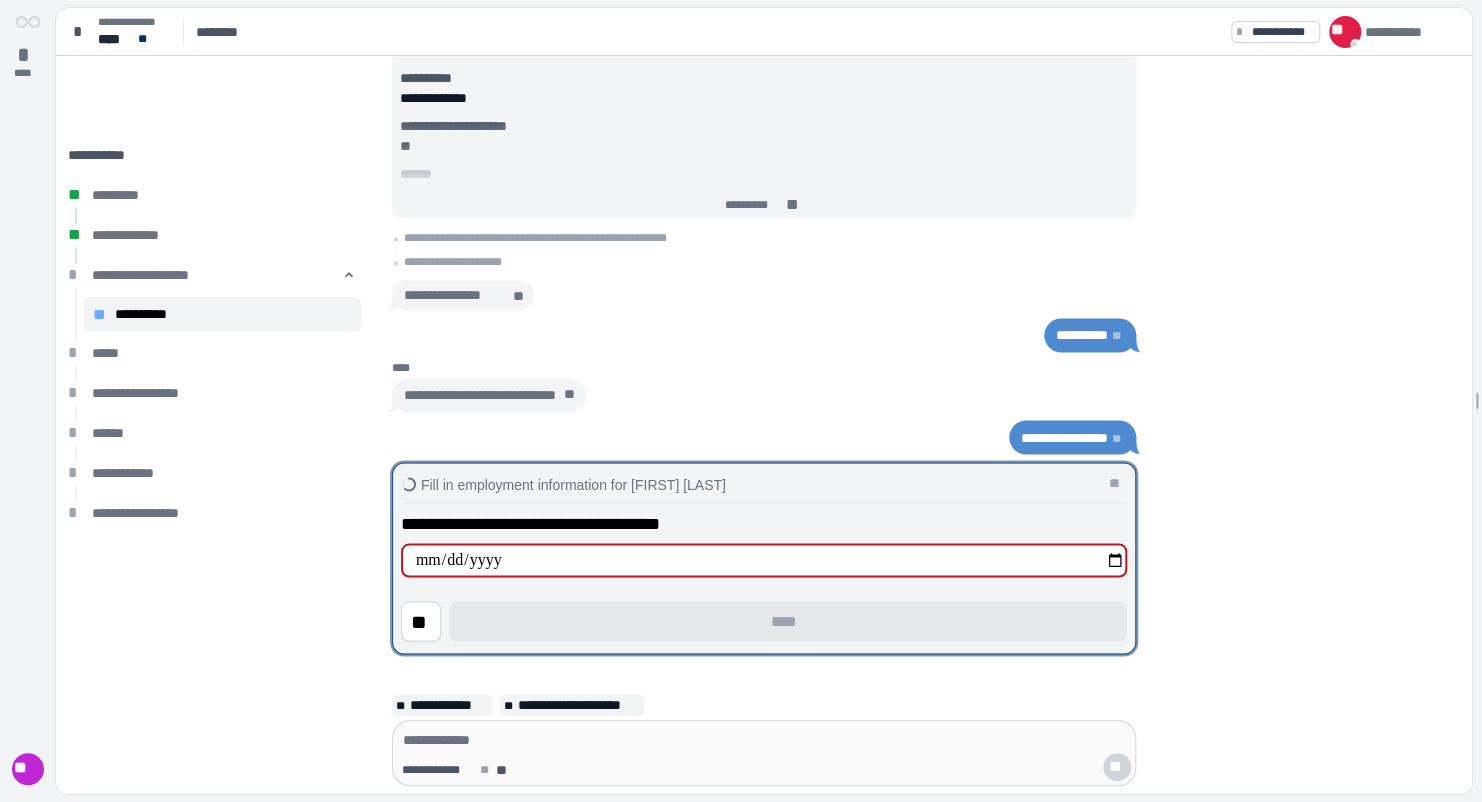 type on "**********" 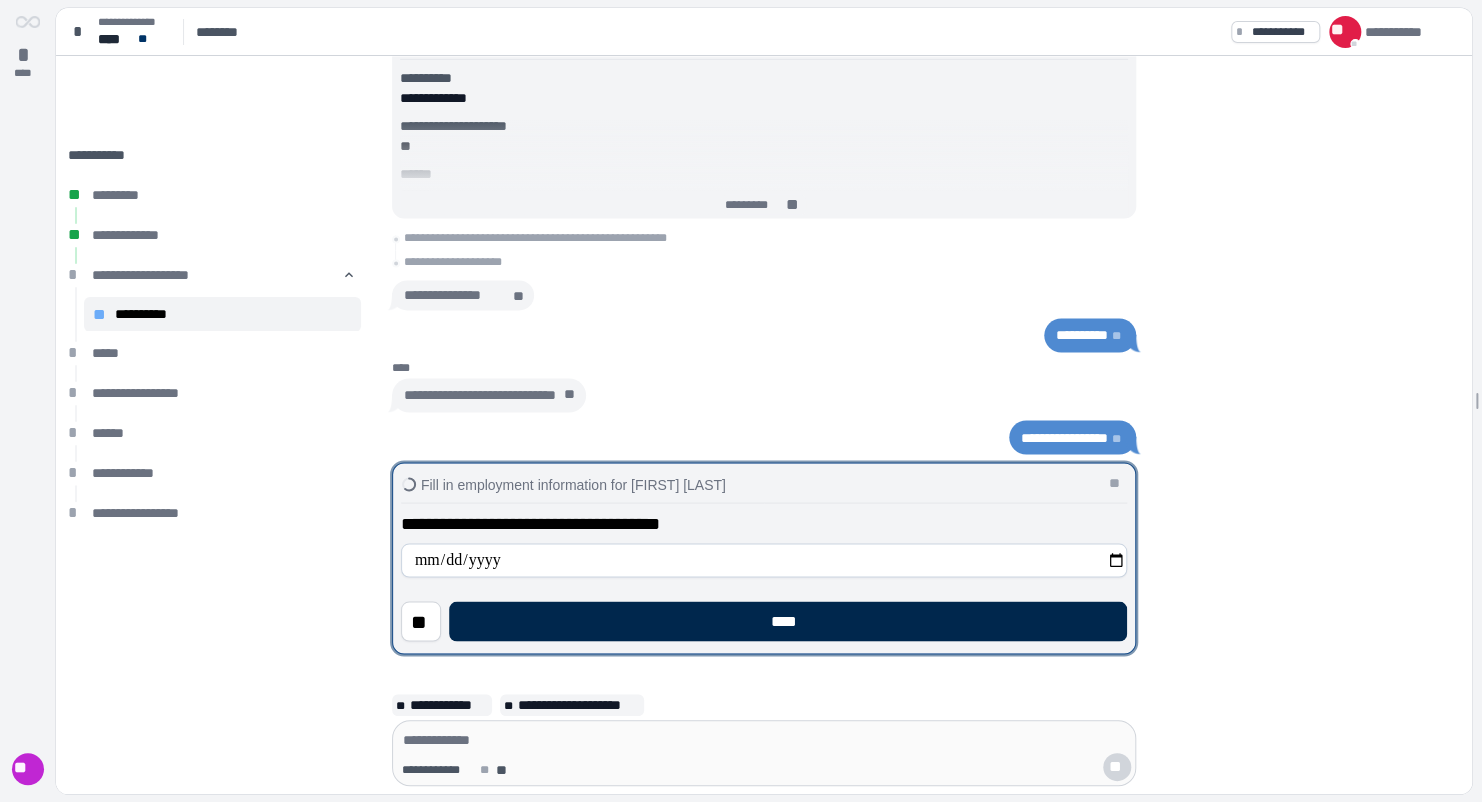 click on "****" at bounding box center (788, 621) 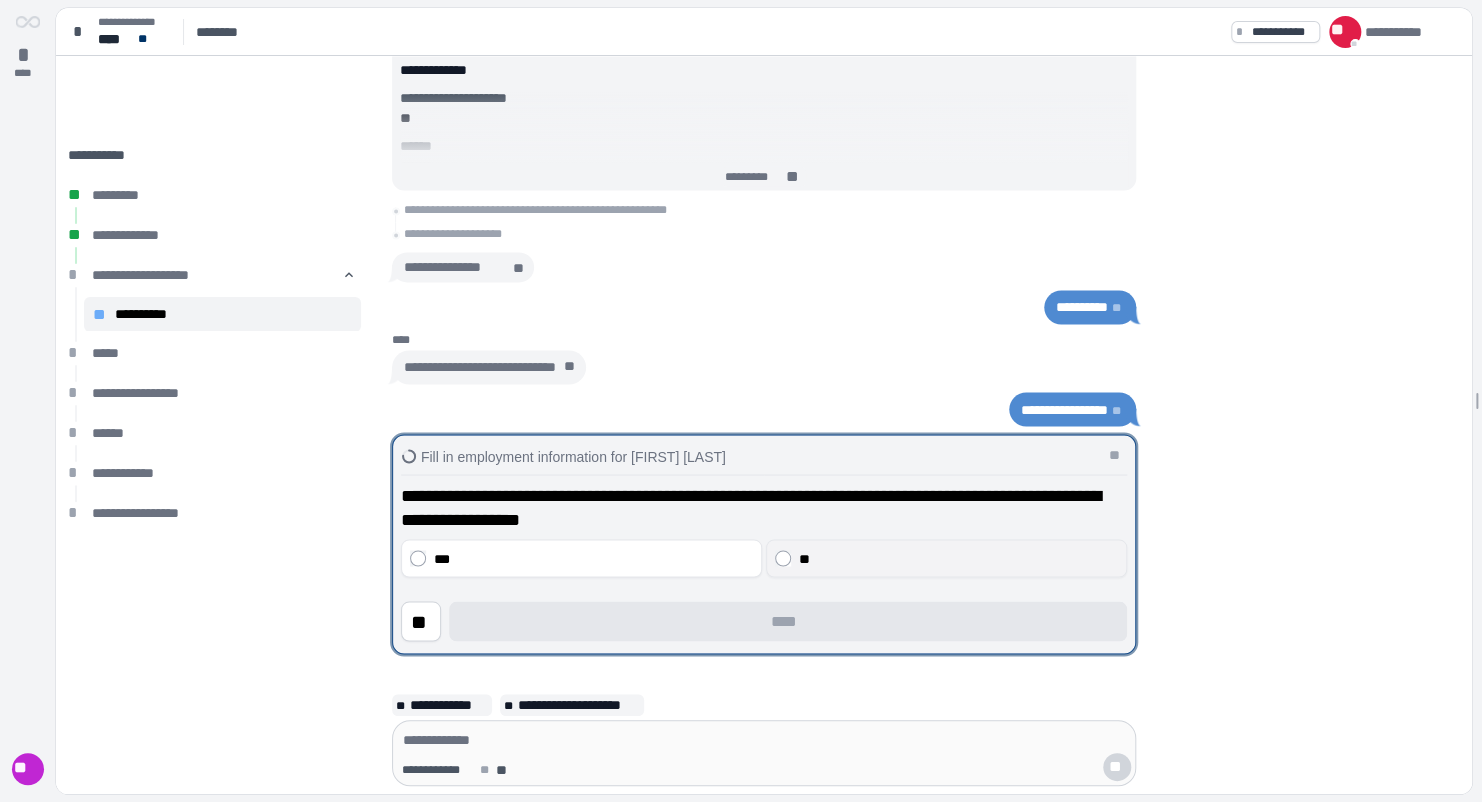 click on "**" at bounding box center [959, 558] 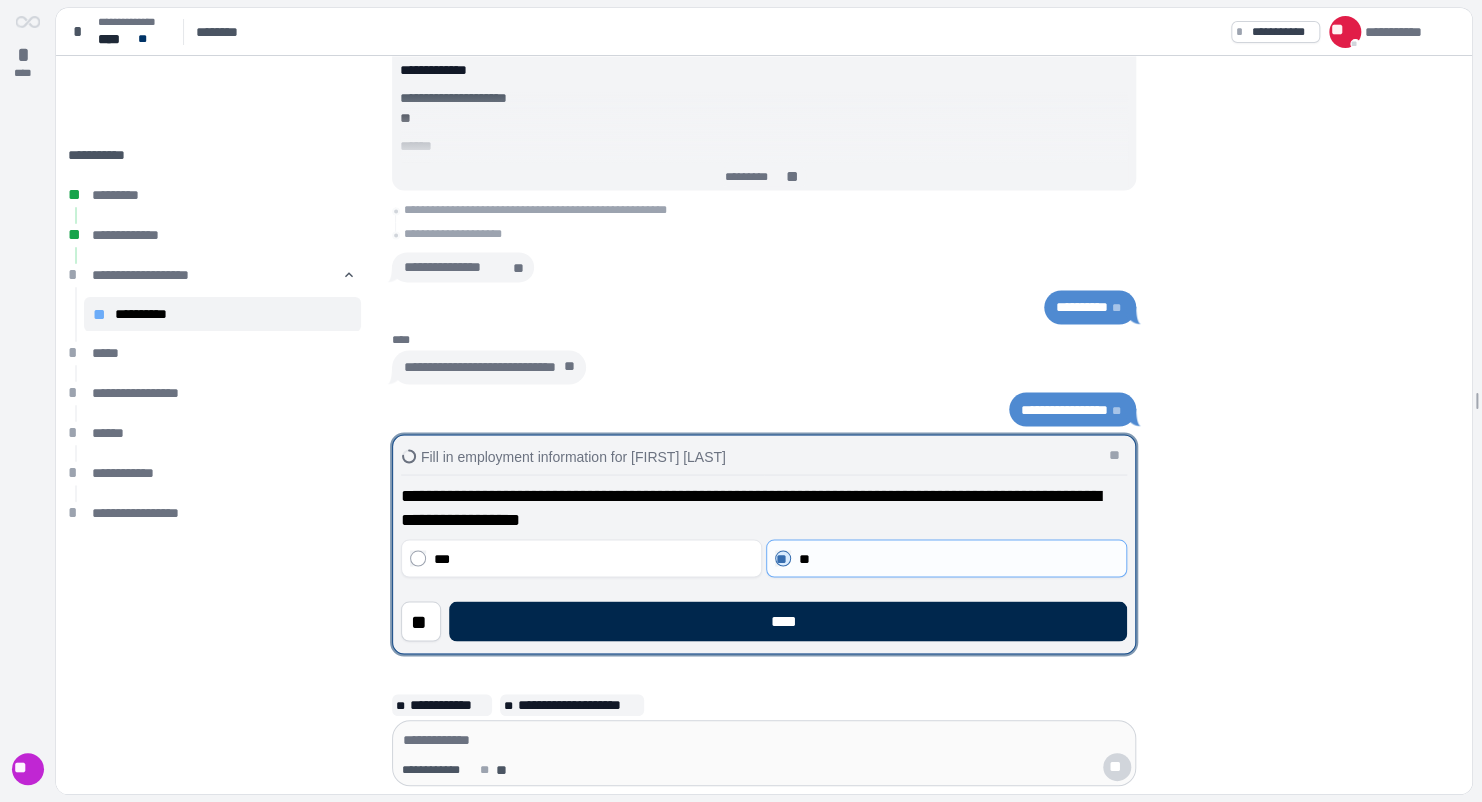 click on "****" at bounding box center (788, 621) 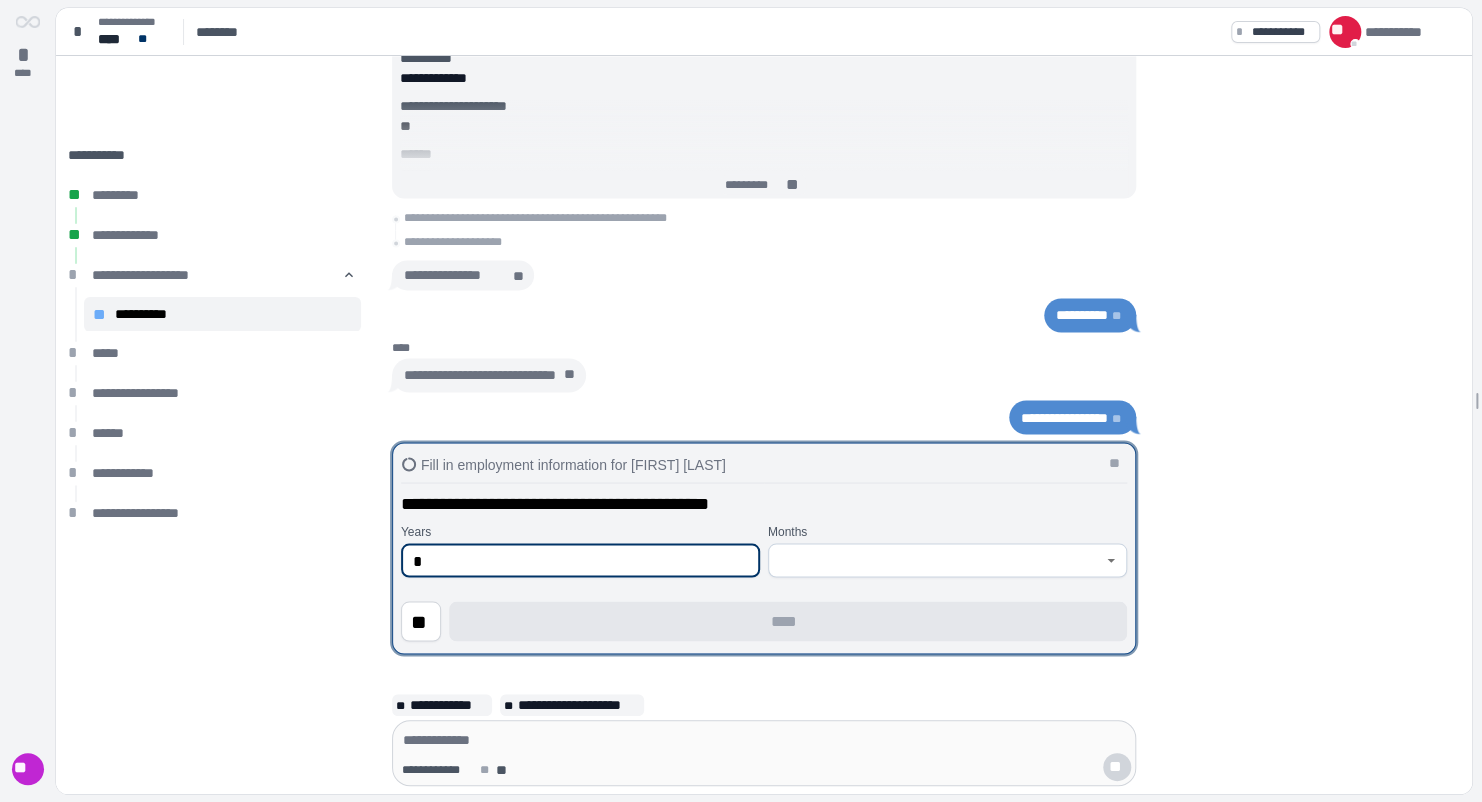 type on "*" 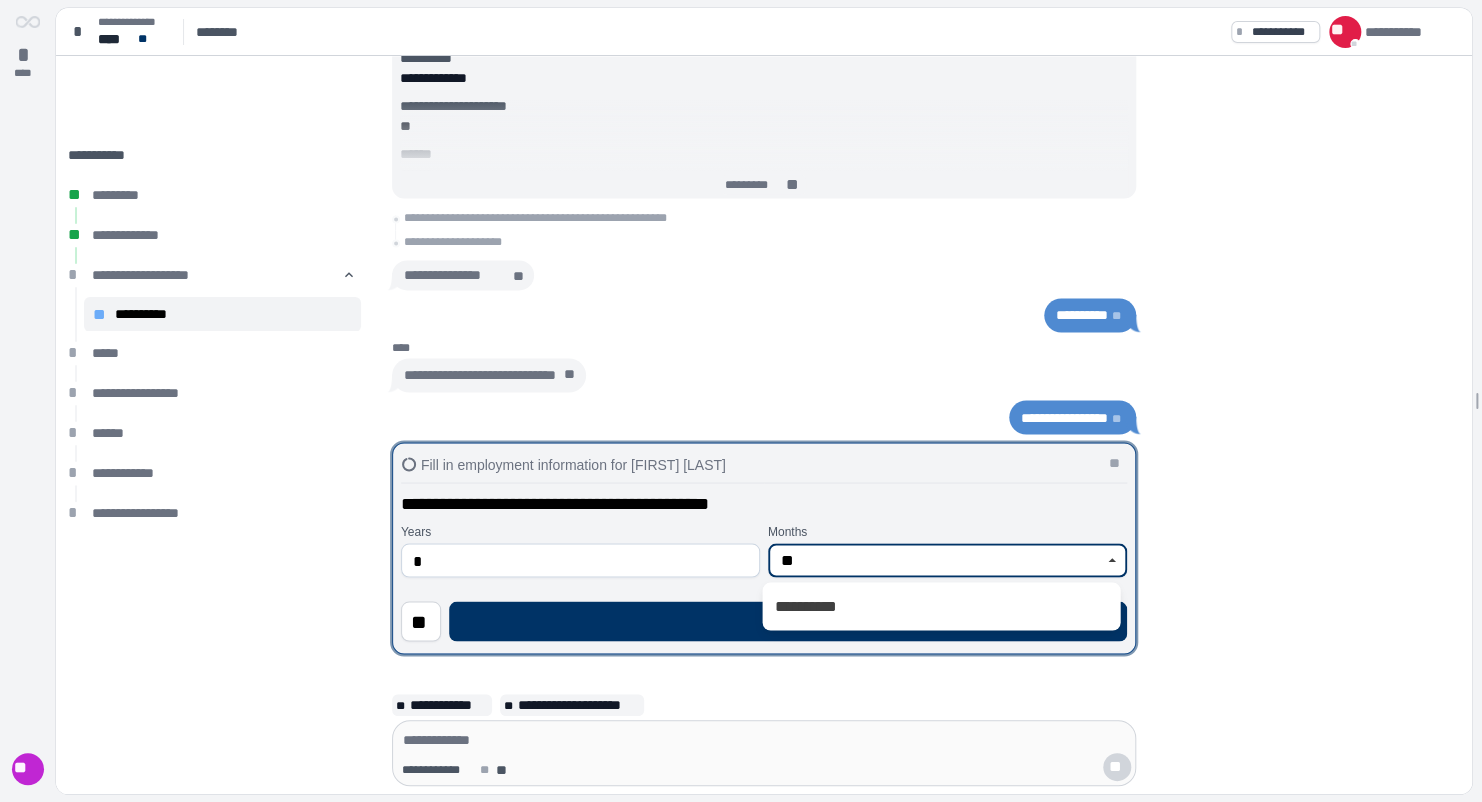 type on "**" 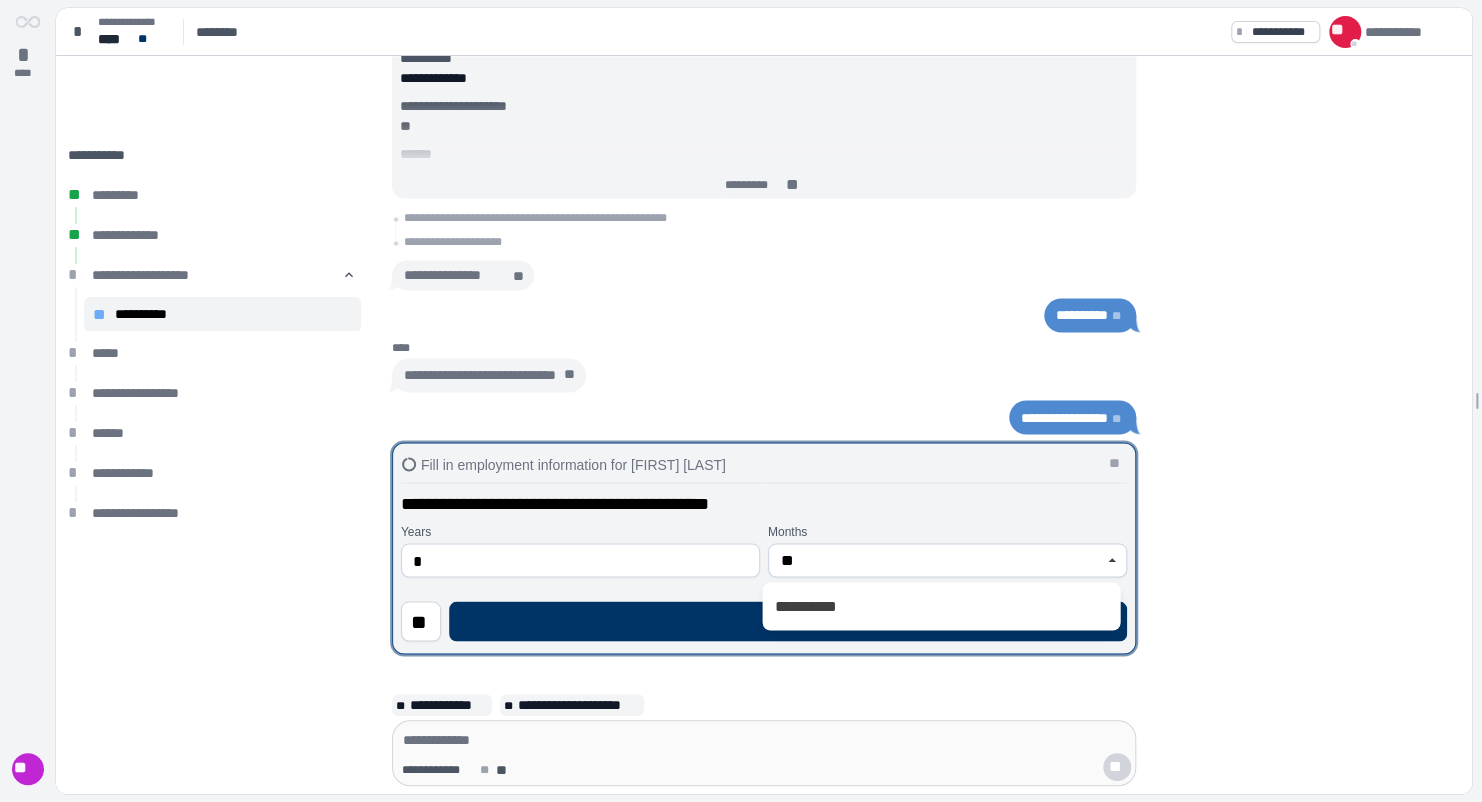 type 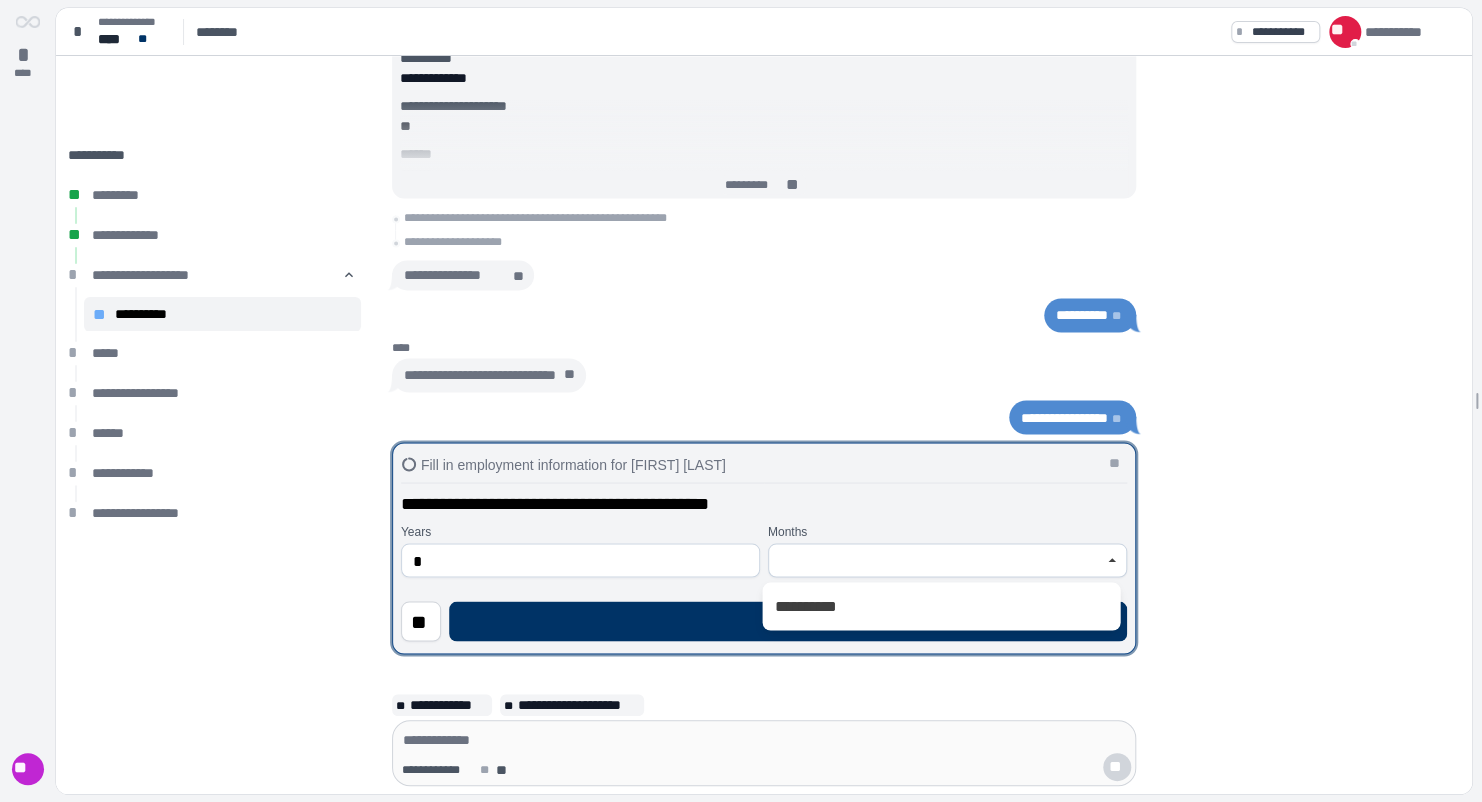 type 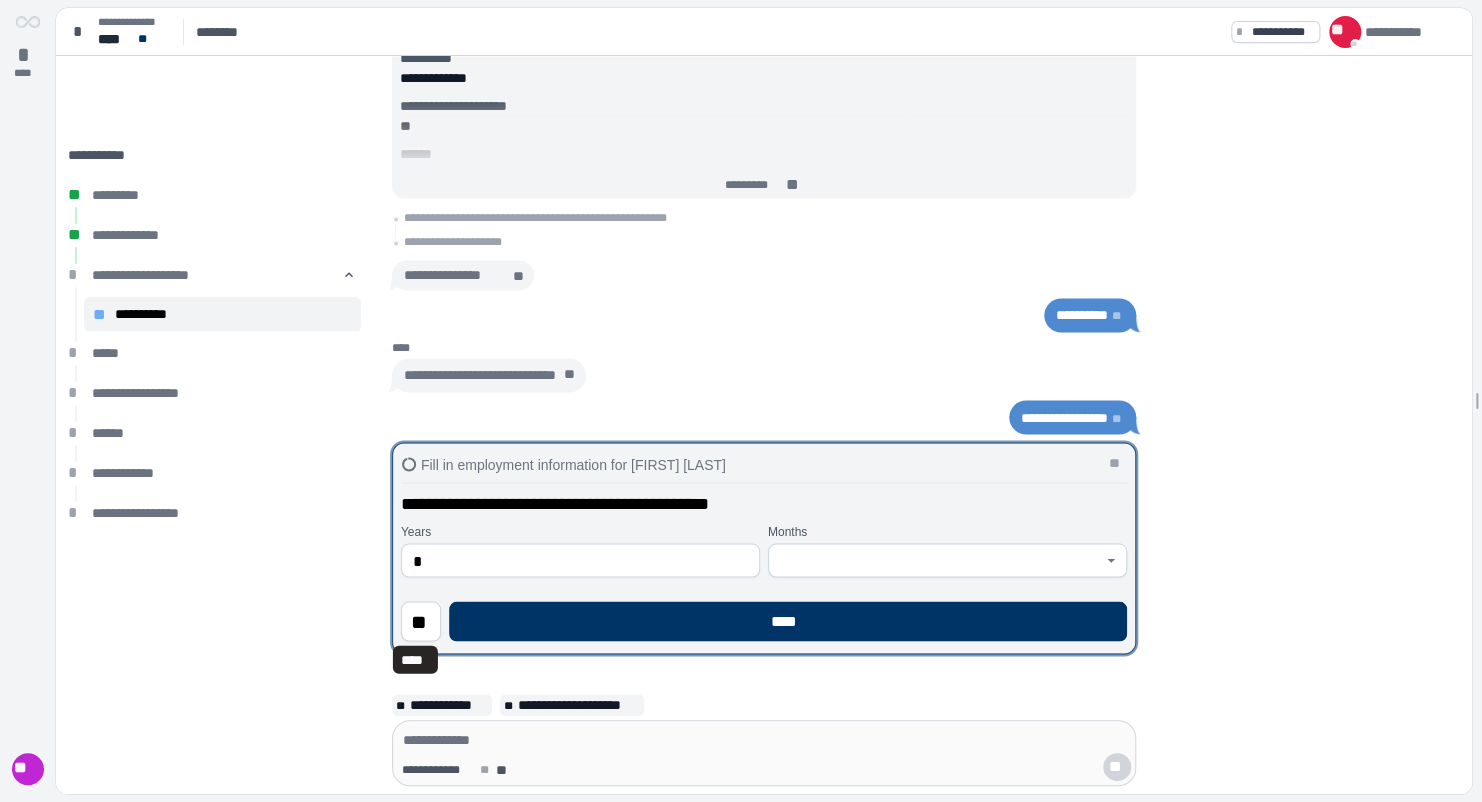click at bounding box center (936, 560) 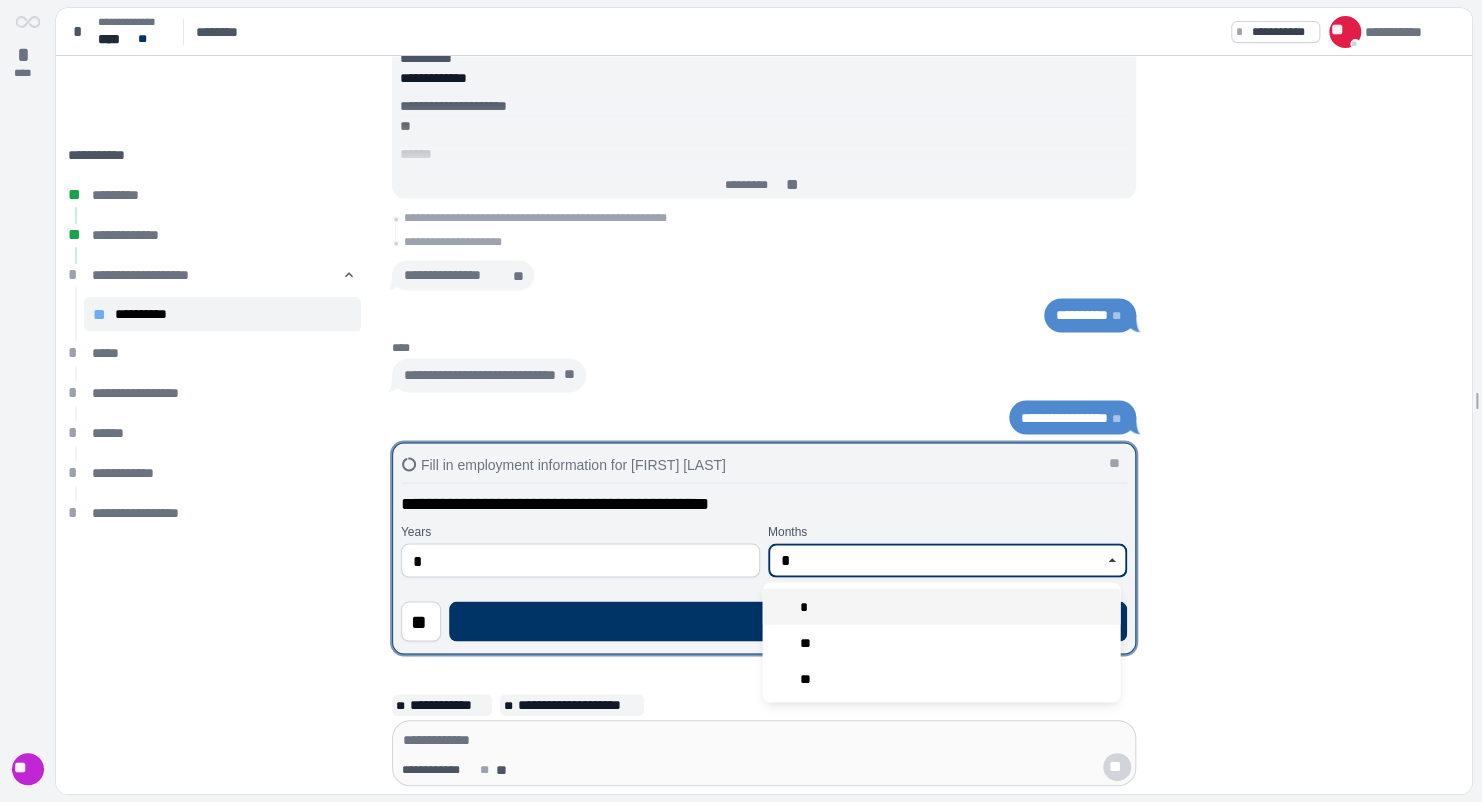 click on "*" at bounding box center [941, 606] 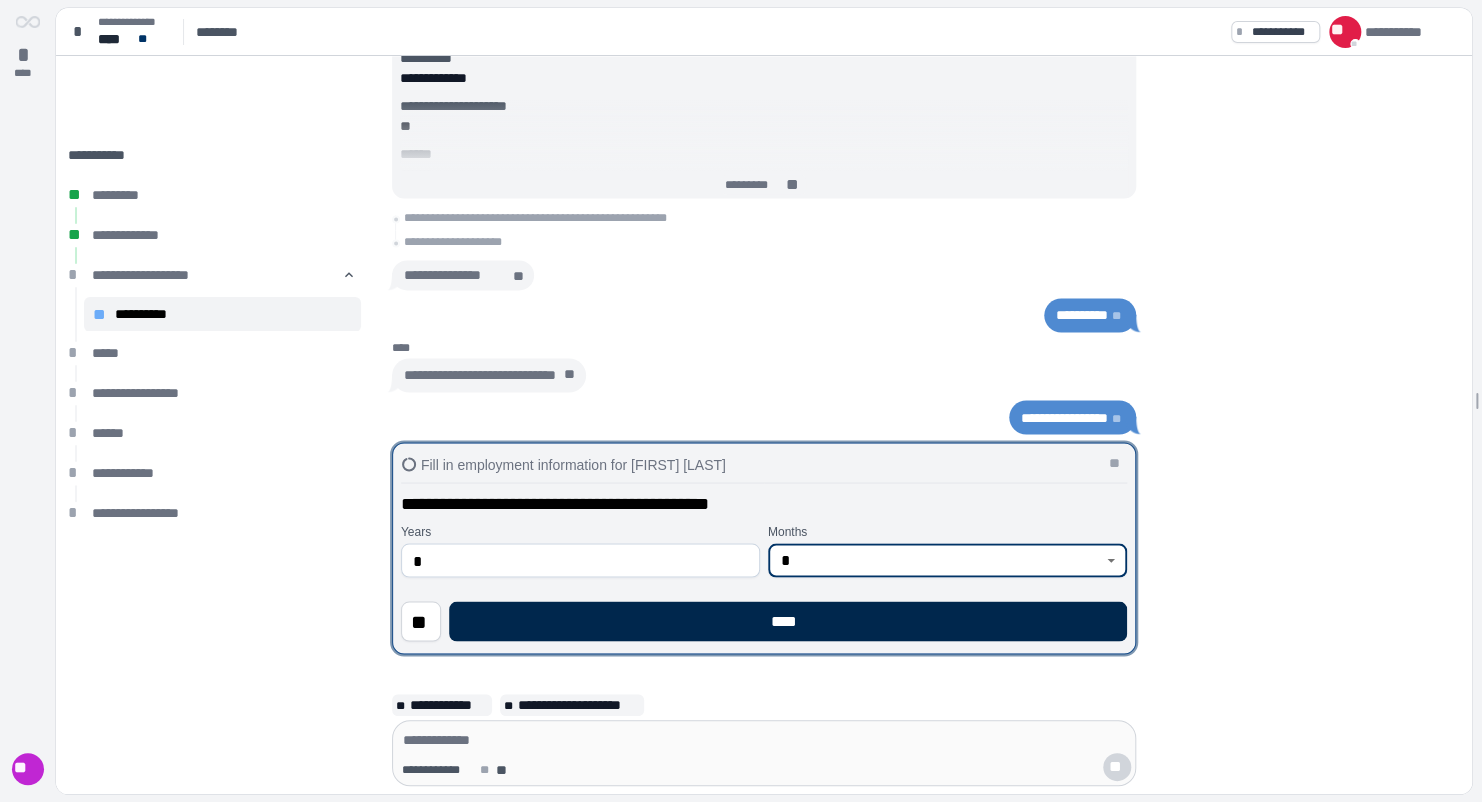 type on "*" 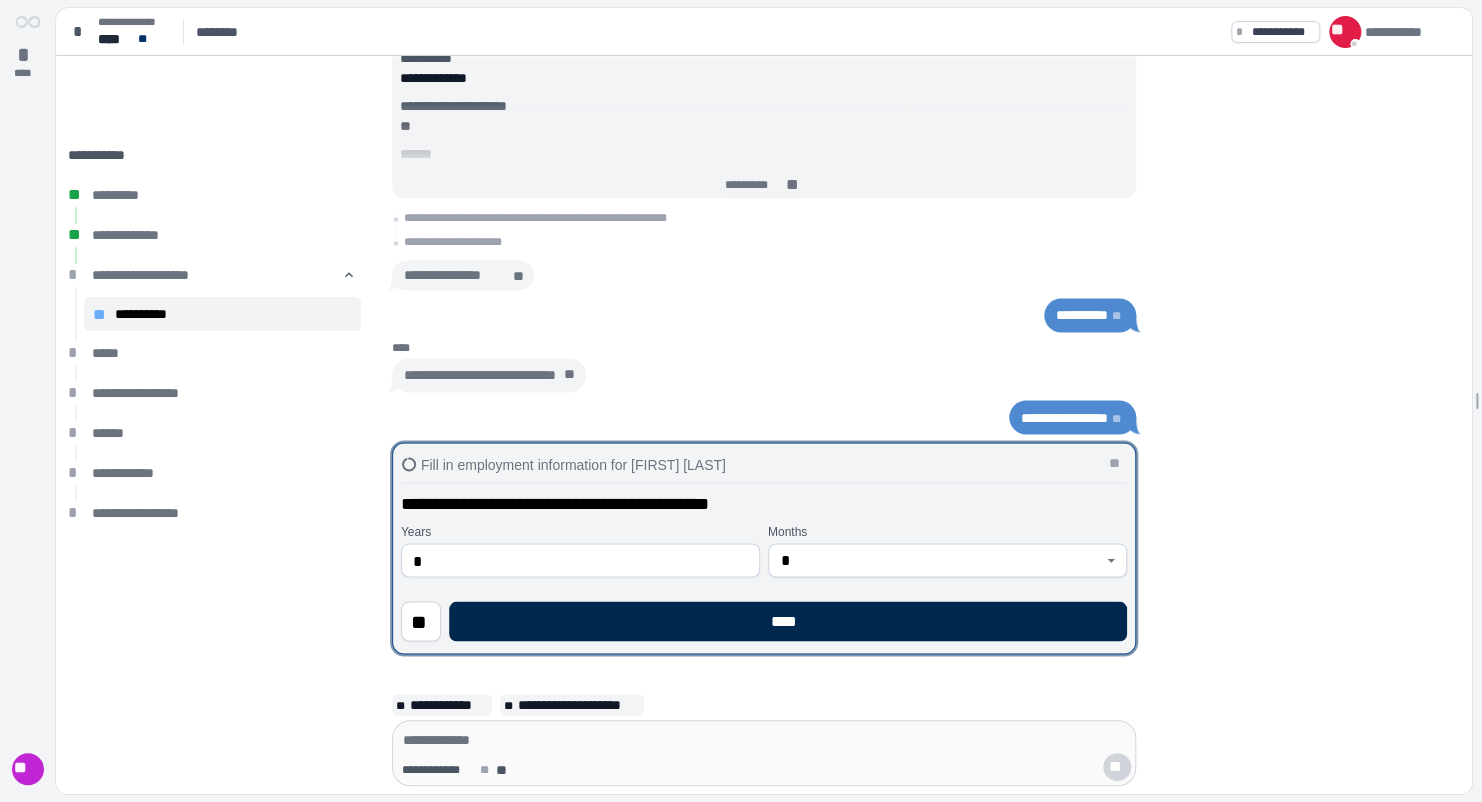 click on "****" at bounding box center (788, 621) 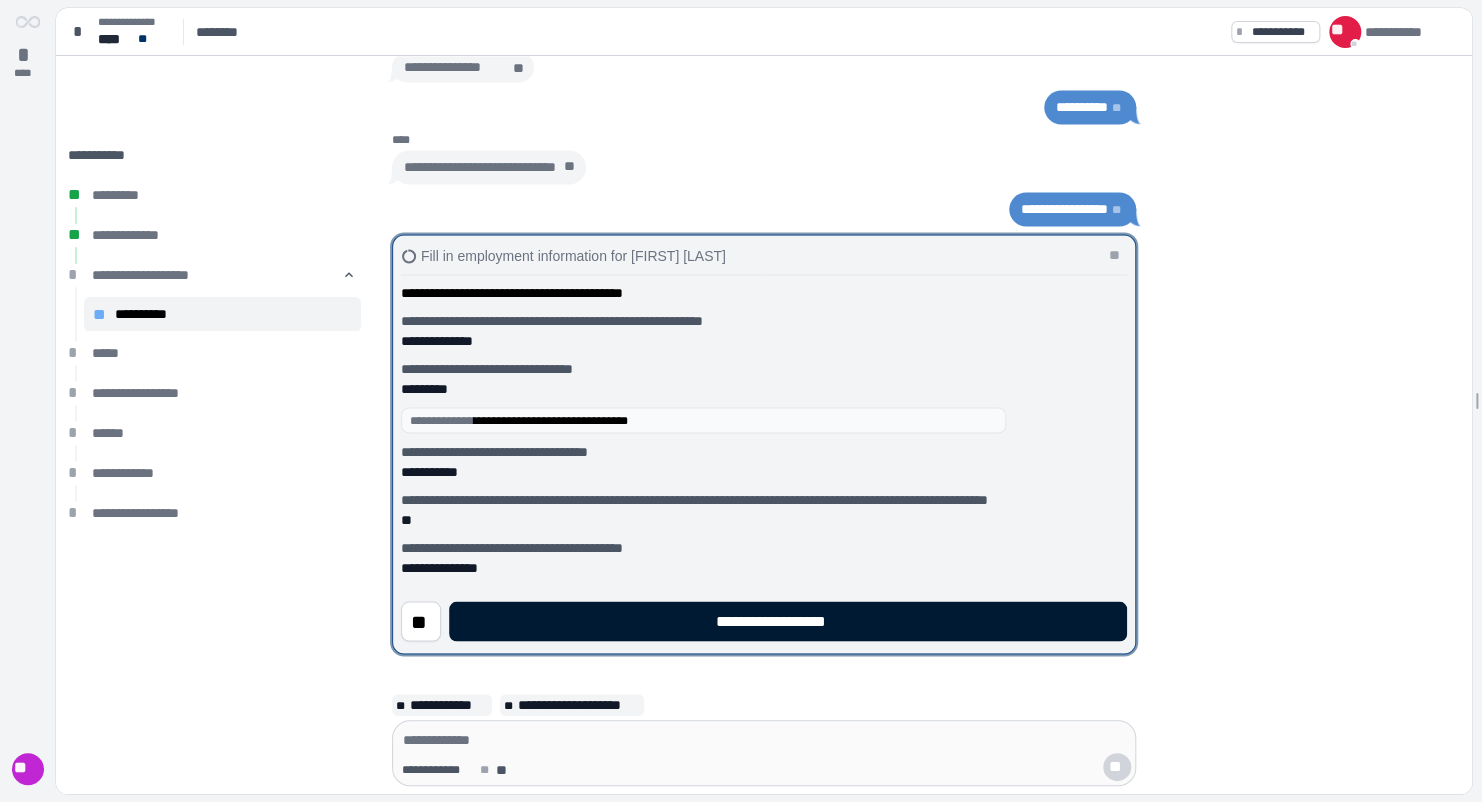 click on "**********" at bounding box center (787, 621) 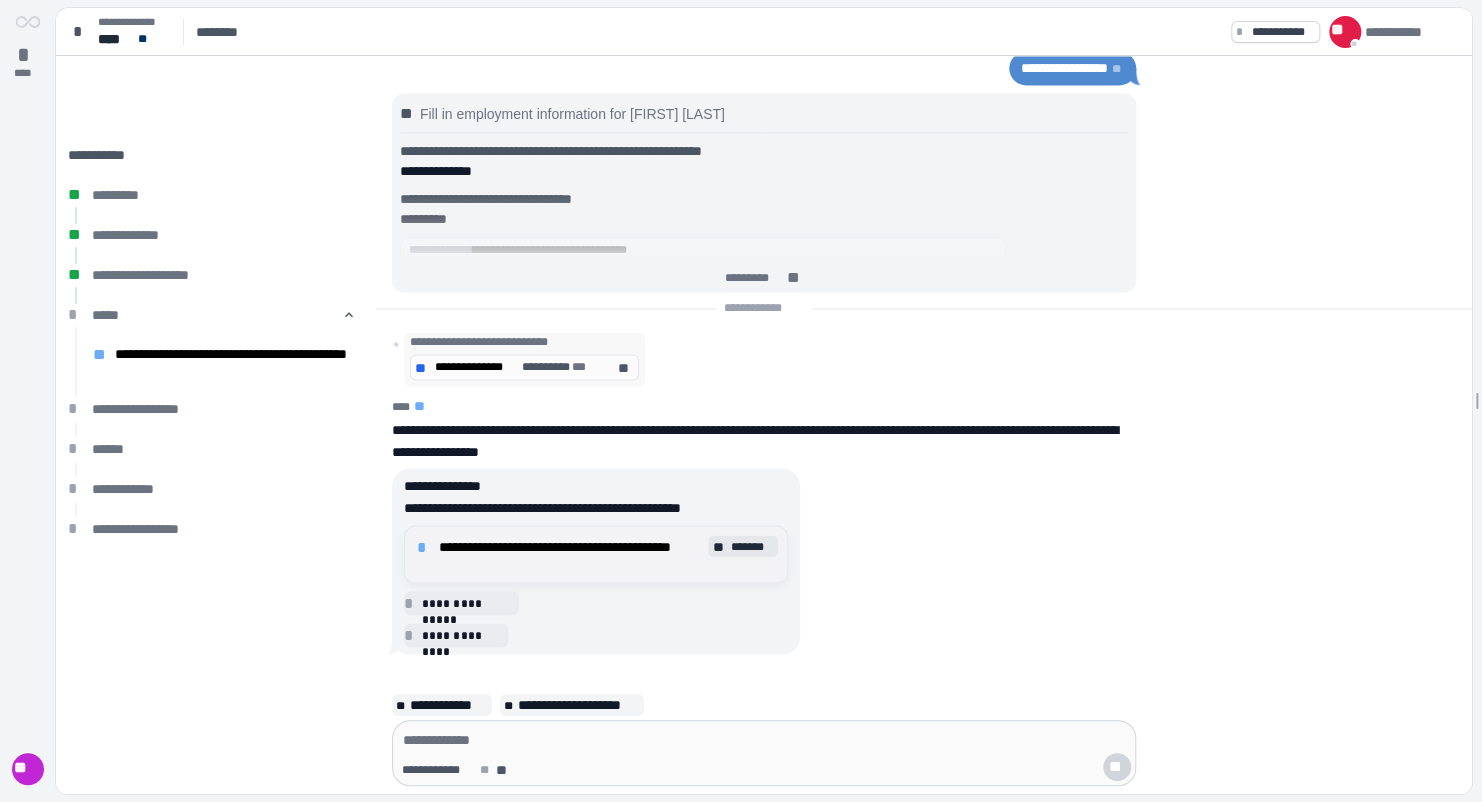 click on "**********" at bounding box center [571, 554] 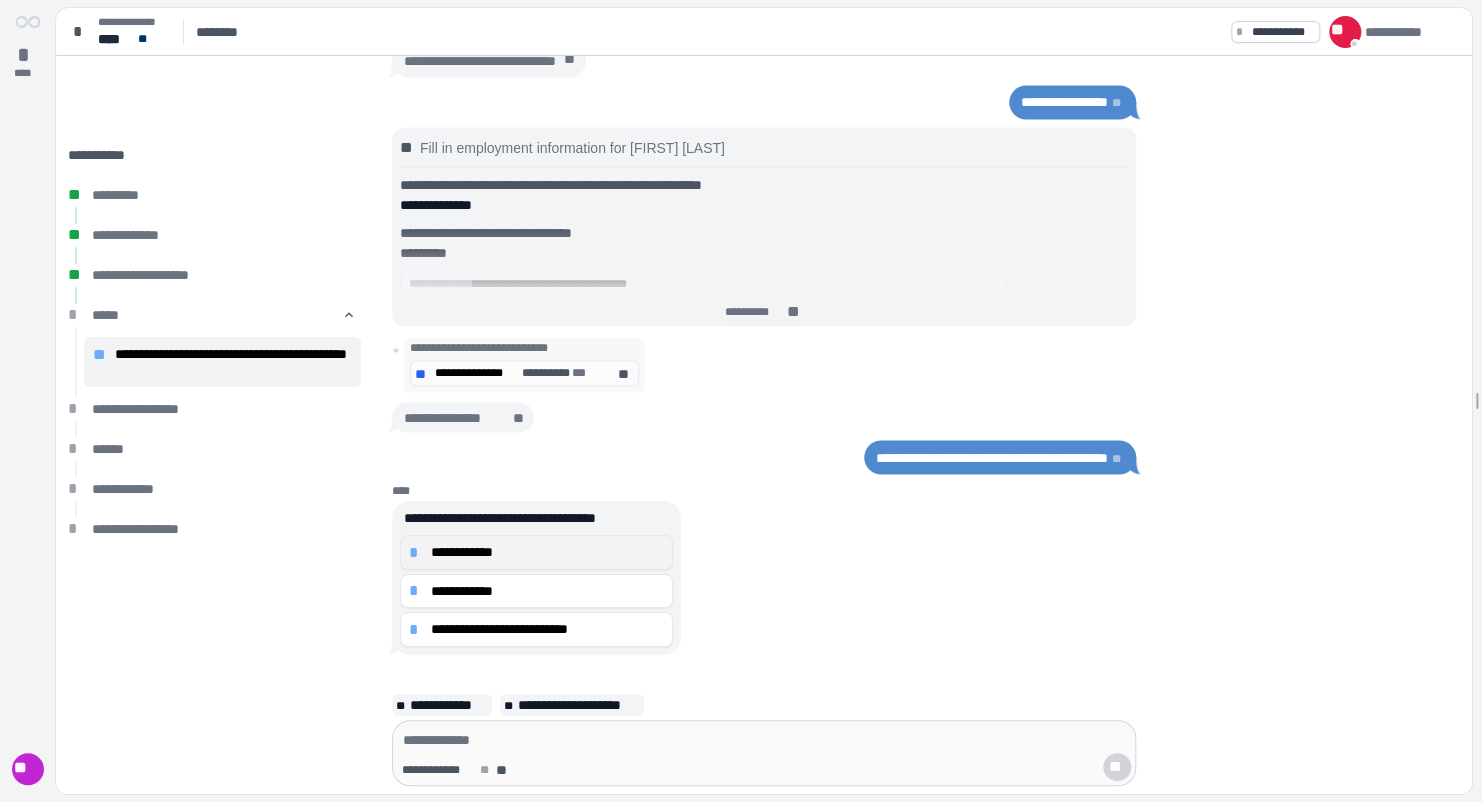 click on "**********" at bounding box center [547, 552] 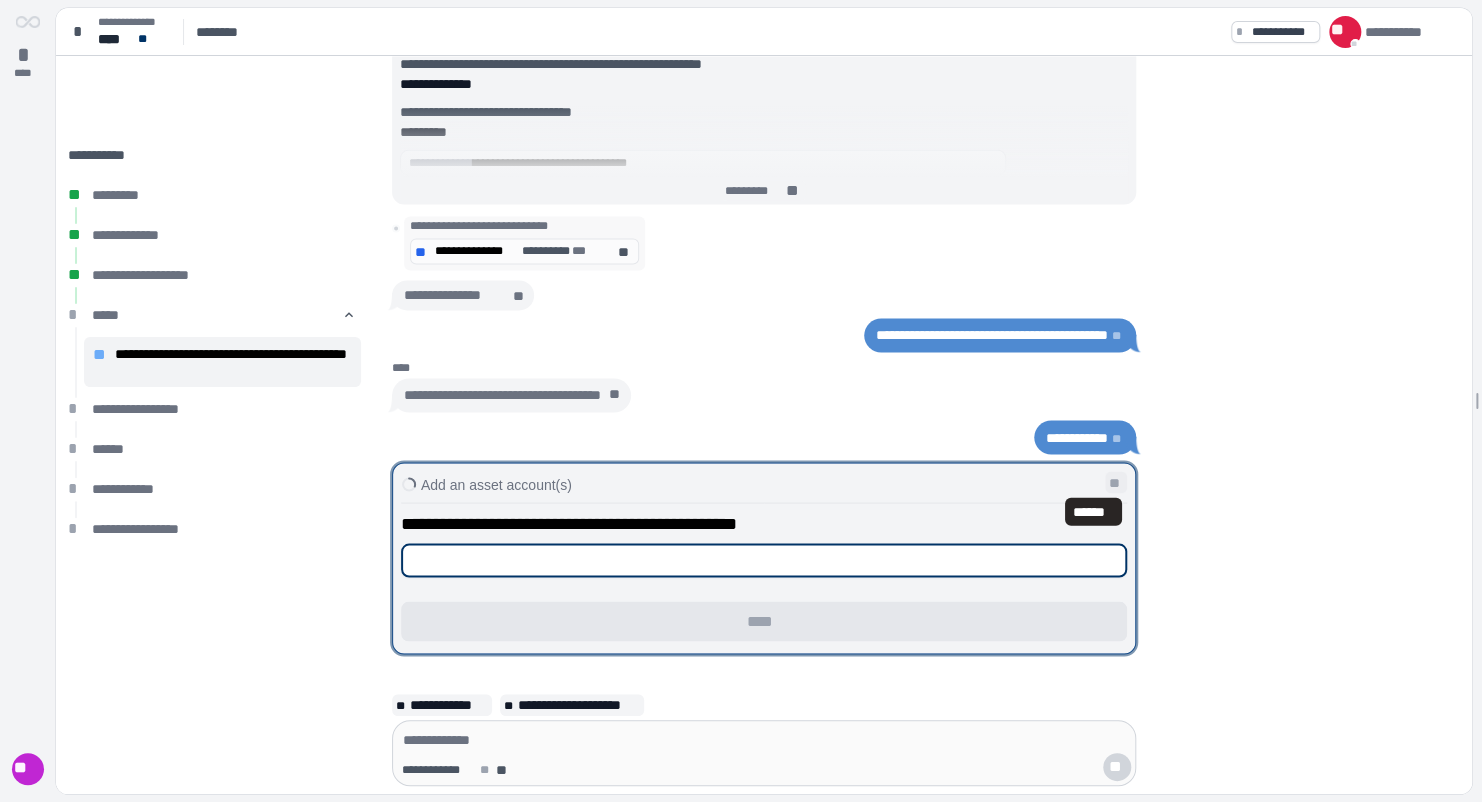 click on "**" at bounding box center [1116, 483] 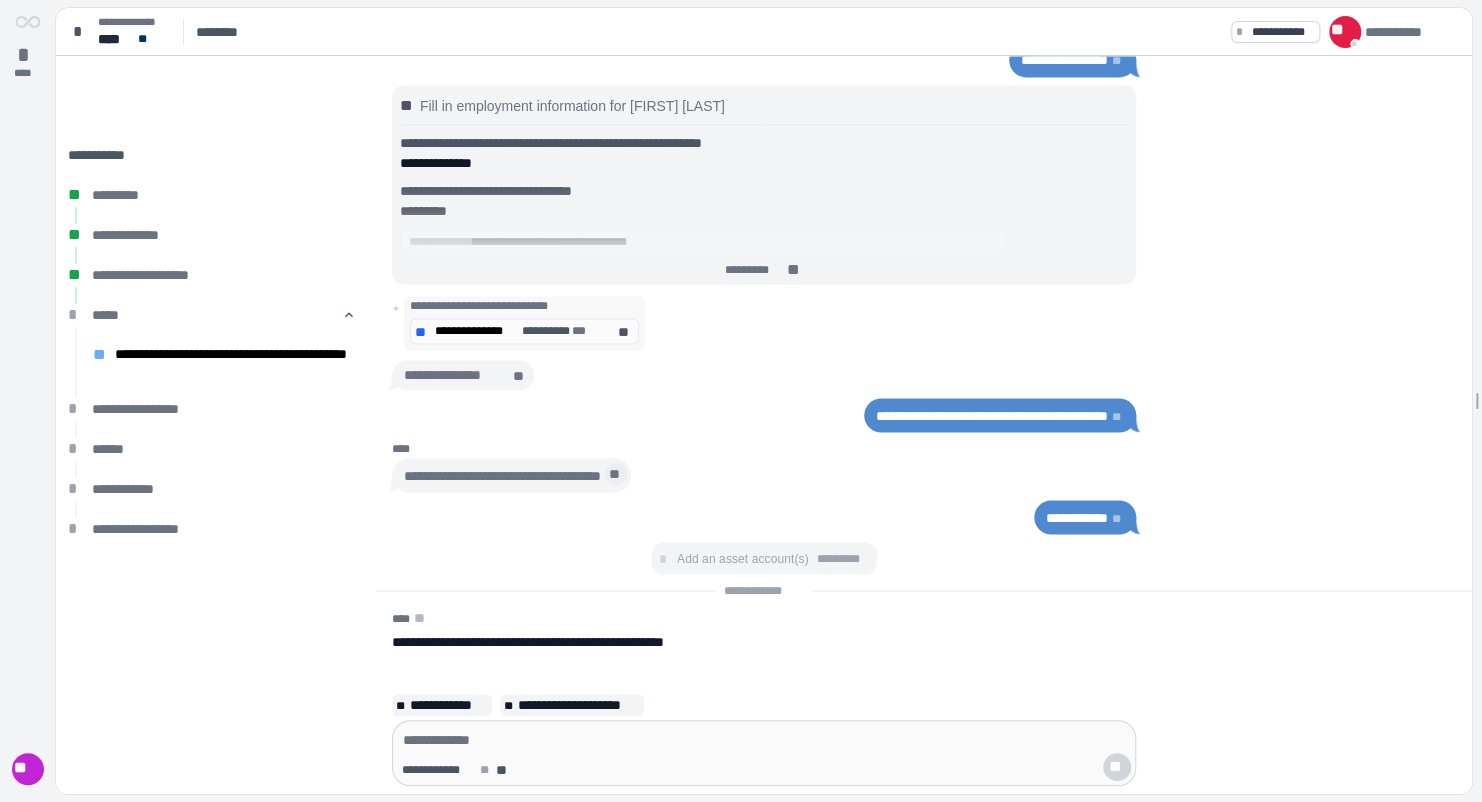 click on "**" at bounding box center [616, 474] 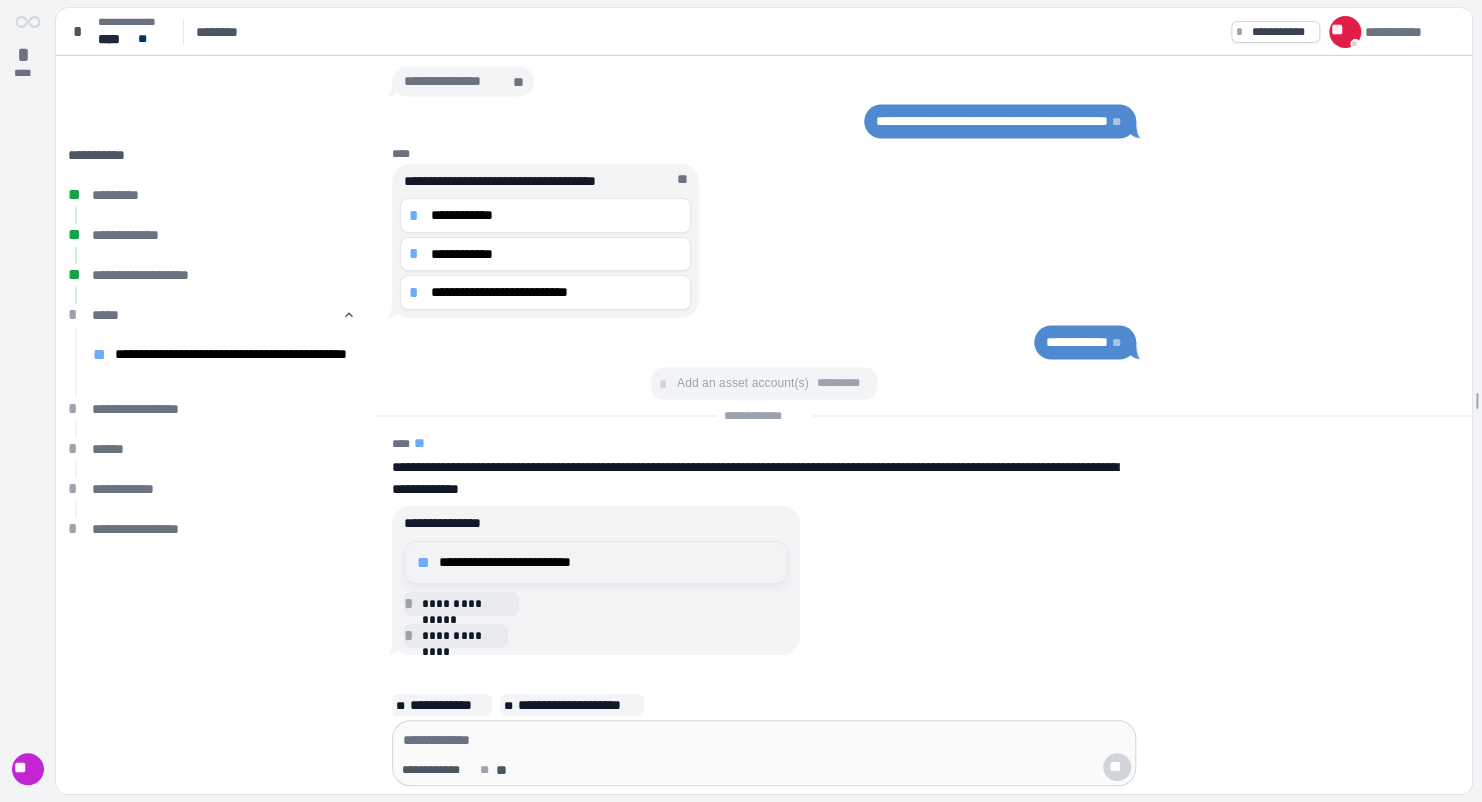 click on "**********" at bounding box center [607, 562] 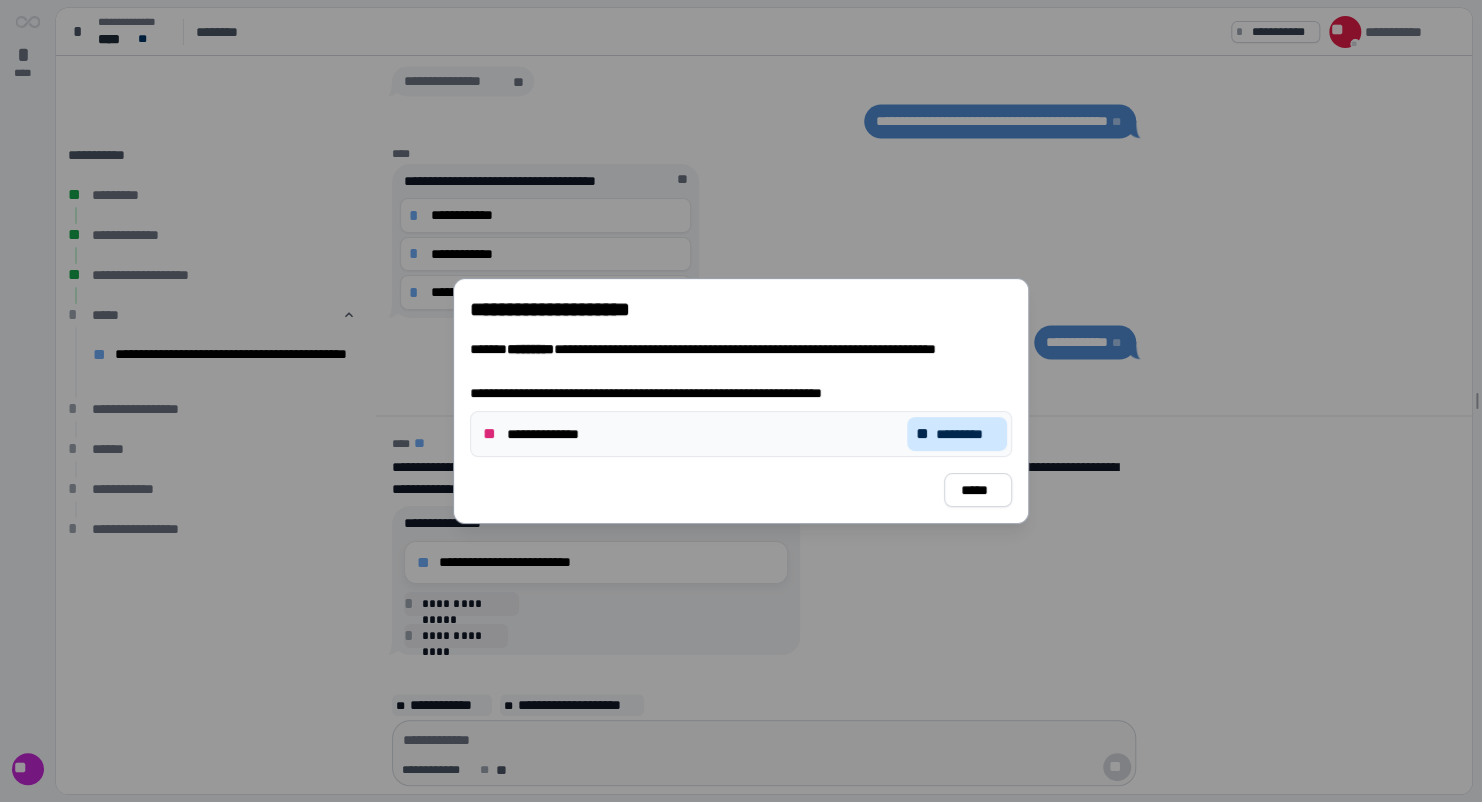 click on "*********" at bounding box center [967, 434] 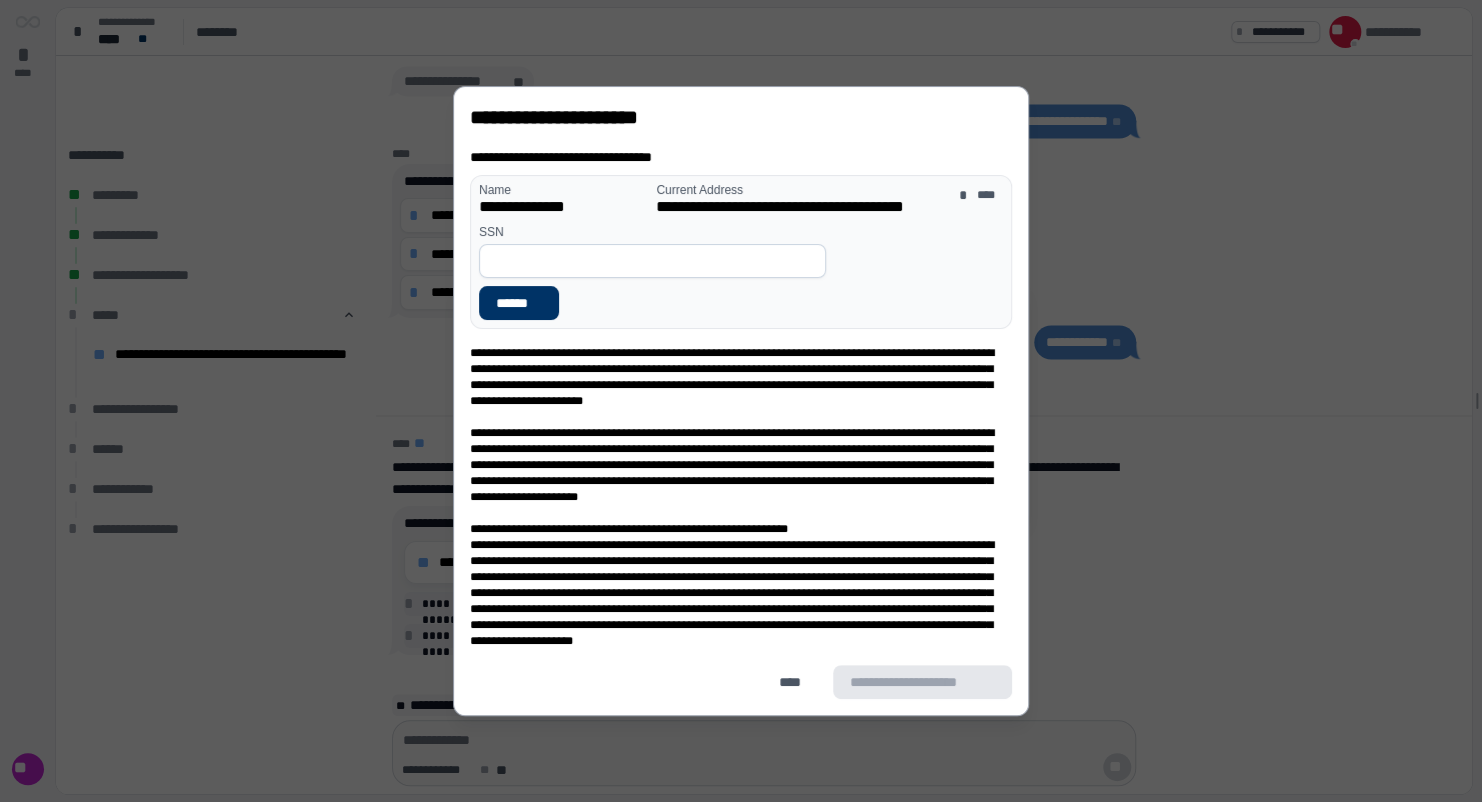 click at bounding box center [652, 261] 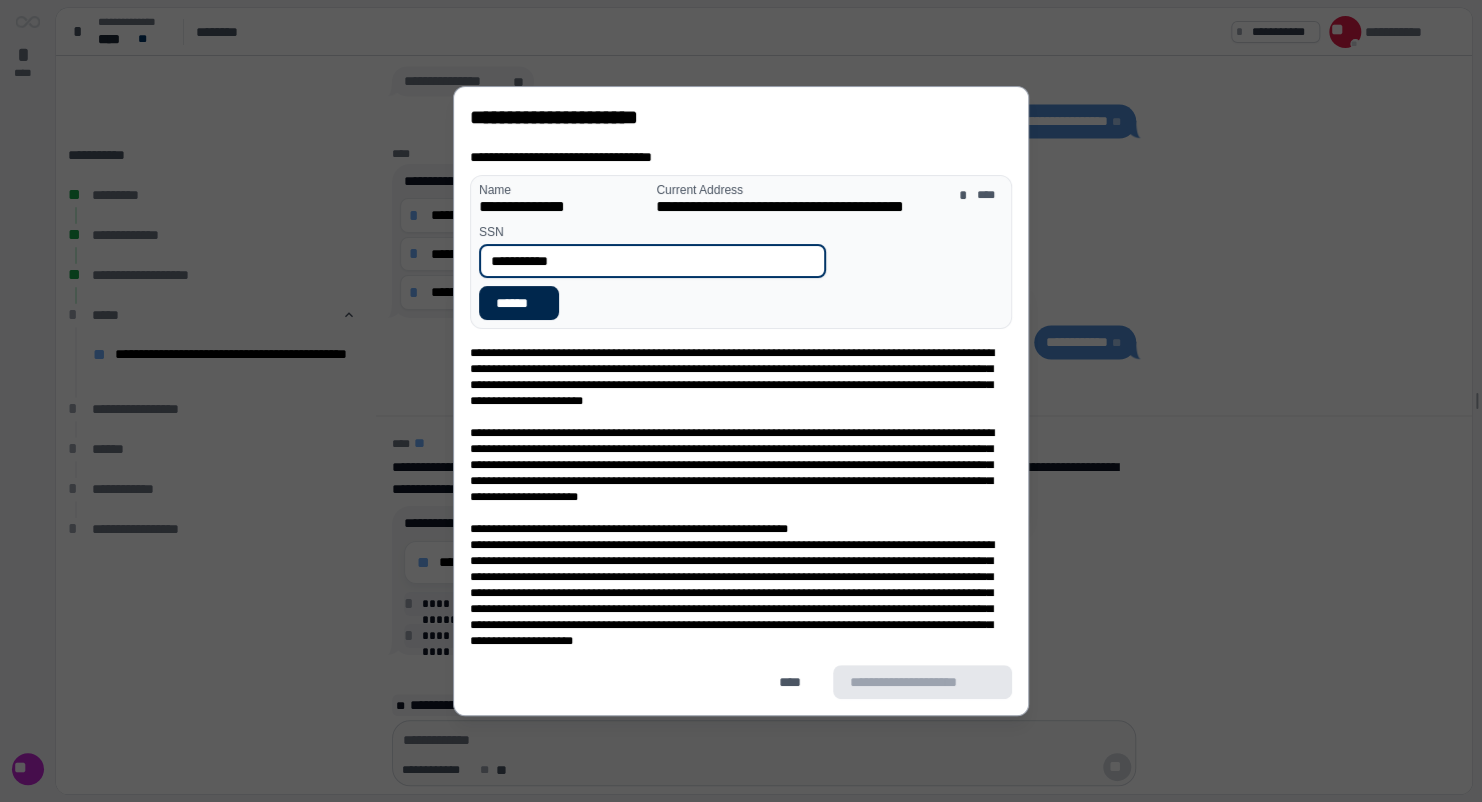 type on "**********" 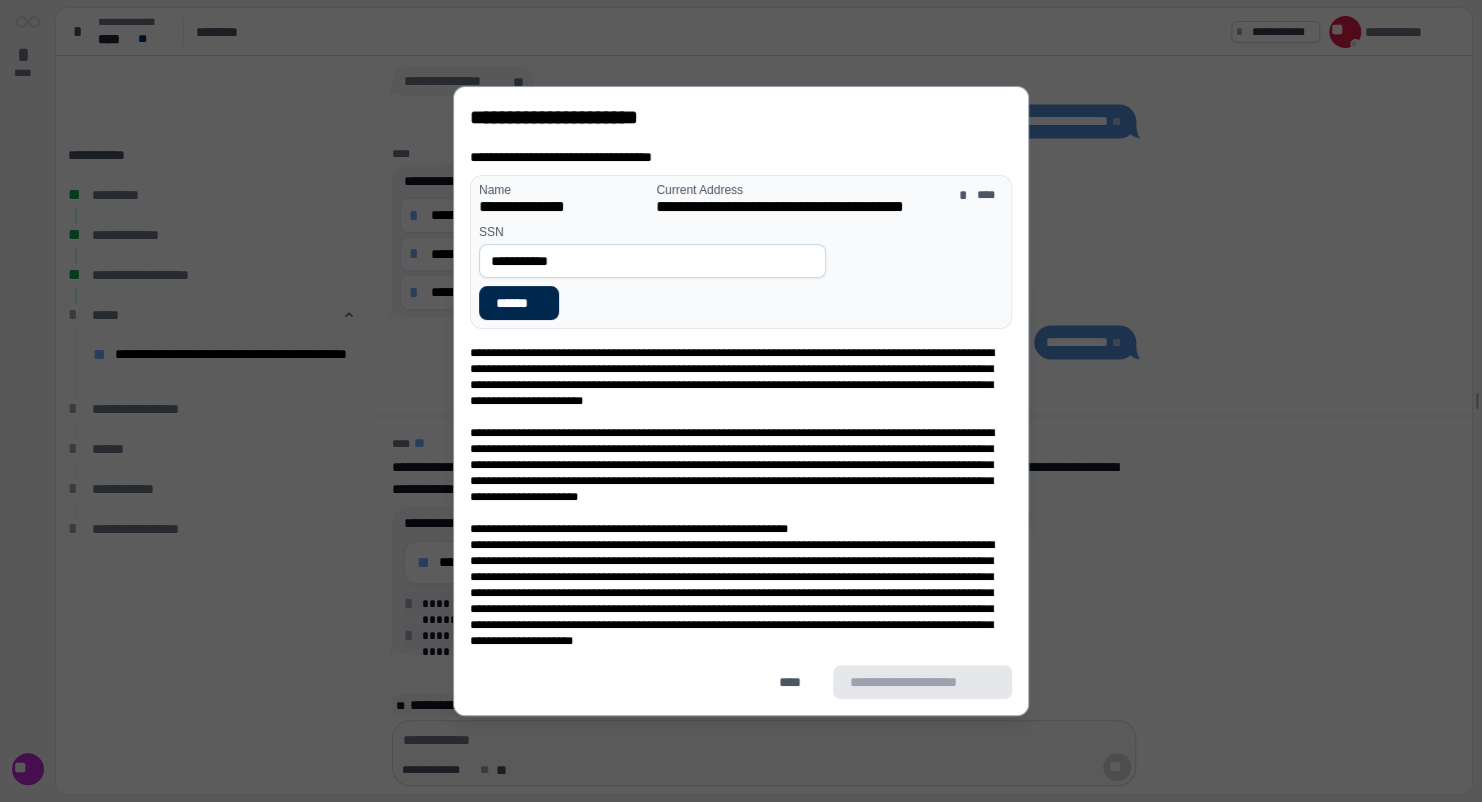 click on "******" at bounding box center [519, 303] 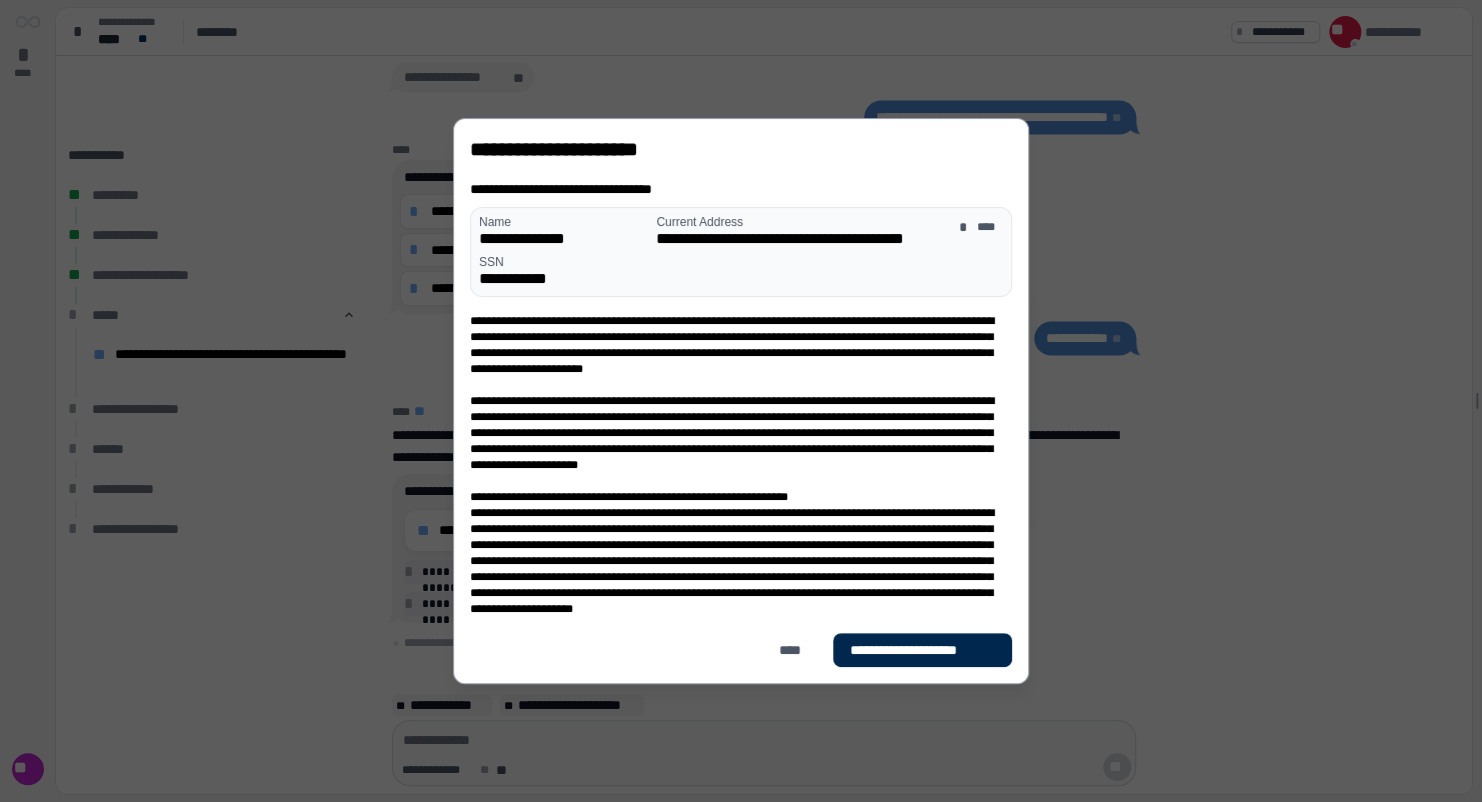 click on "**********" at bounding box center [922, 650] 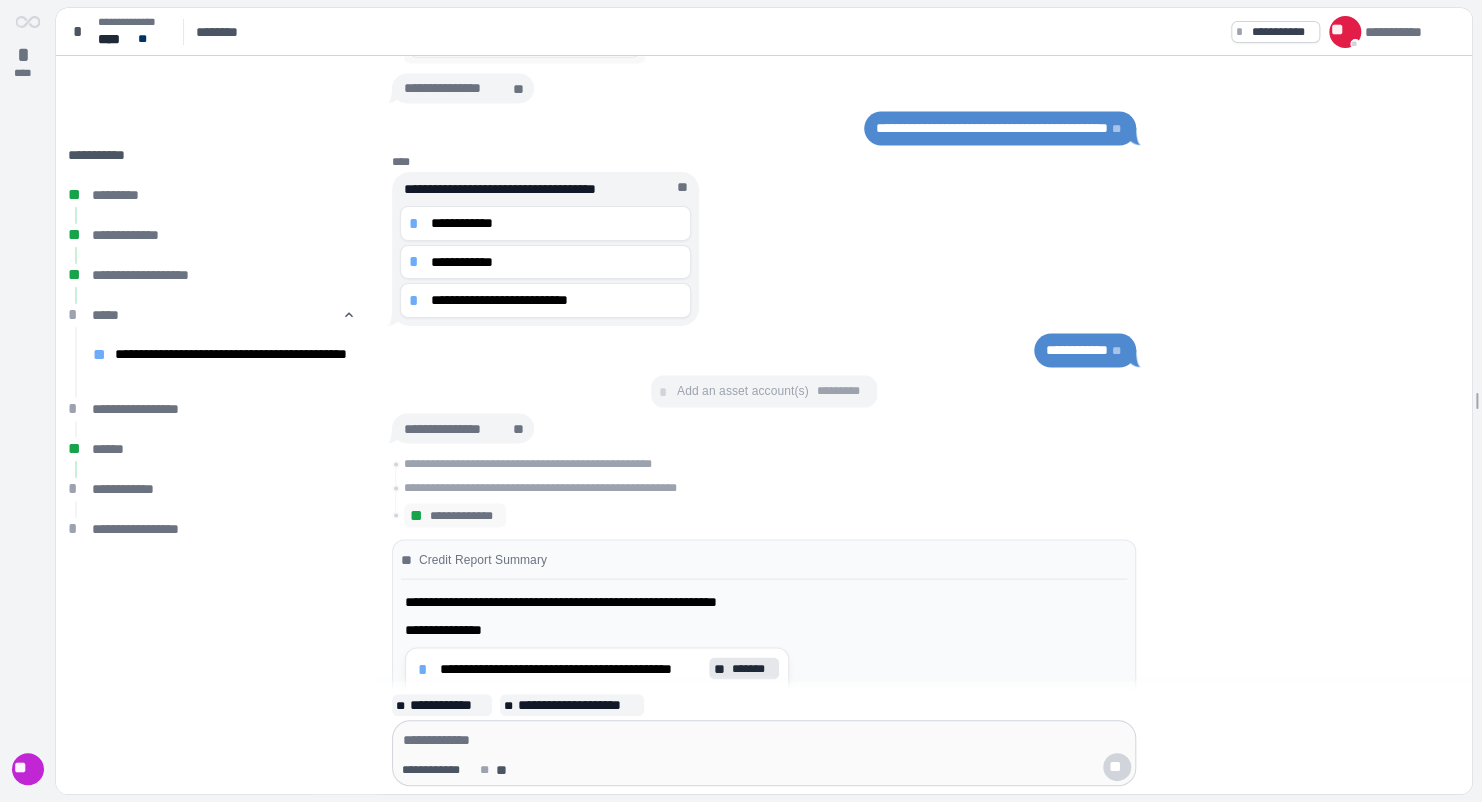 scroll, scrollTop: 0, scrollLeft: 0, axis: both 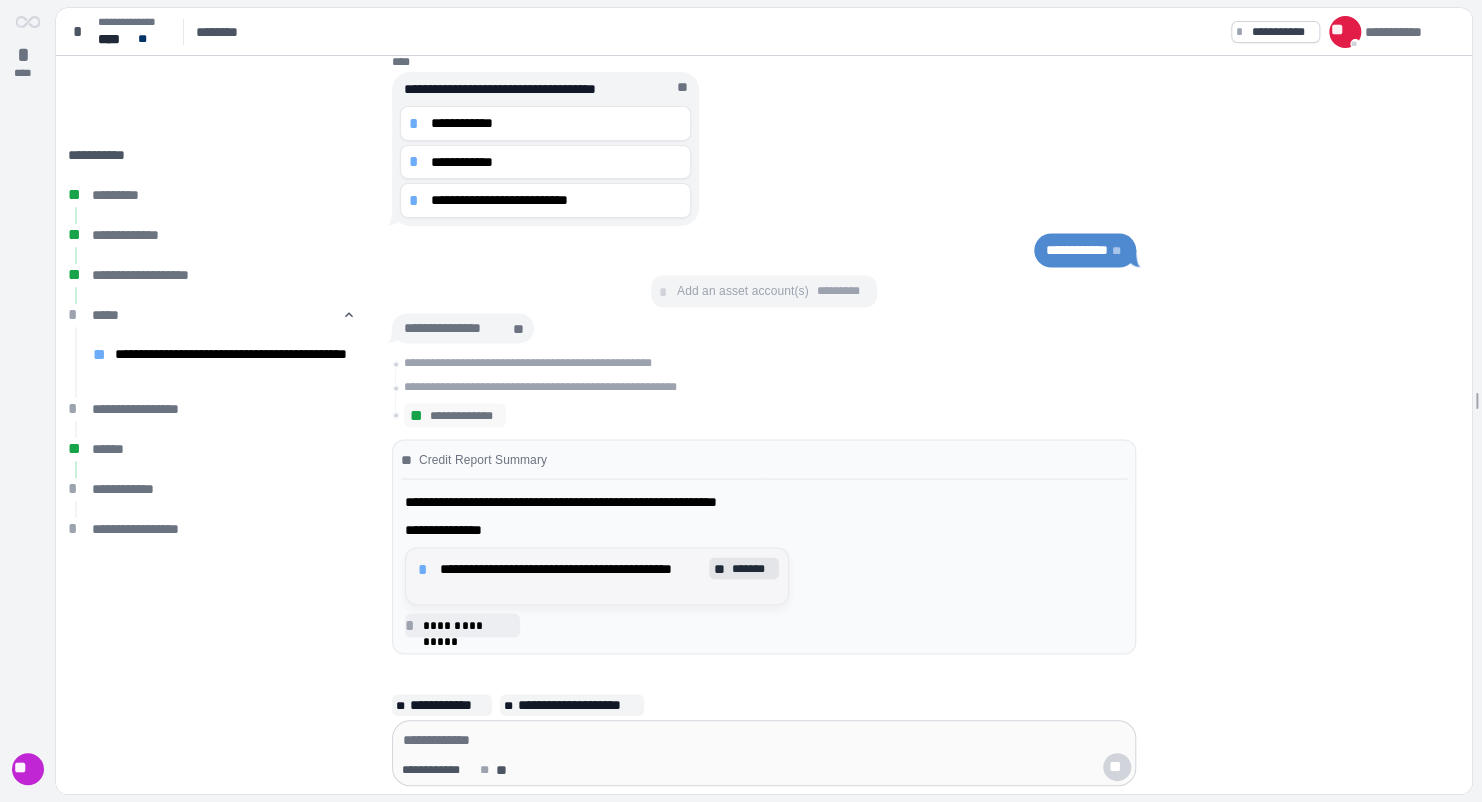 click on "*******" at bounding box center (753, 568) 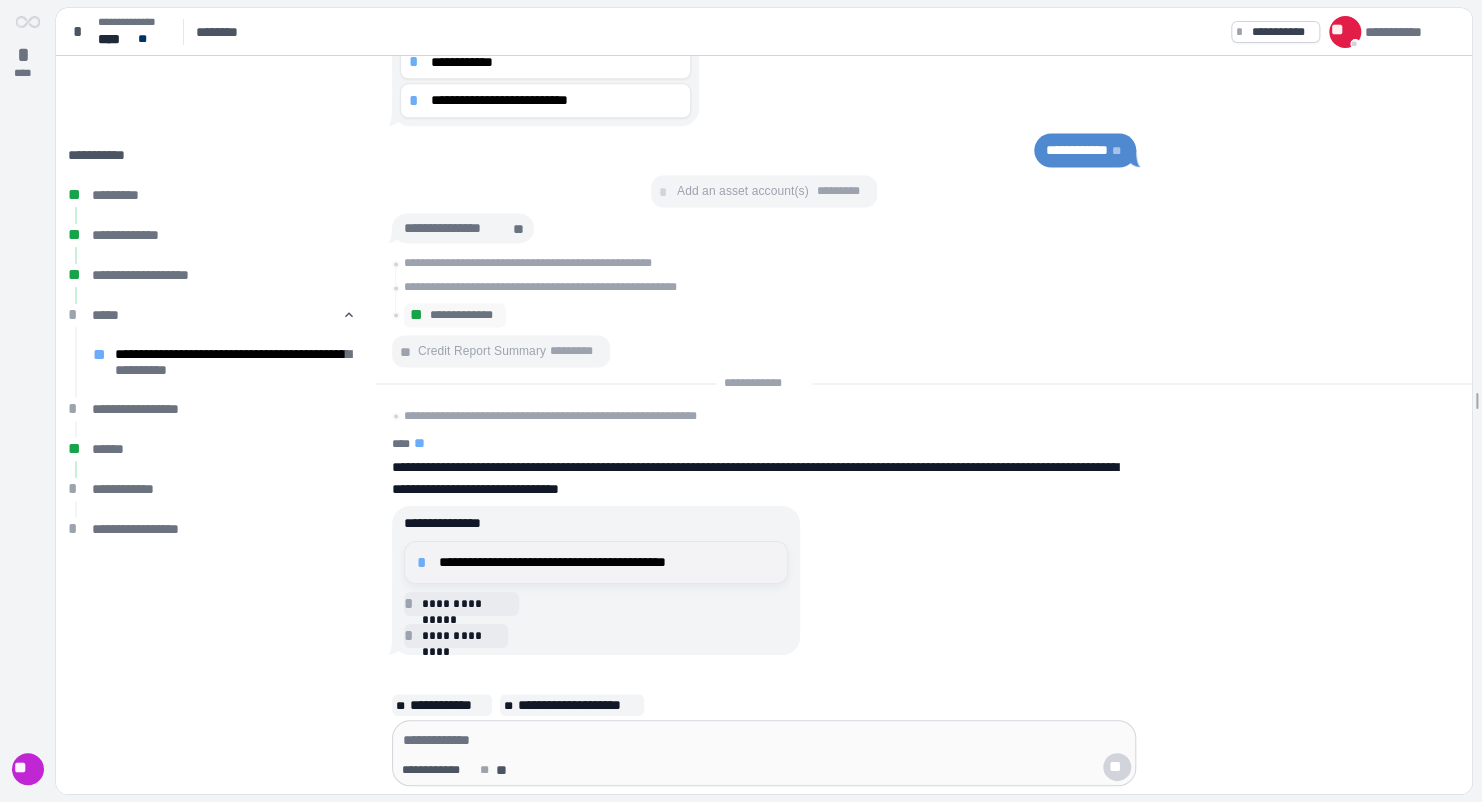 click on "**********" at bounding box center (607, 562) 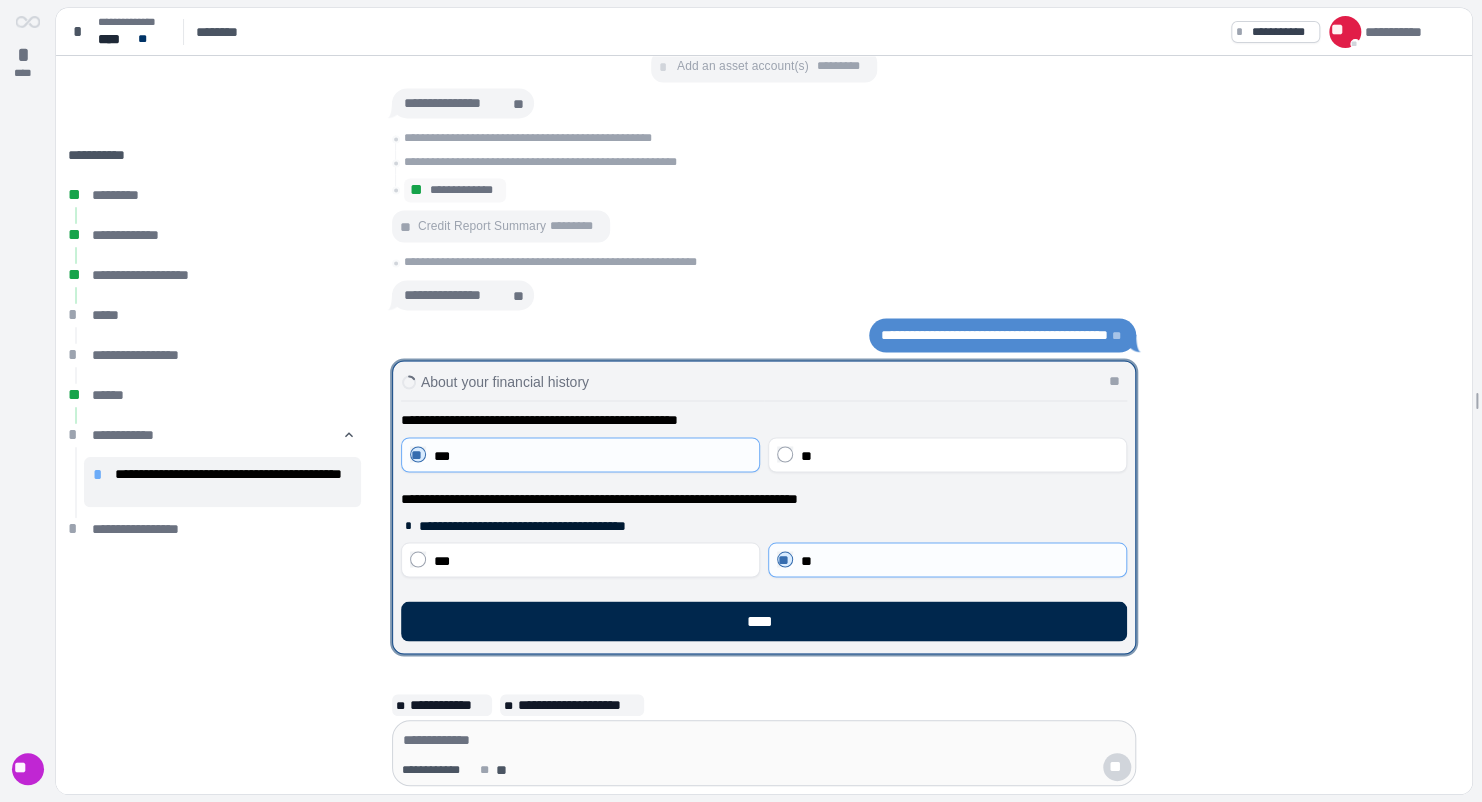 click on "****" at bounding box center (764, 621) 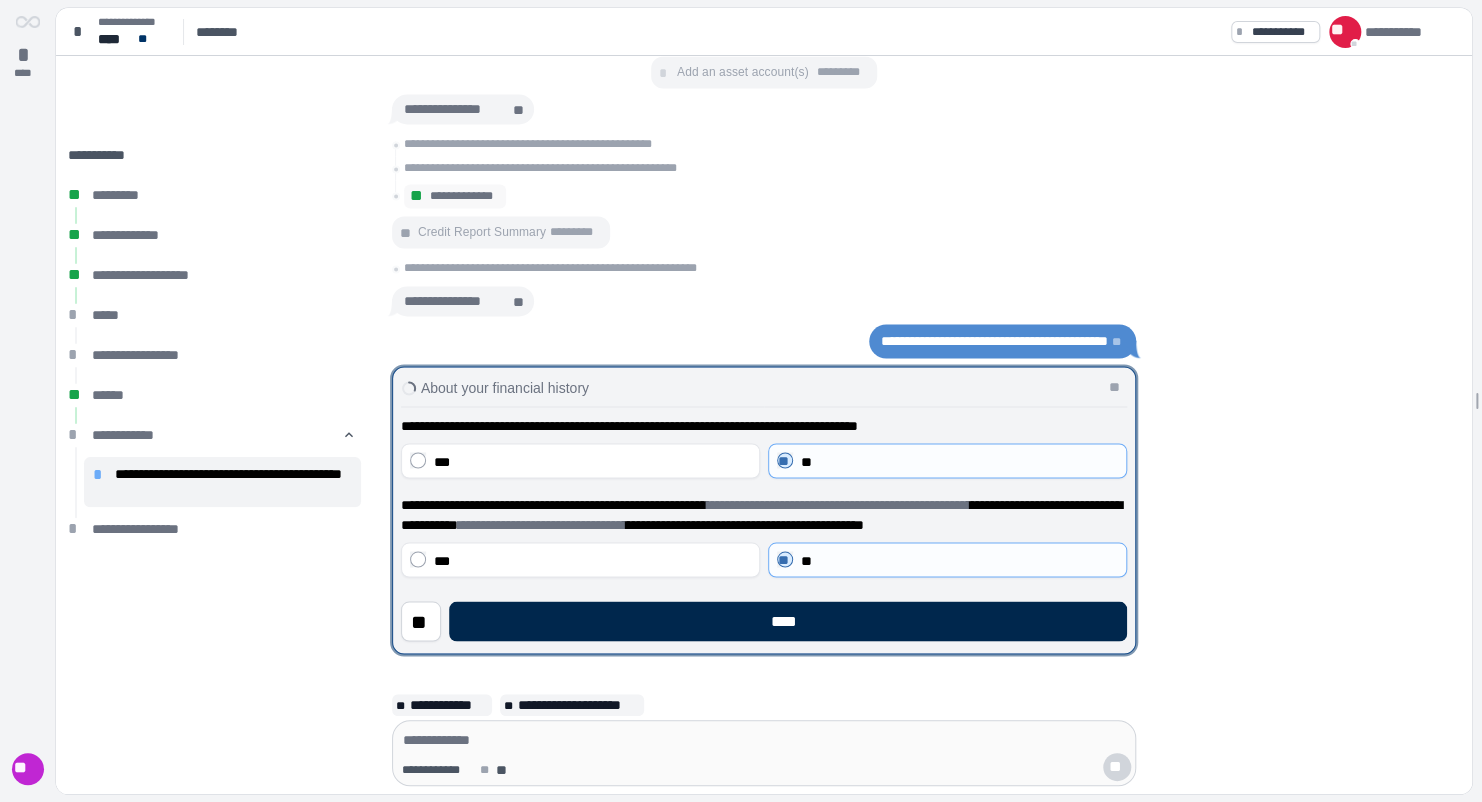 click on "****" at bounding box center [788, 621] 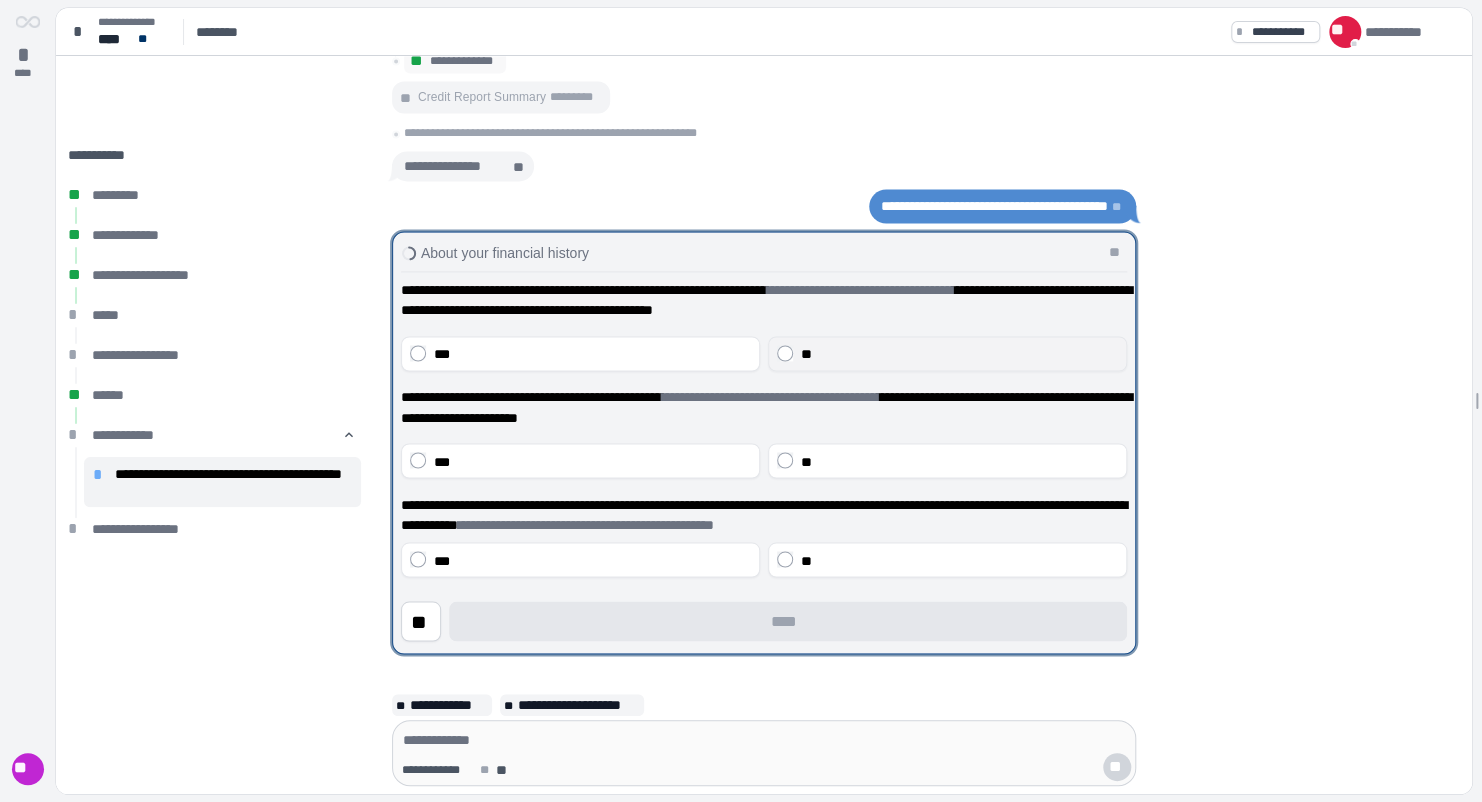 click on "**" at bounding box center (806, 354) 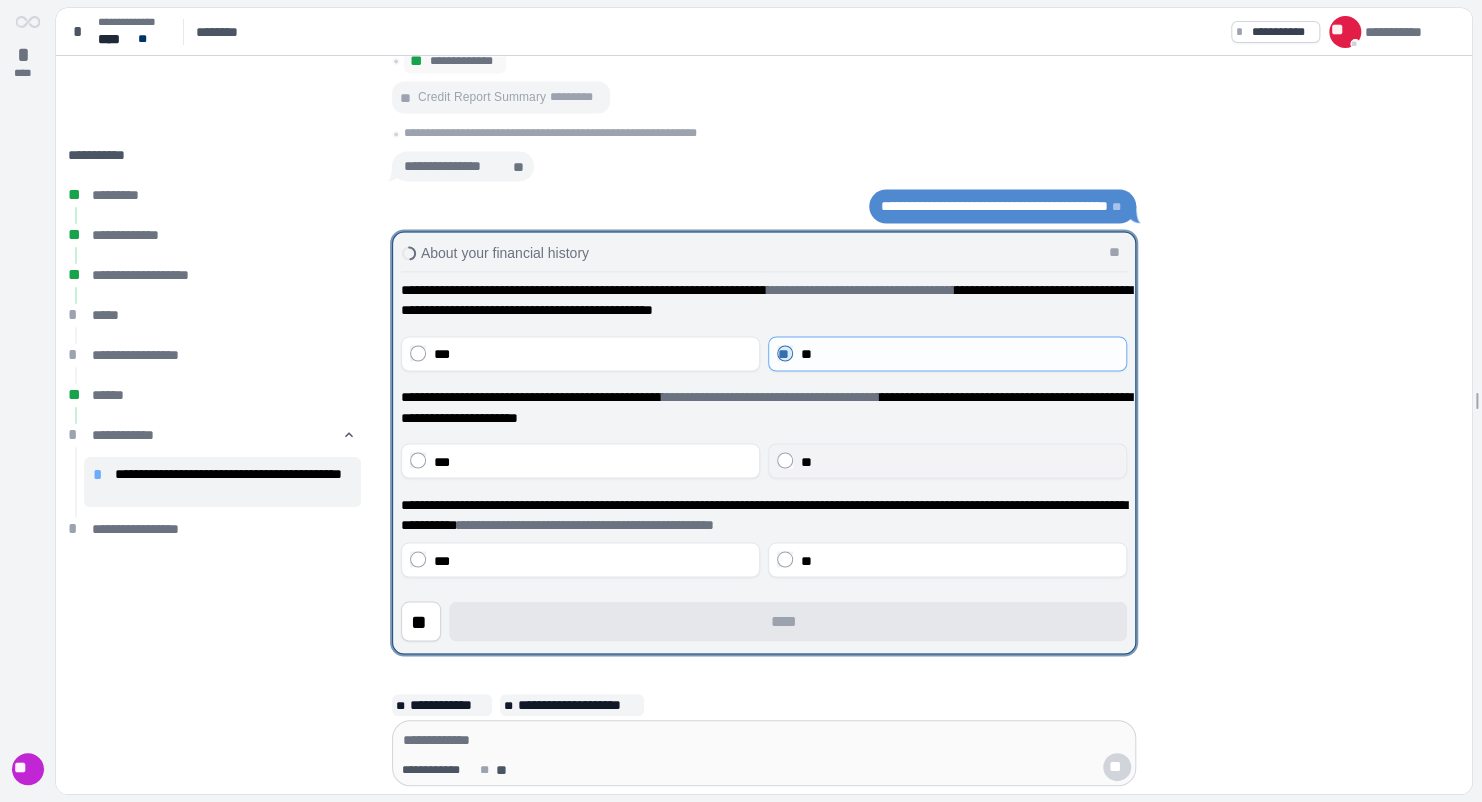 click on "**" at bounding box center (806, 461) 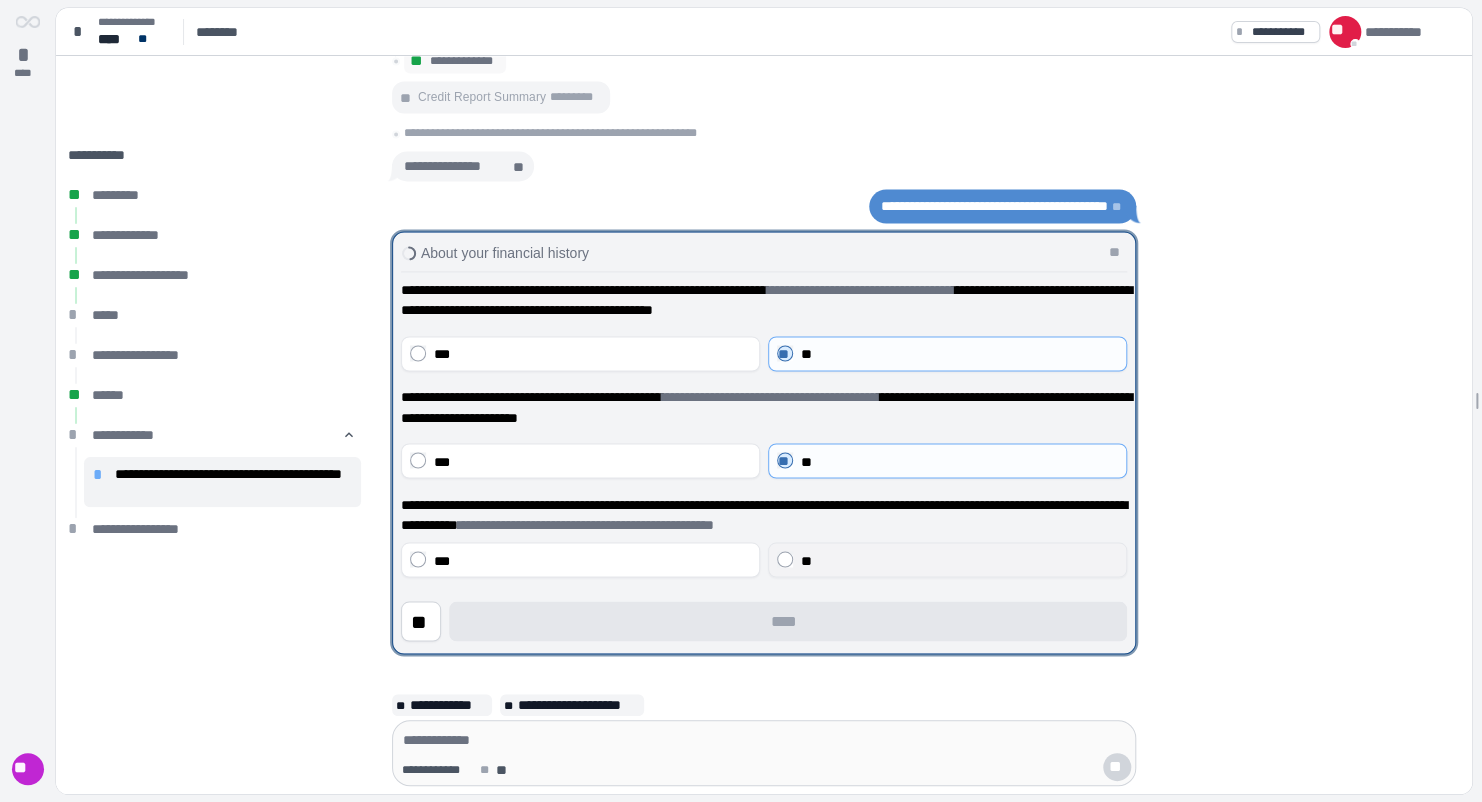 click on "**" at bounding box center [947, 559] 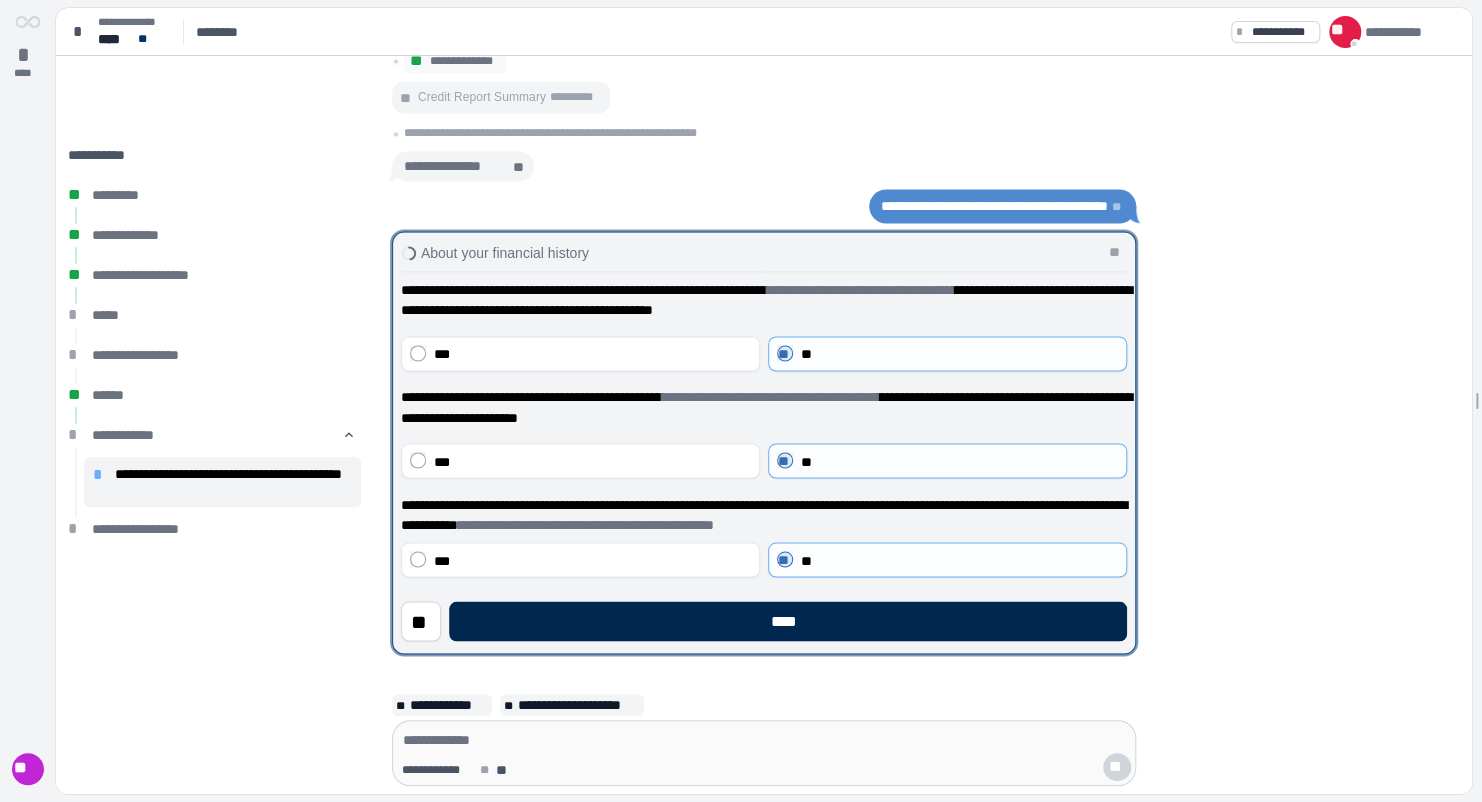 click on "****" at bounding box center [788, 621] 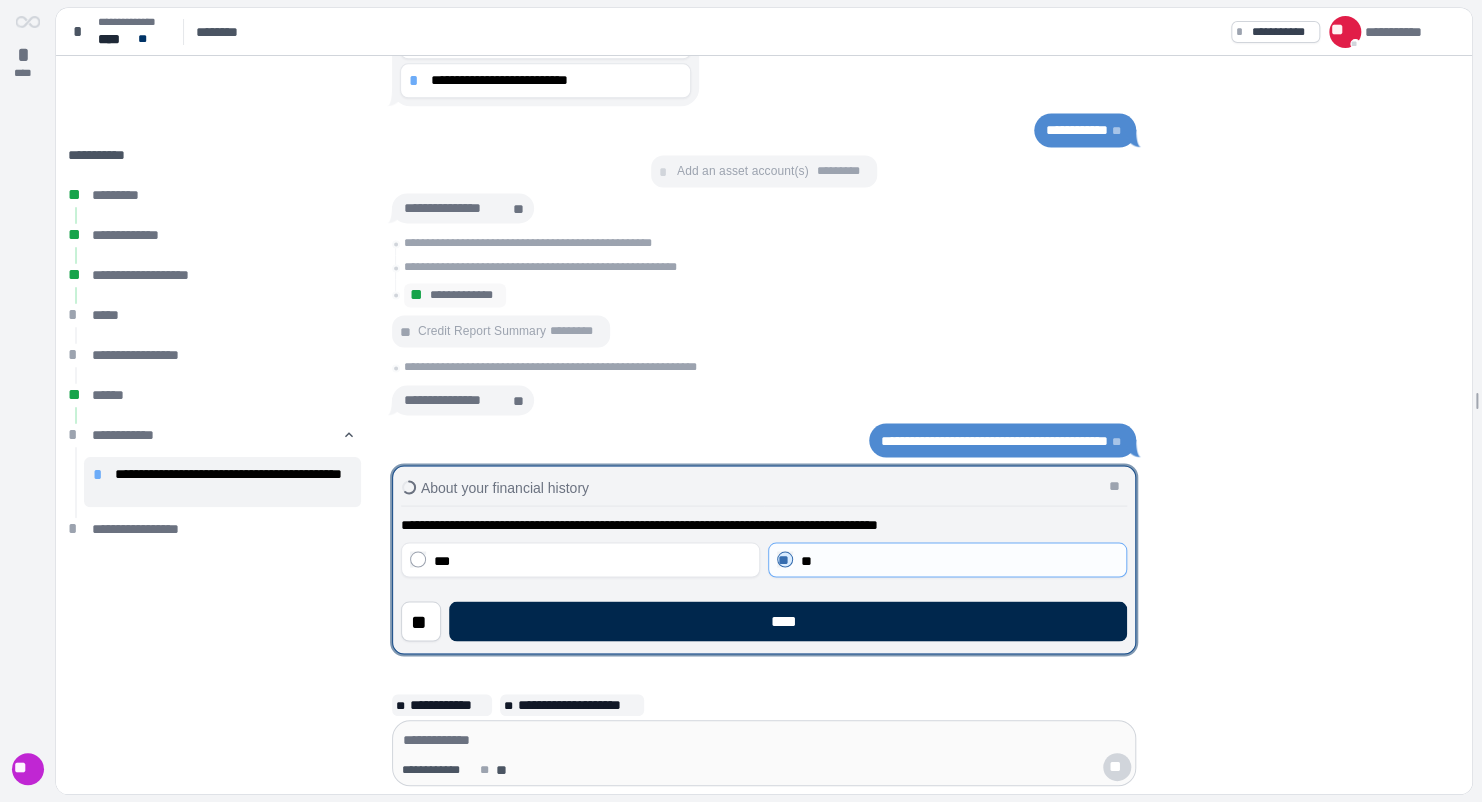 click on "****" at bounding box center [788, 621] 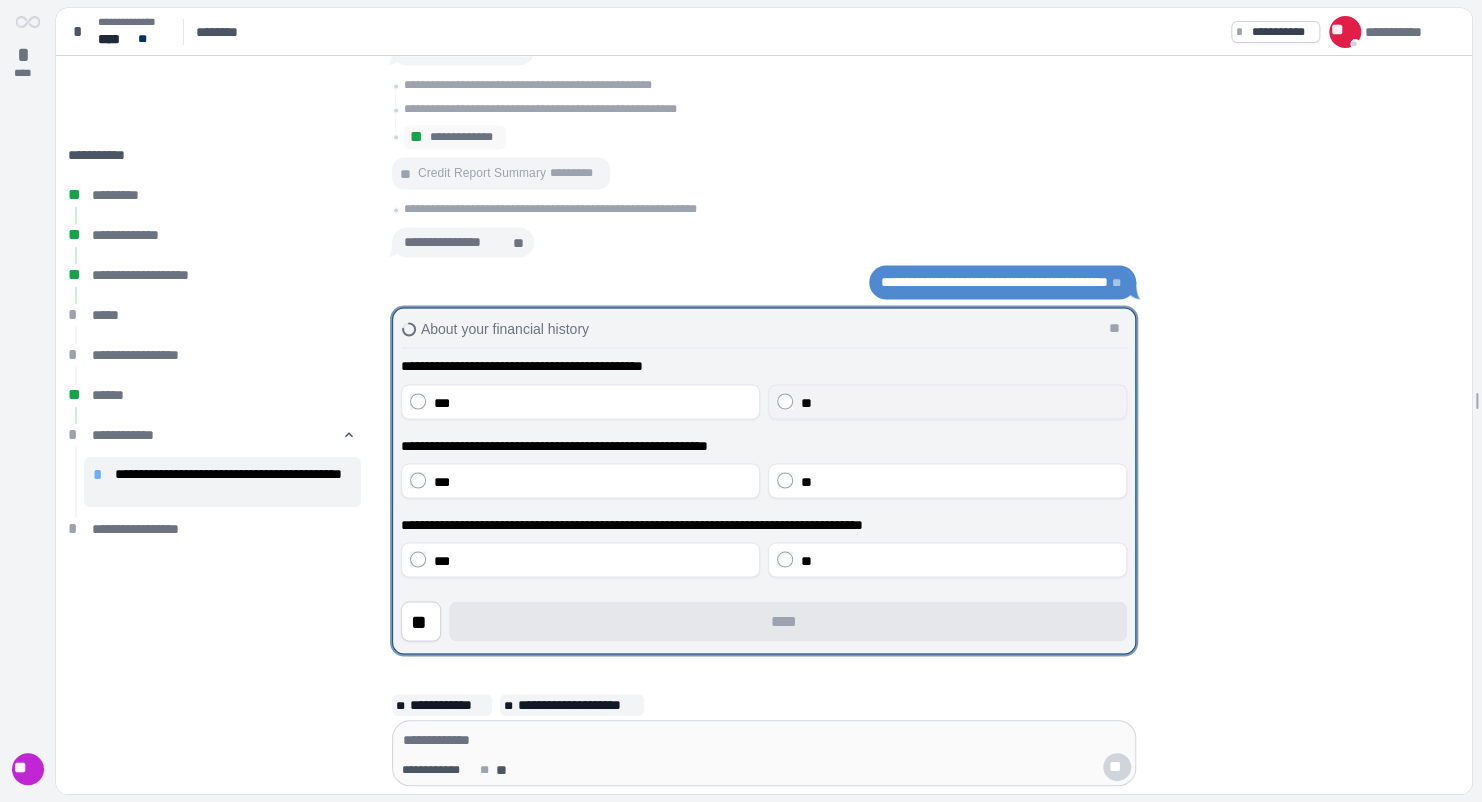 click on "**" at bounding box center (806, 402) 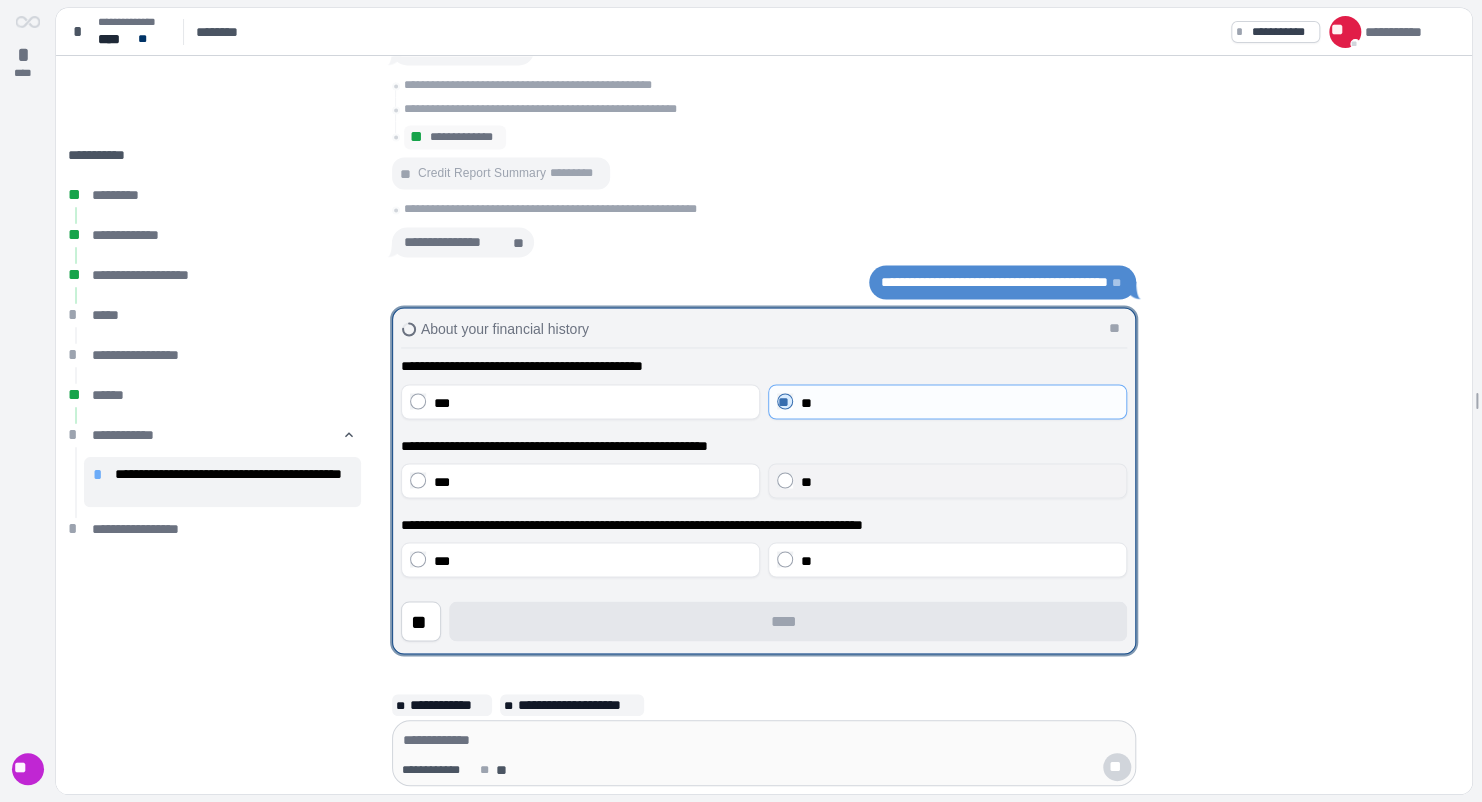 click on "**" at bounding box center [806, 481] 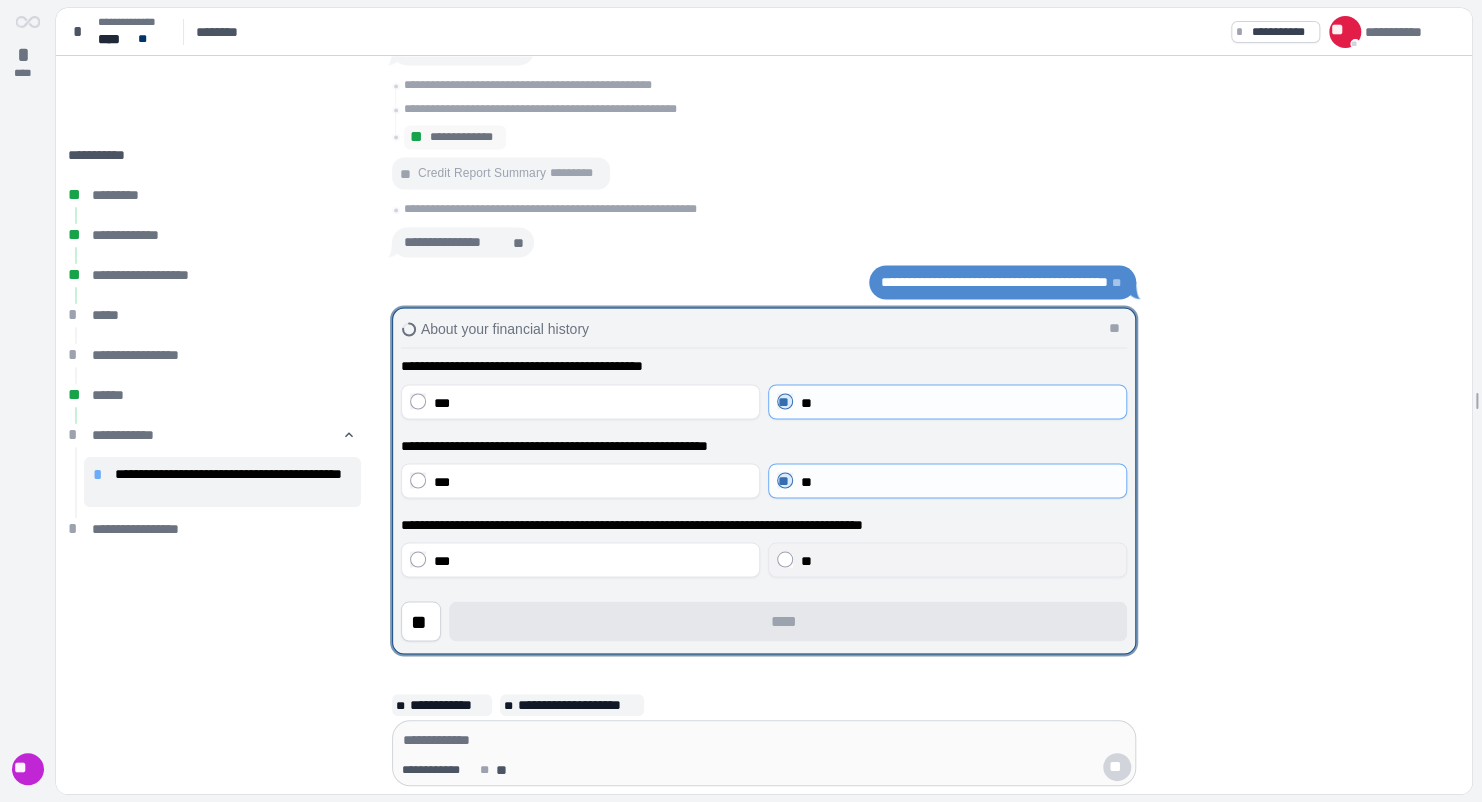 click on "**" at bounding box center (806, 560) 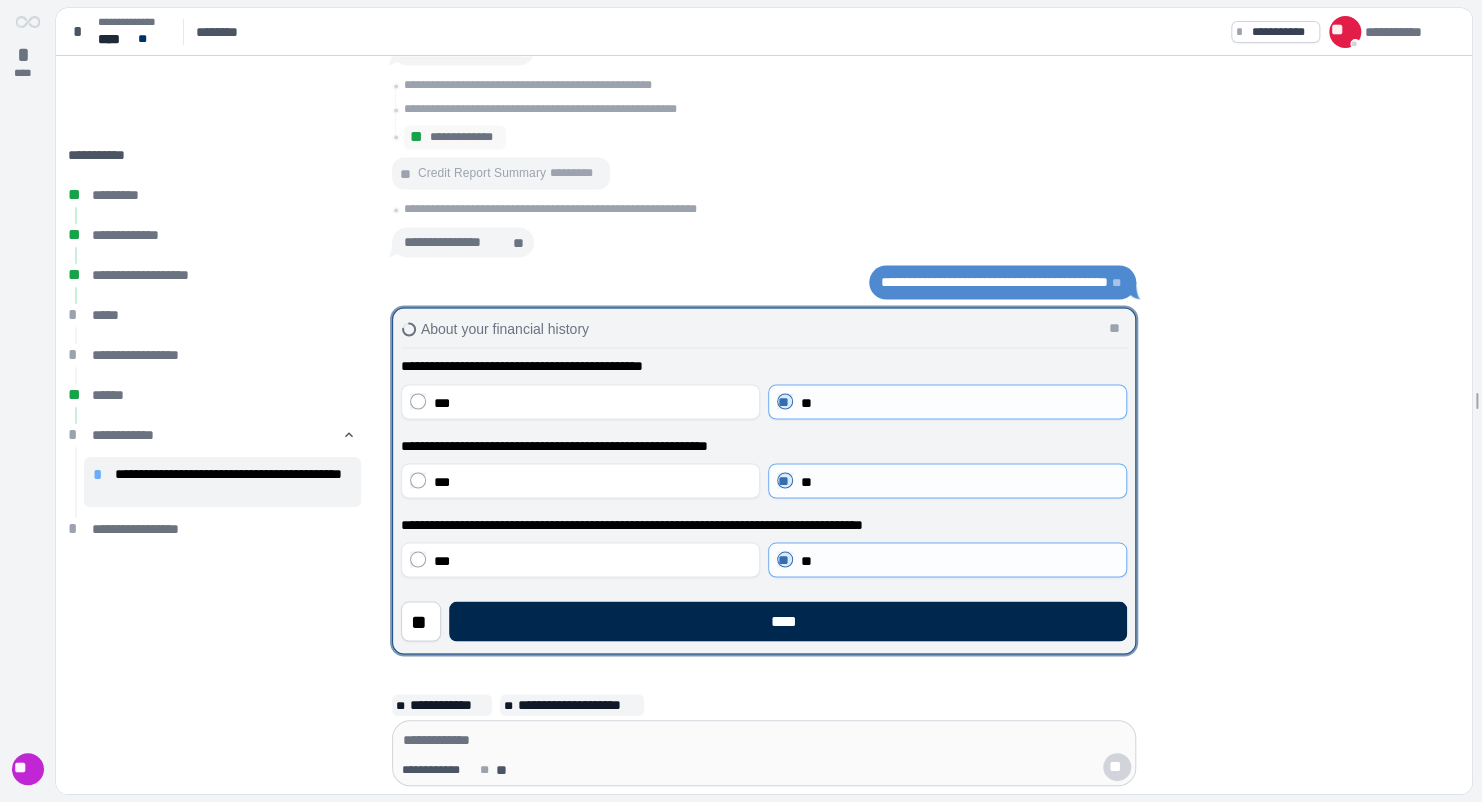 click on "****" at bounding box center (788, 621) 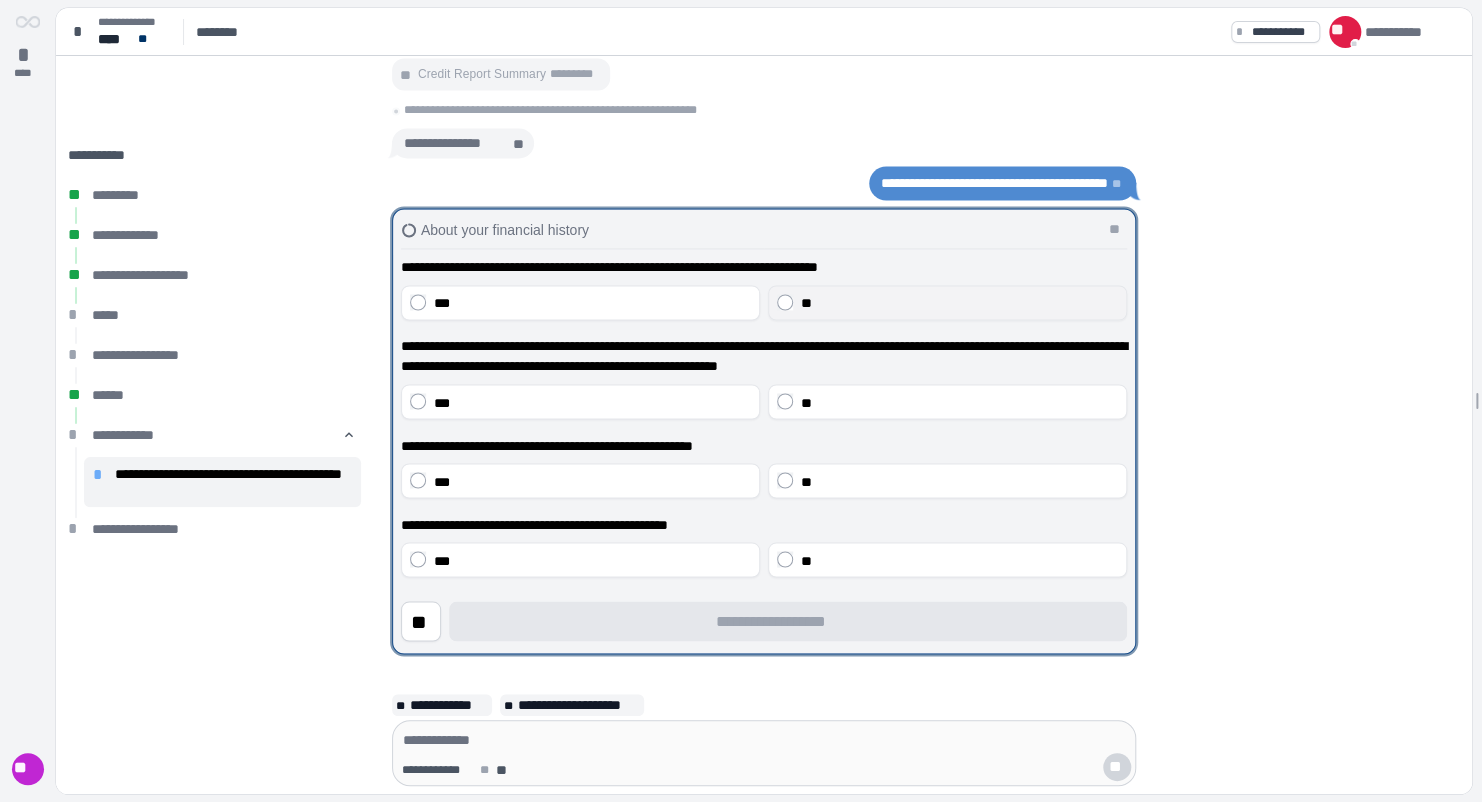 click on "**" at bounding box center (959, 303) 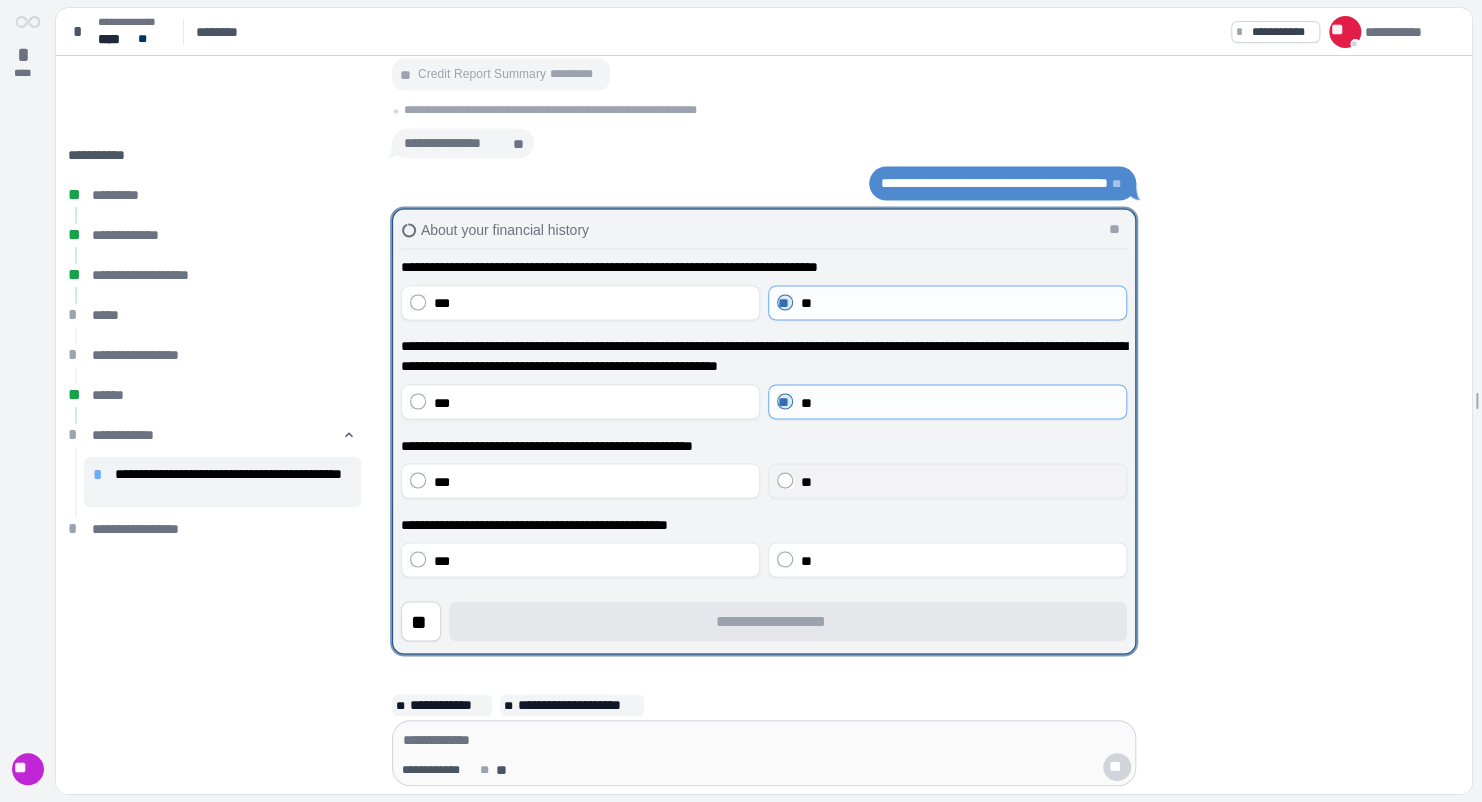 click on "**" at bounding box center (947, 480) 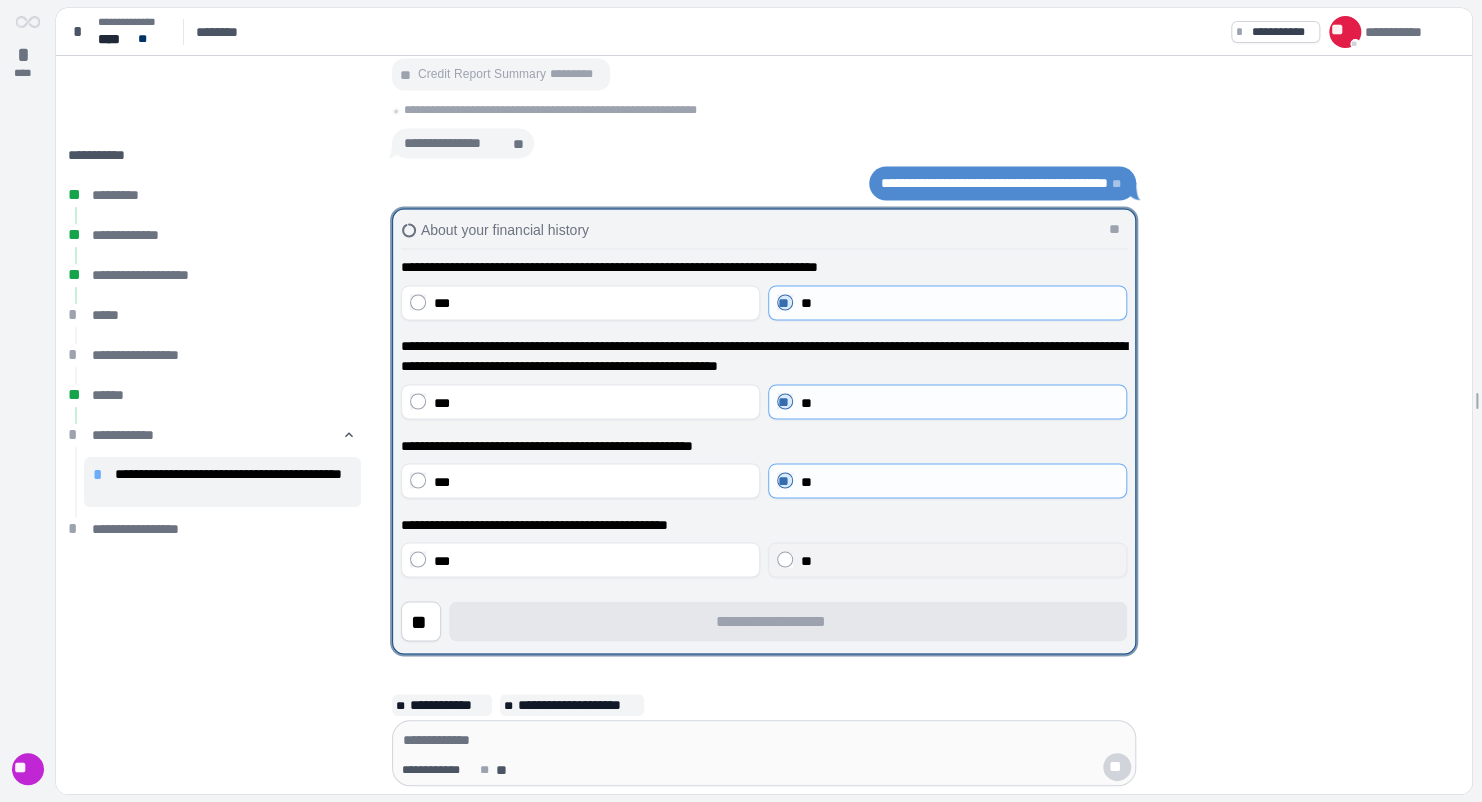 click on "**" at bounding box center [947, 559] 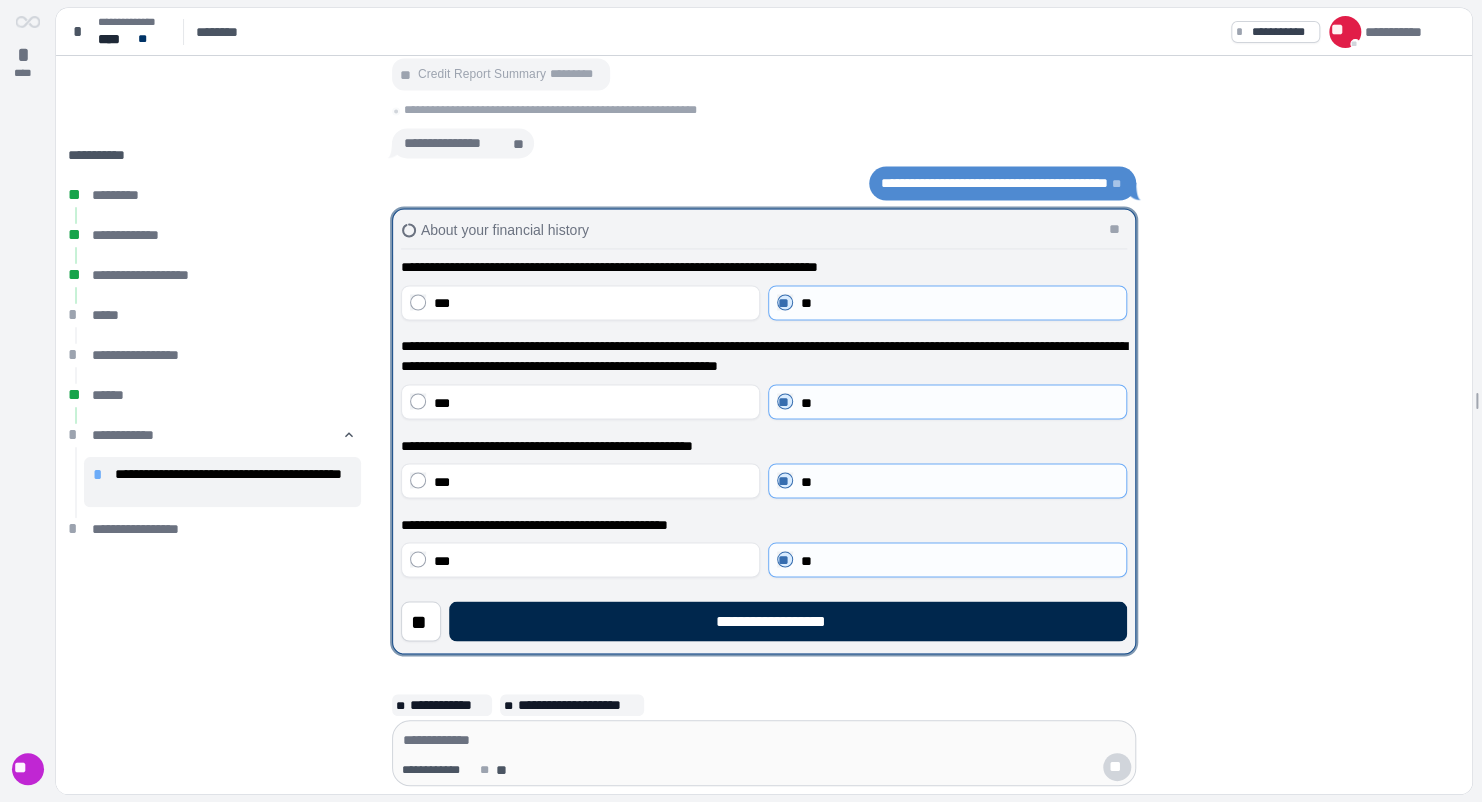 click on "**********" at bounding box center [787, 621] 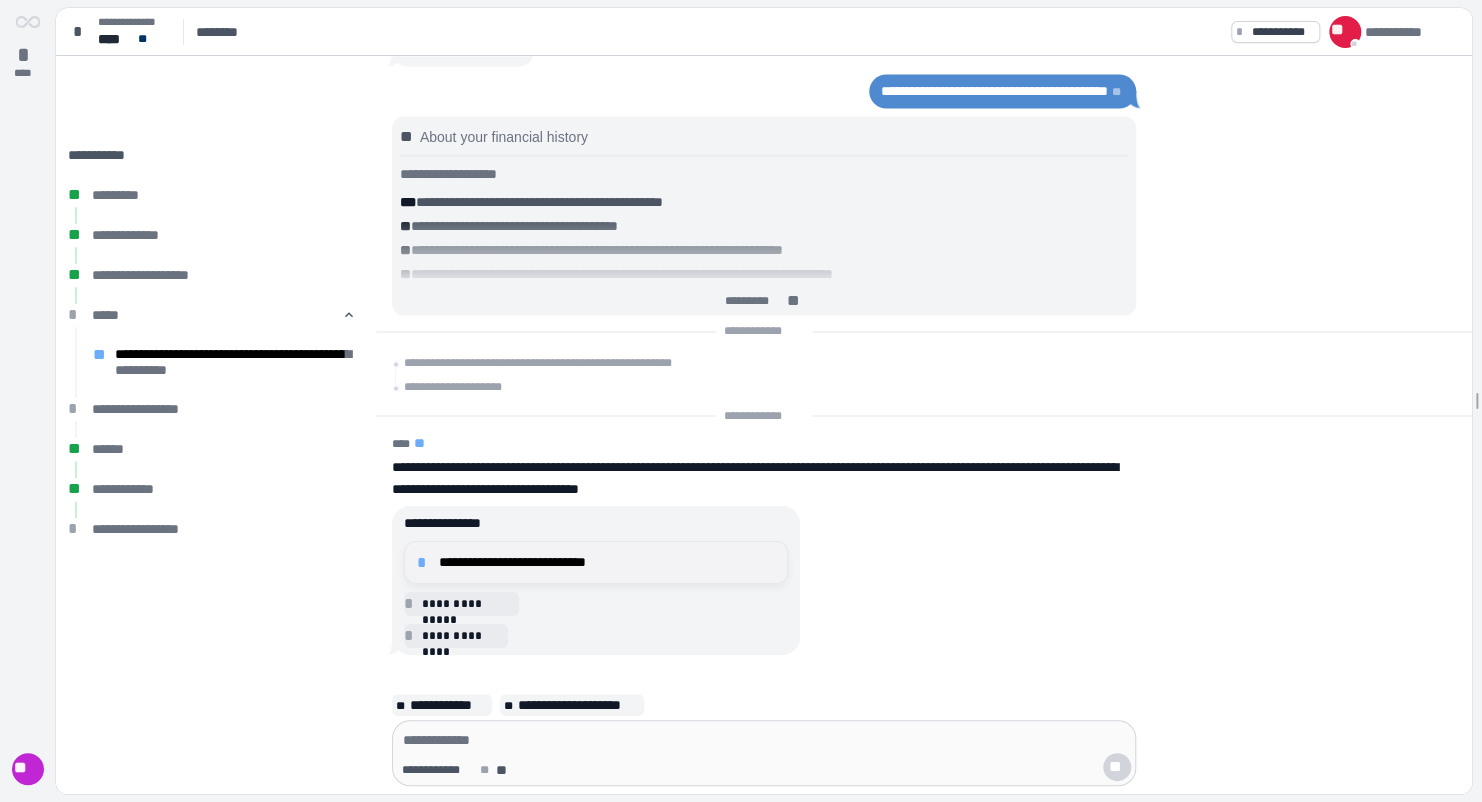 click on "**********" at bounding box center (607, 562) 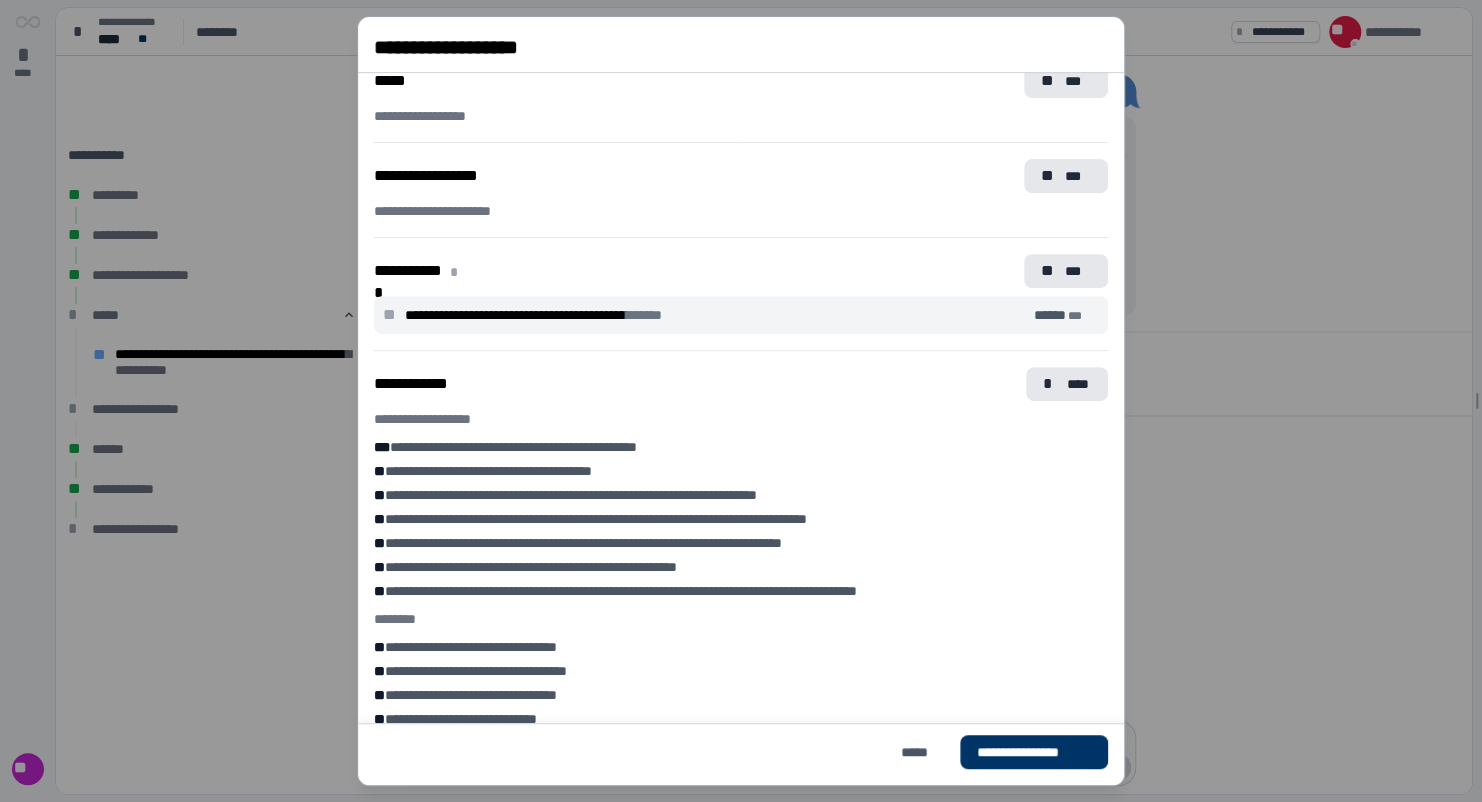 scroll, scrollTop: 474, scrollLeft: 0, axis: vertical 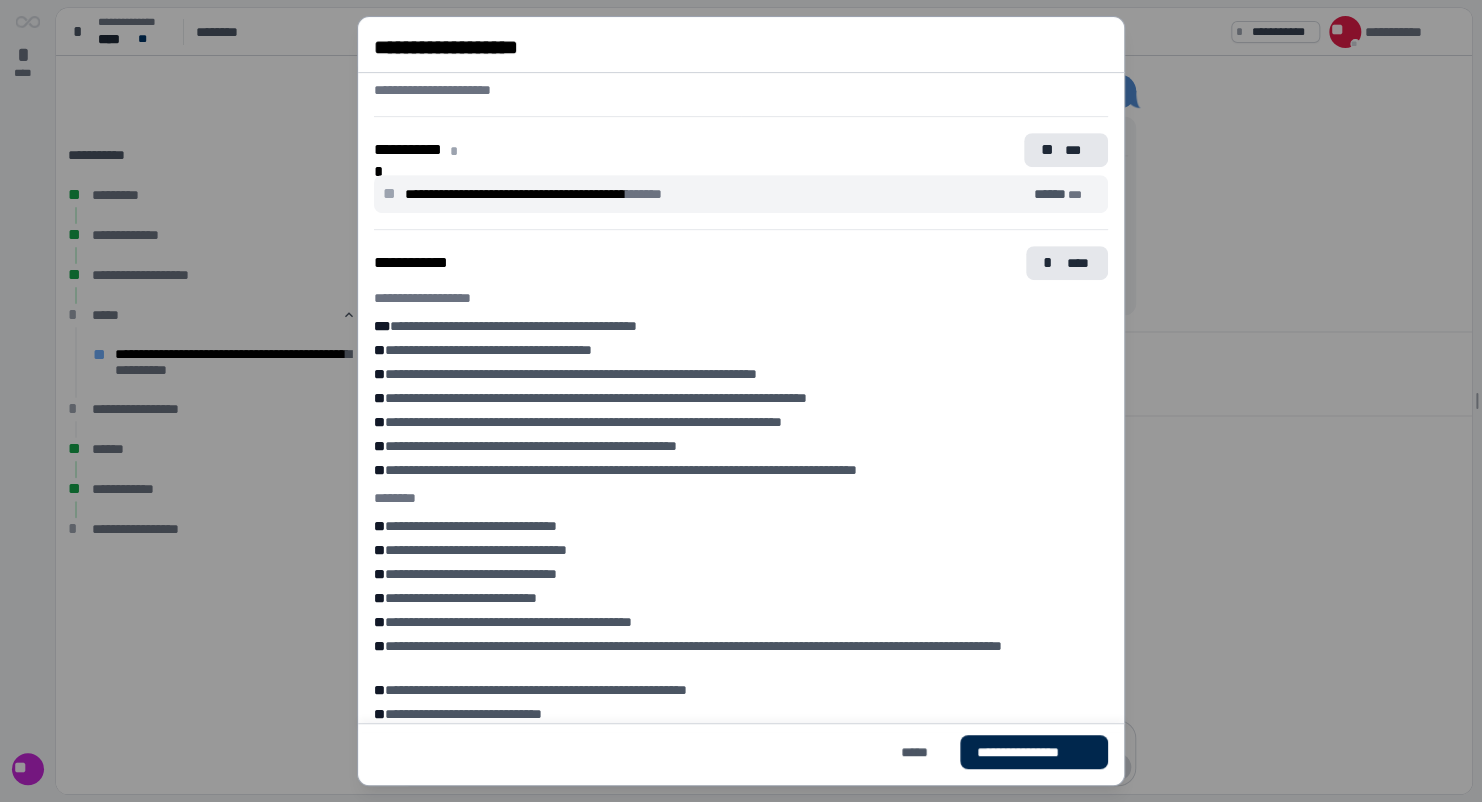 click on "**********" at bounding box center [1033, 752] 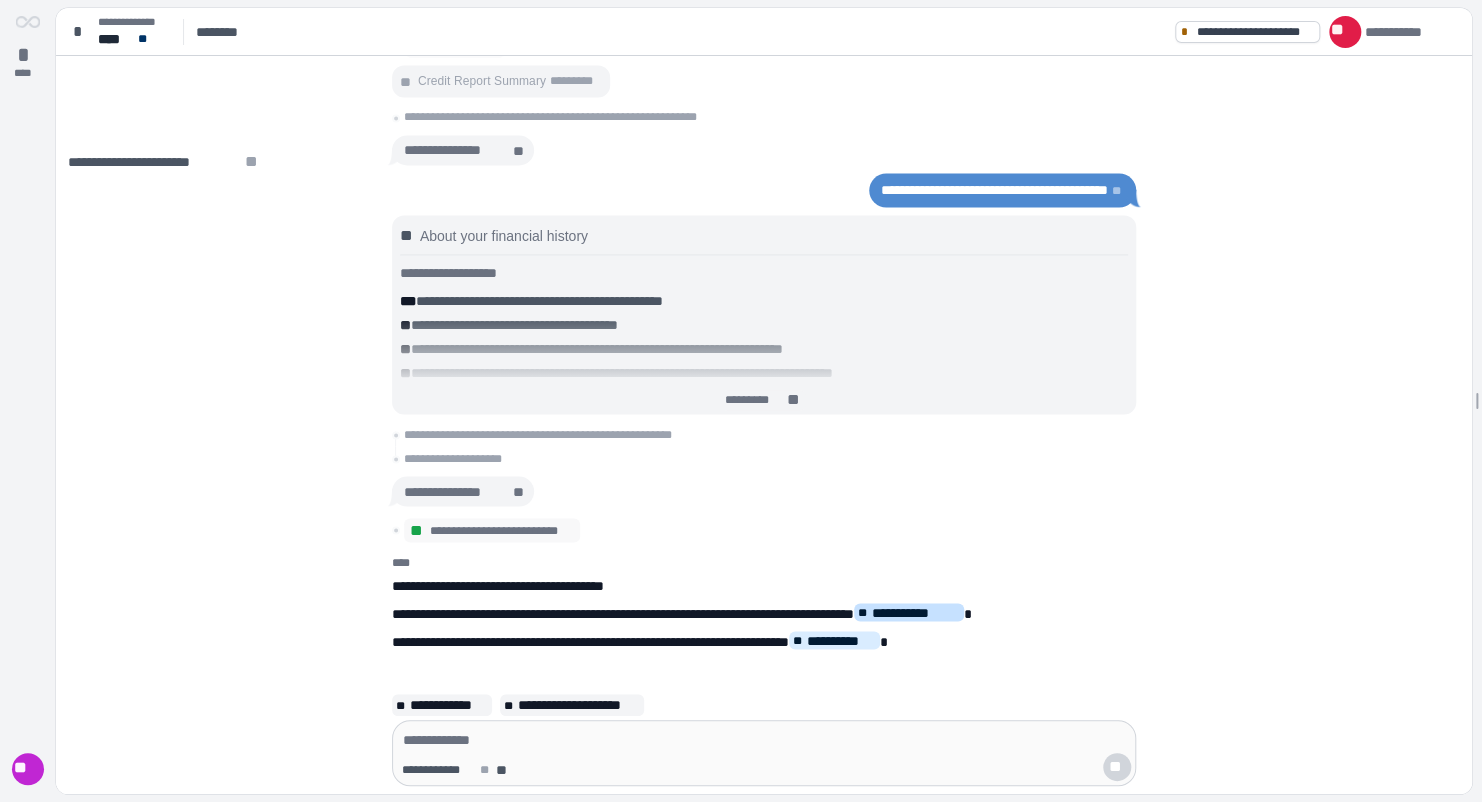 click on "**********" at bounding box center (916, 612) 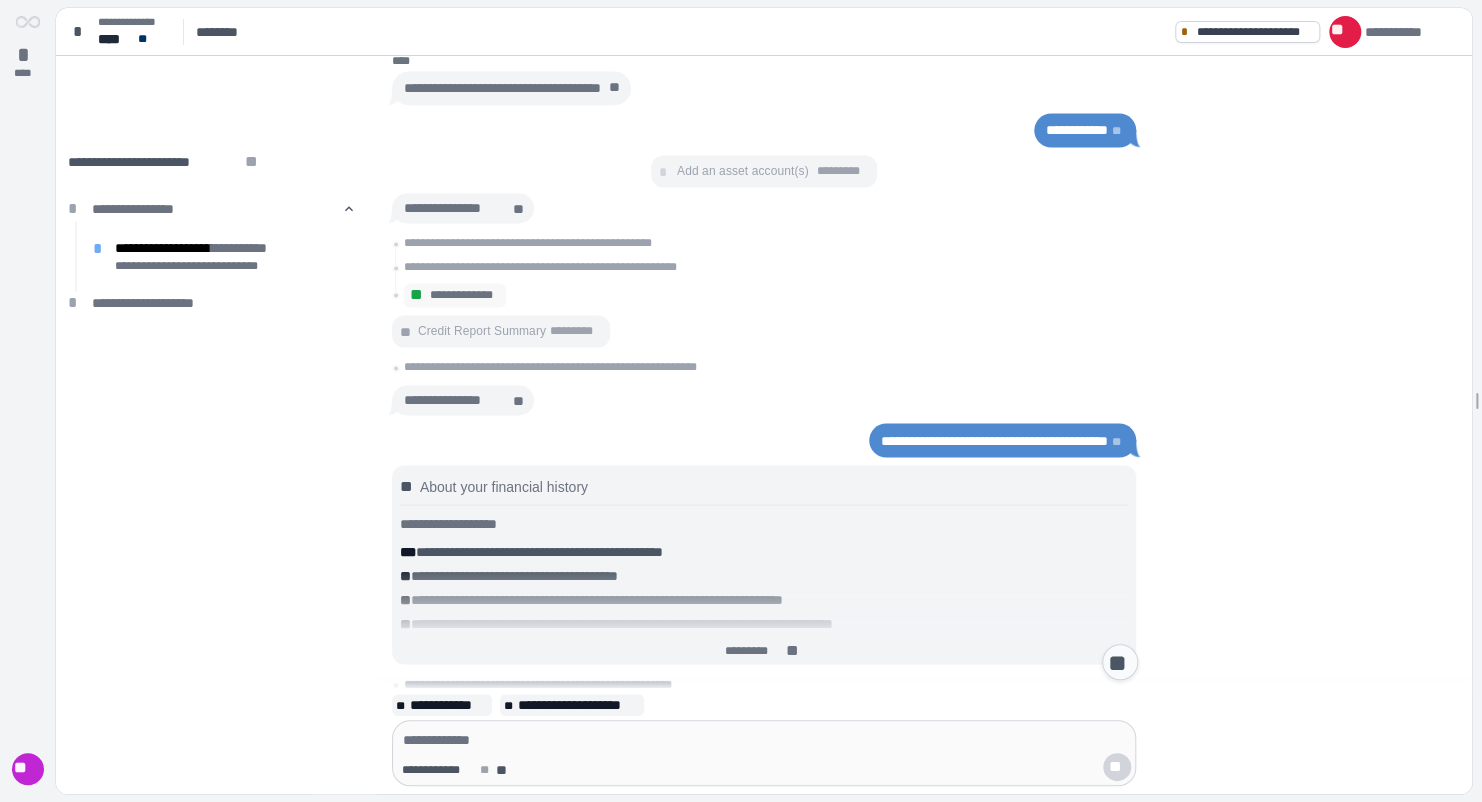 scroll, scrollTop: 0, scrollLeft: 0, axis: both 